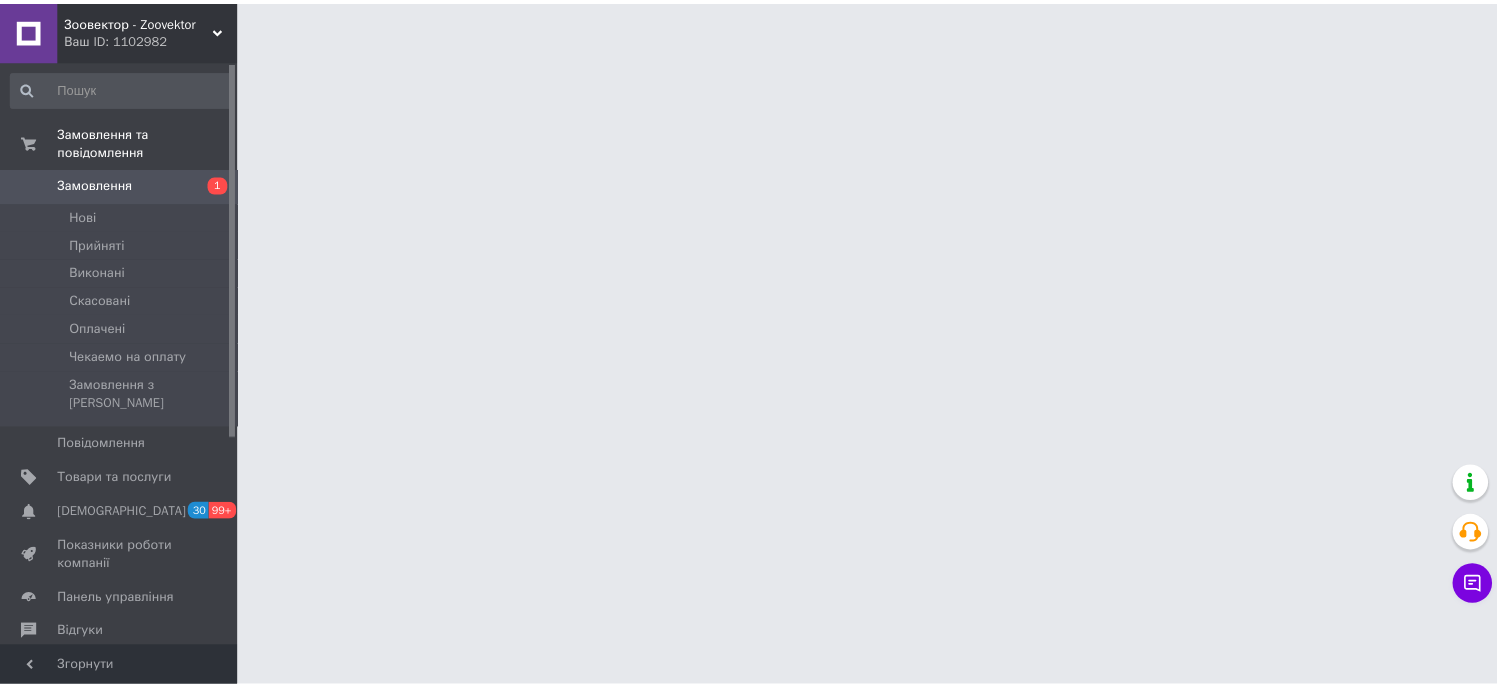 scroll, scrollTop: 0, scrollLeft: 0, axis: both 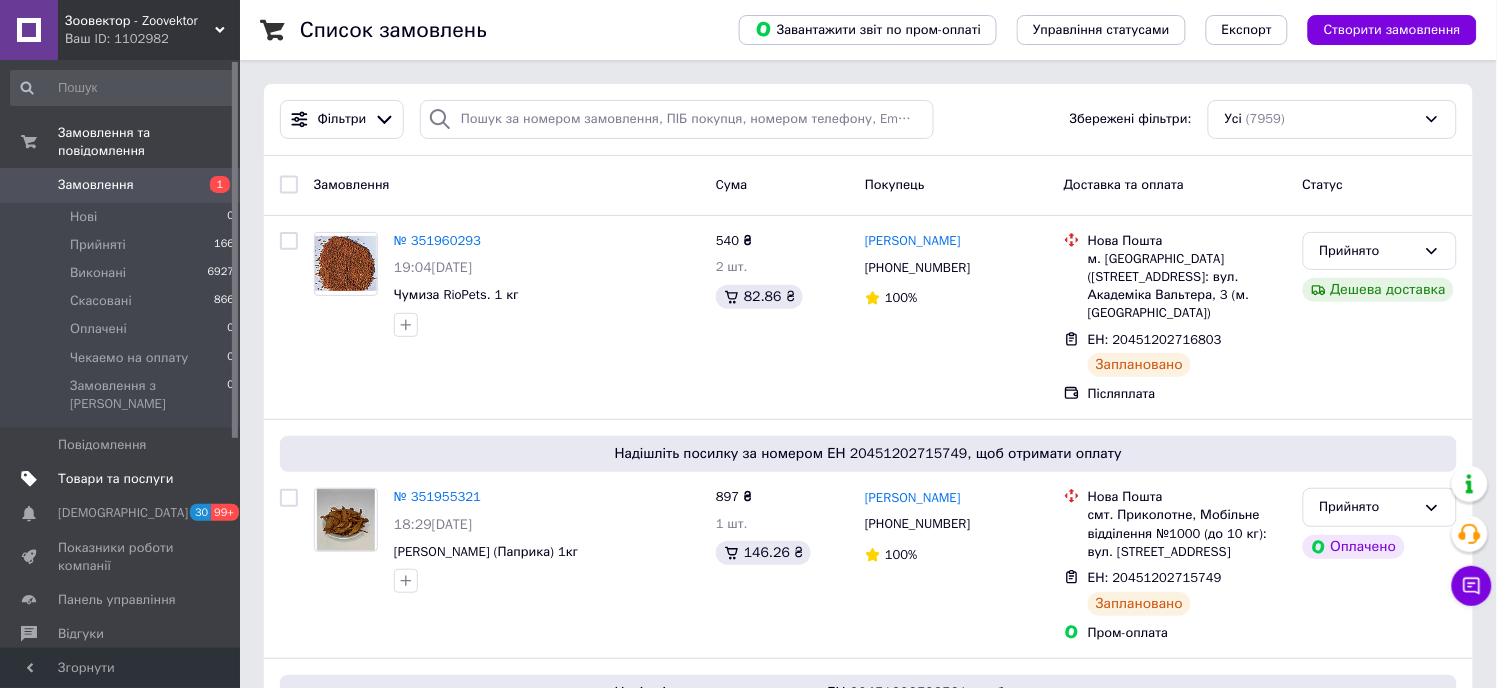 click on "Товари та послуги" at bounding box center [115, 479] 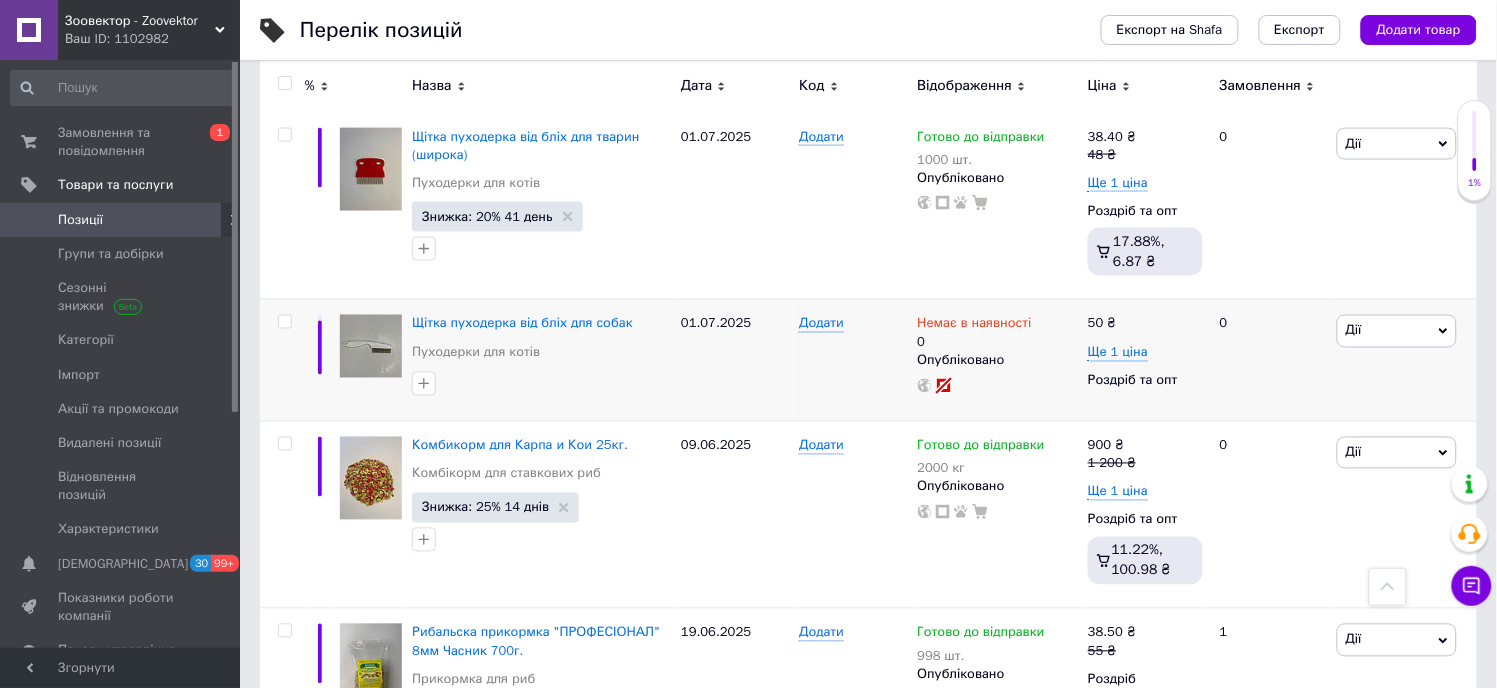 scroll, scrollTop: 0, scrollLeft: 0, axis: both 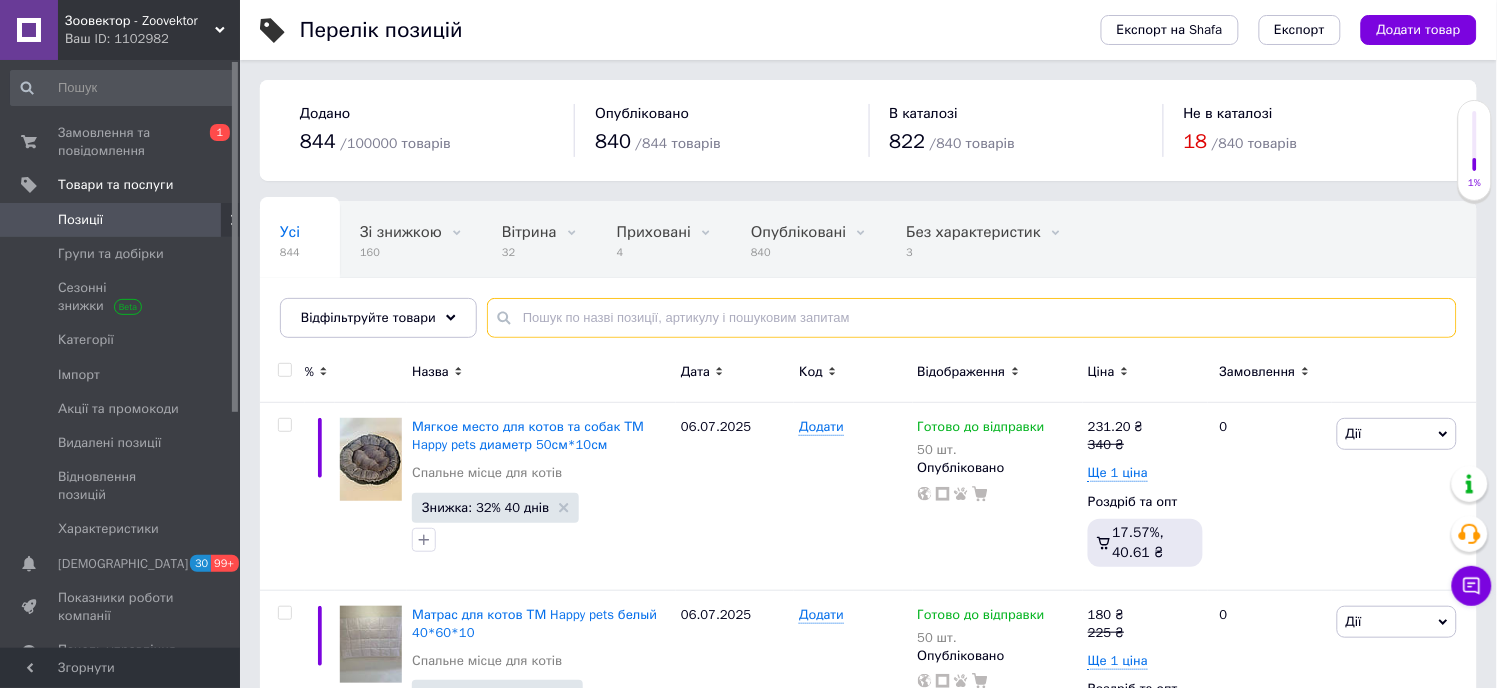 click at bounding box center [972, 318] 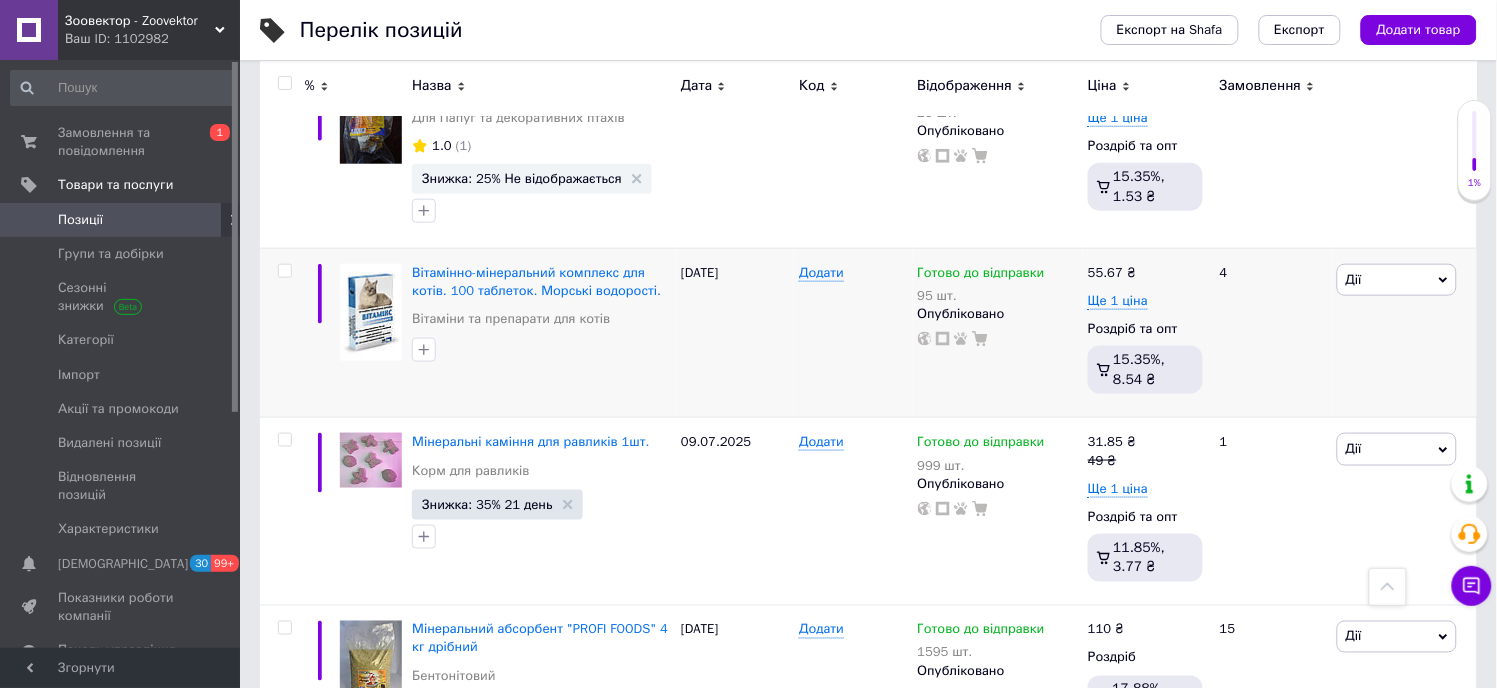 scroll, scrollTop: 2444, scrollLeft: 0, axis: vertical 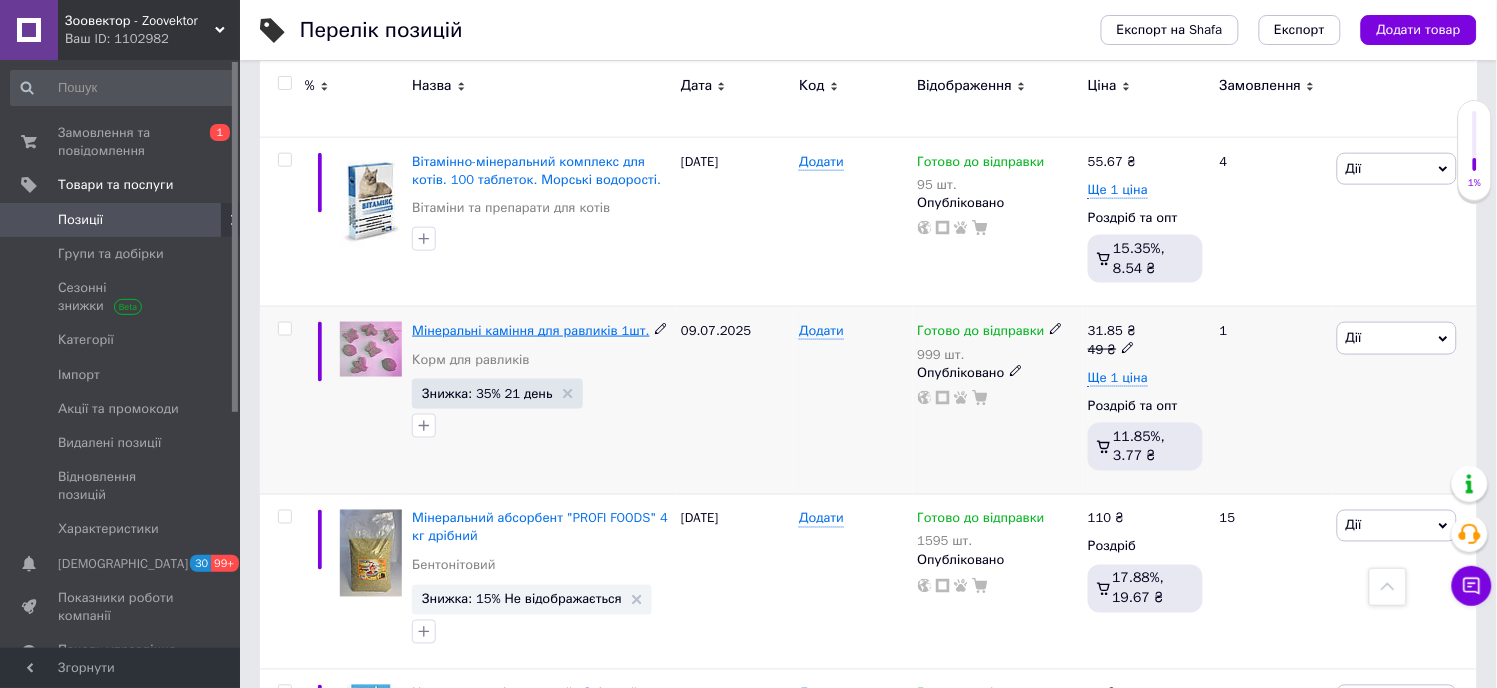 type on "мінеральне" 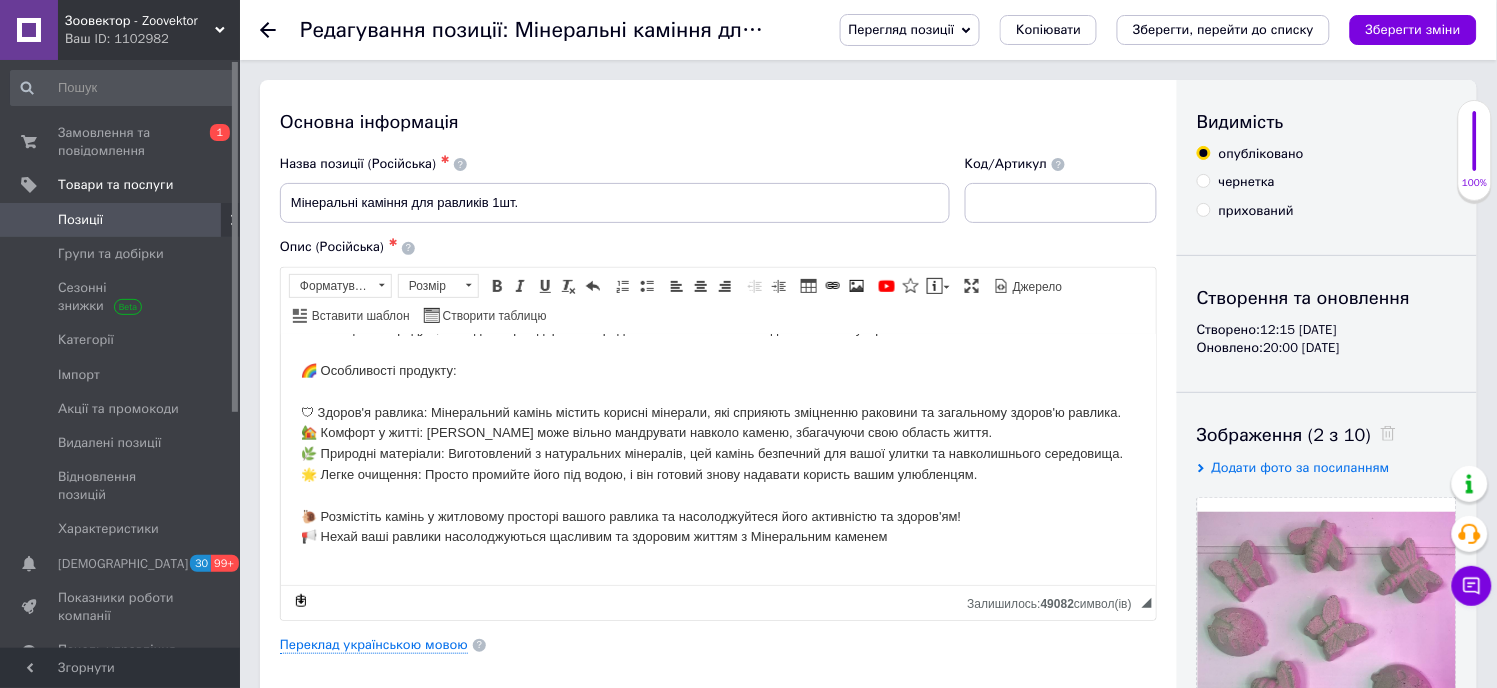 scroll, scrollTop: 177, scrollLeft: 0, axis: vertical 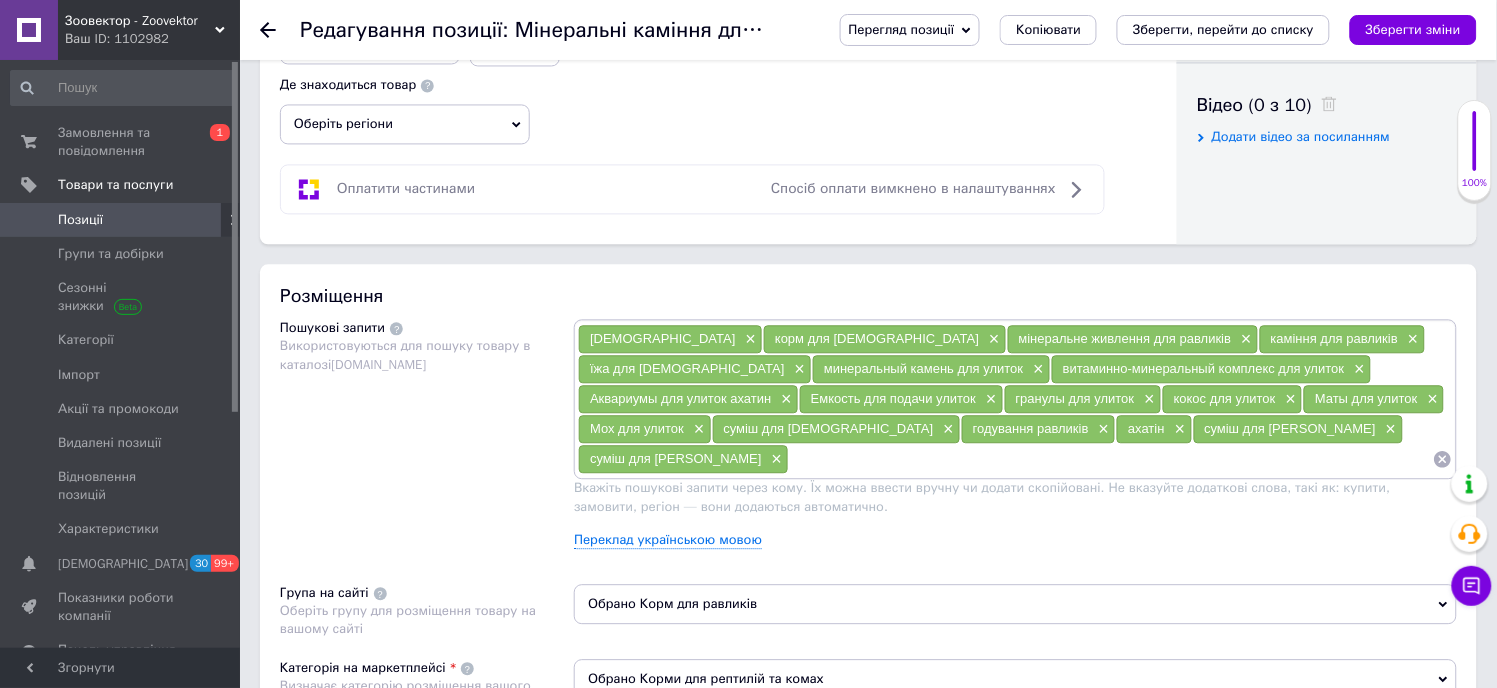 click on "Пошукові запити Використовуються для пошуку товару в каталозі  [DOMAIN_NAME]" at bounding box center (427, 441) 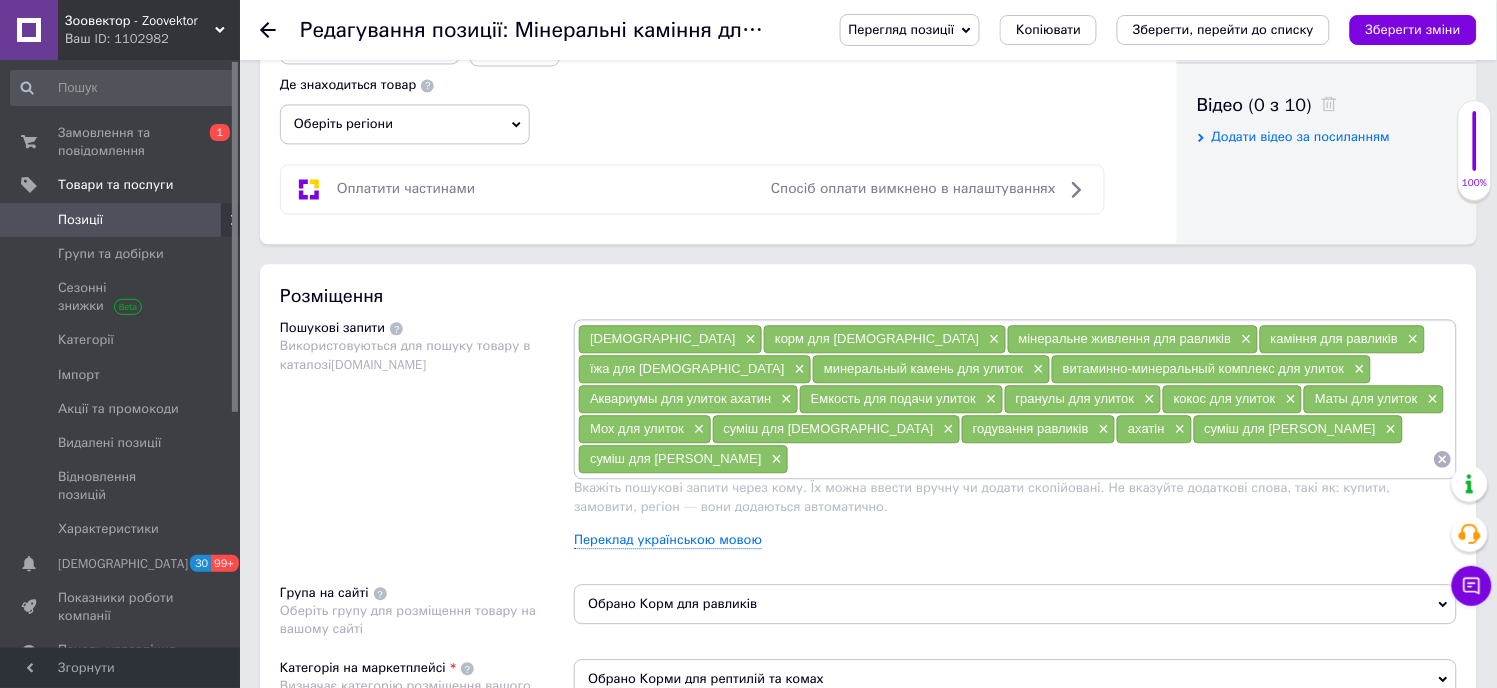 scroll, scrollTop: 1222, scrollLeft: 0, axis: vertical 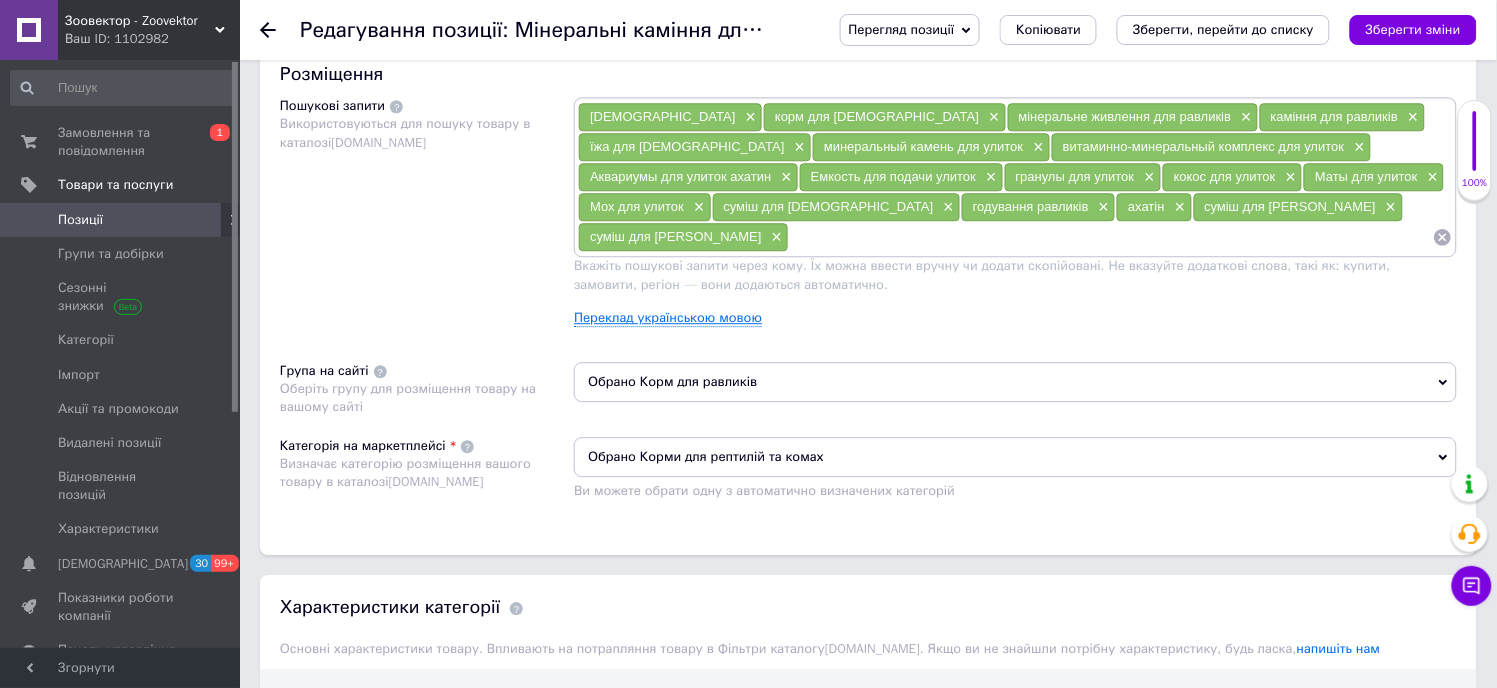 click on "Переклад українською мовою" at bounding box center (668, 318) 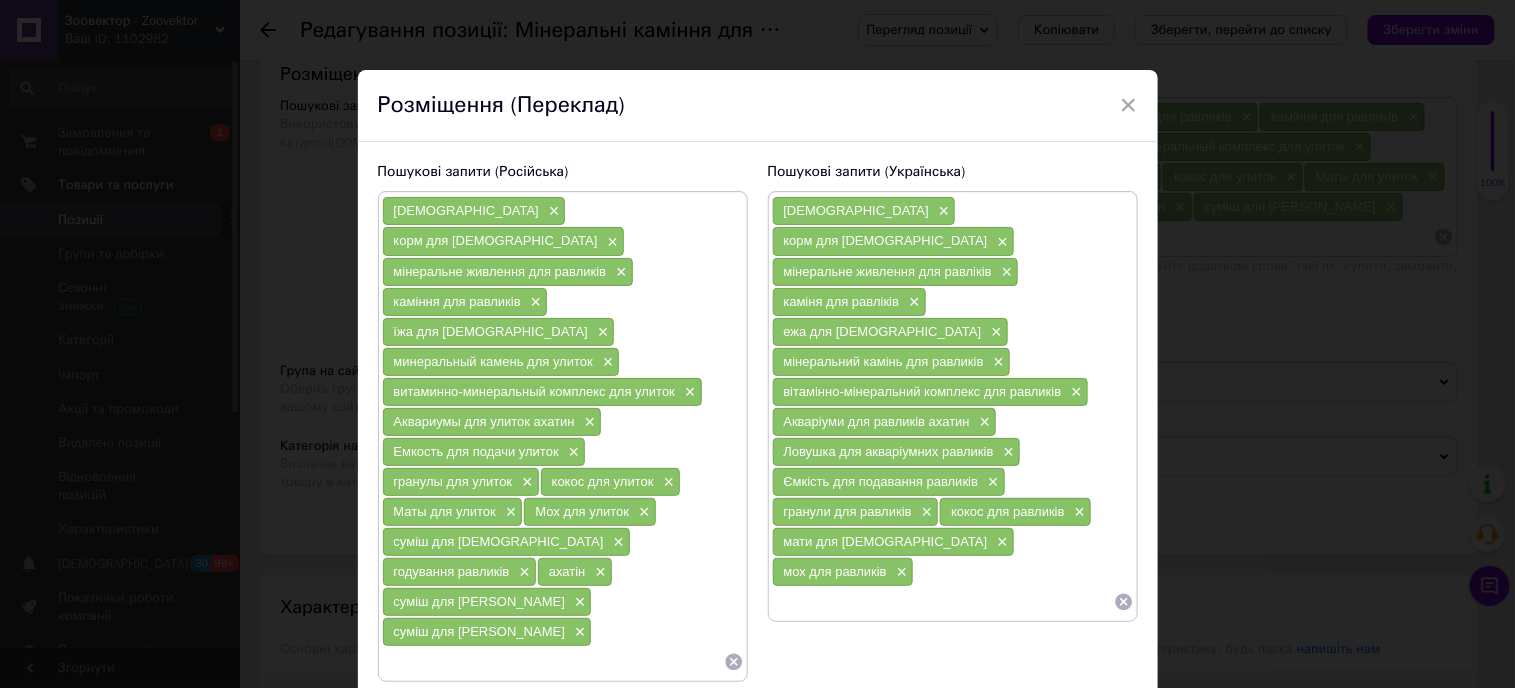 click on "Зберегти" at bounding box center (1088, 737) 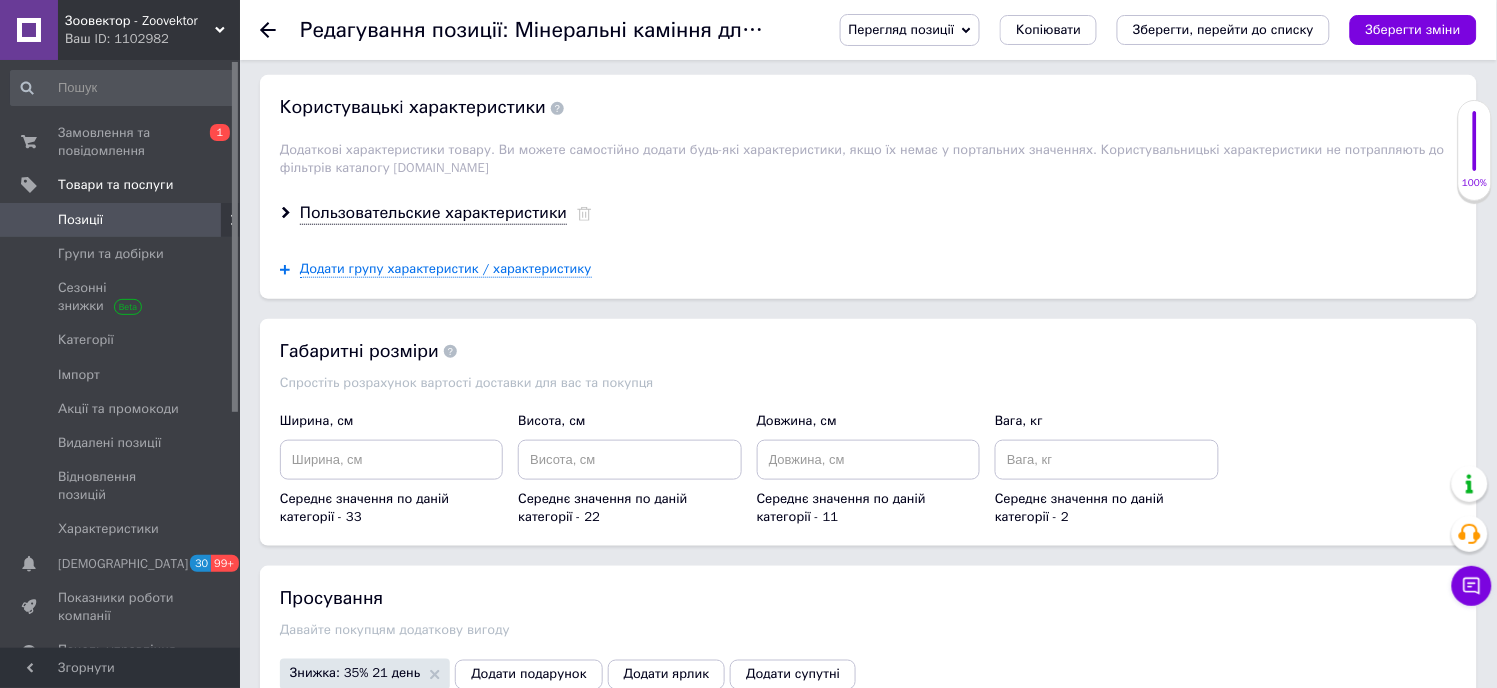 scroll, scrollTop: 1777, scrollLeft: 0, axis: vertical 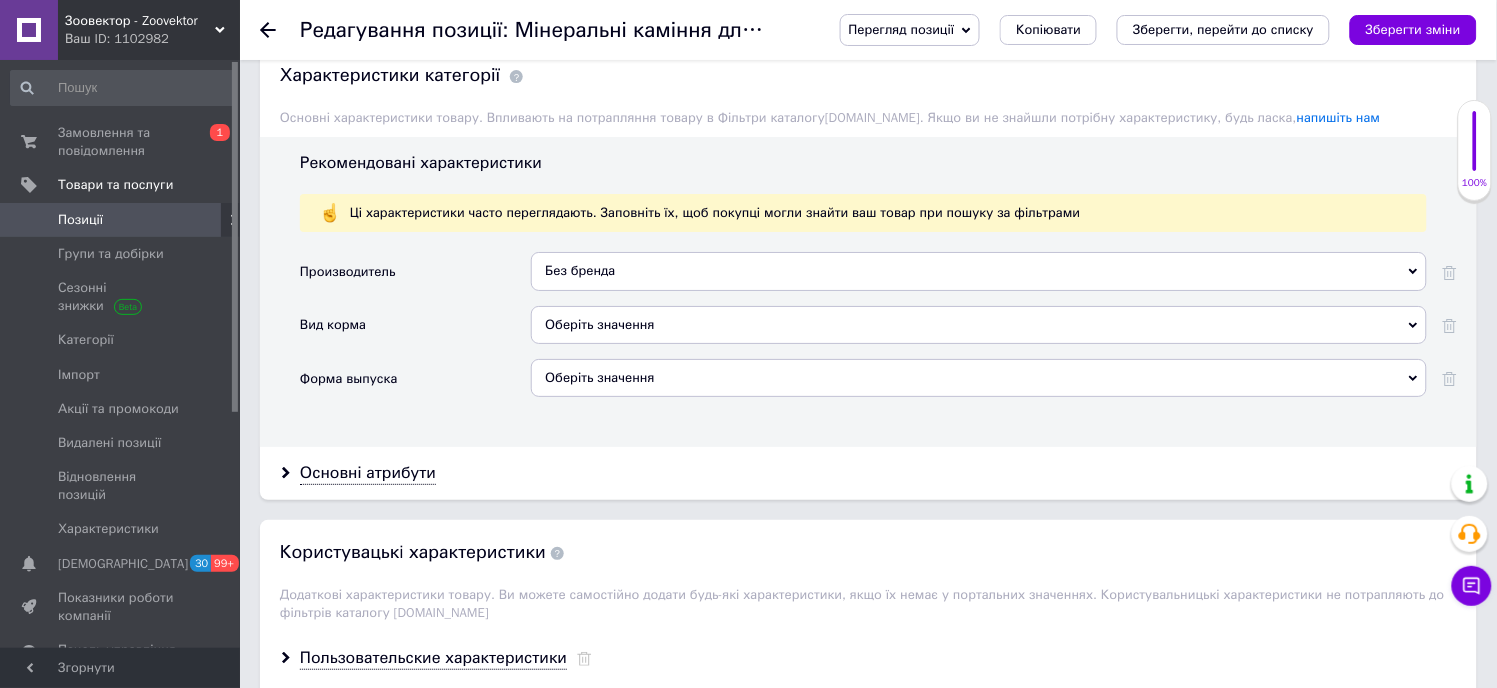 click on "Без бренда" at bounding box center (979, 271) 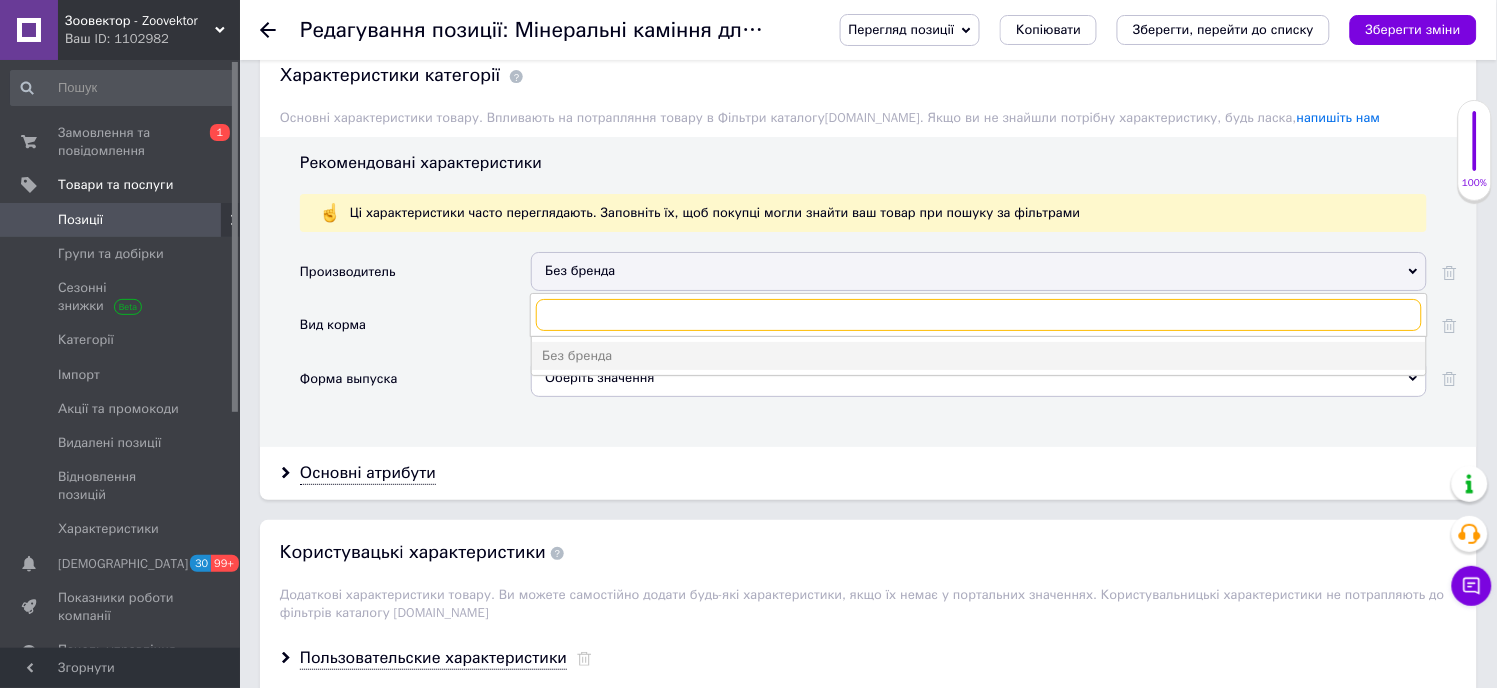 click at bounding box center [979, 315] 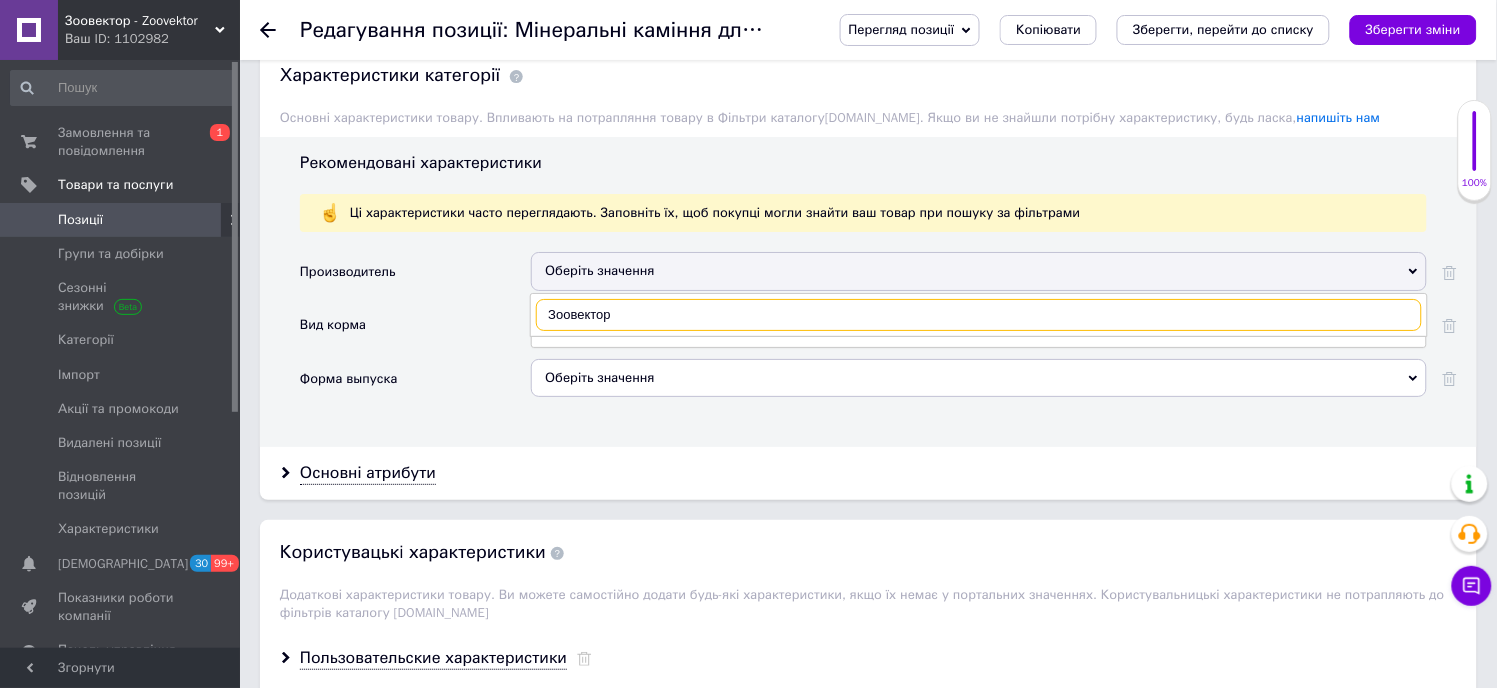 click on "Зоовектор" at bounding box center (979, 315) 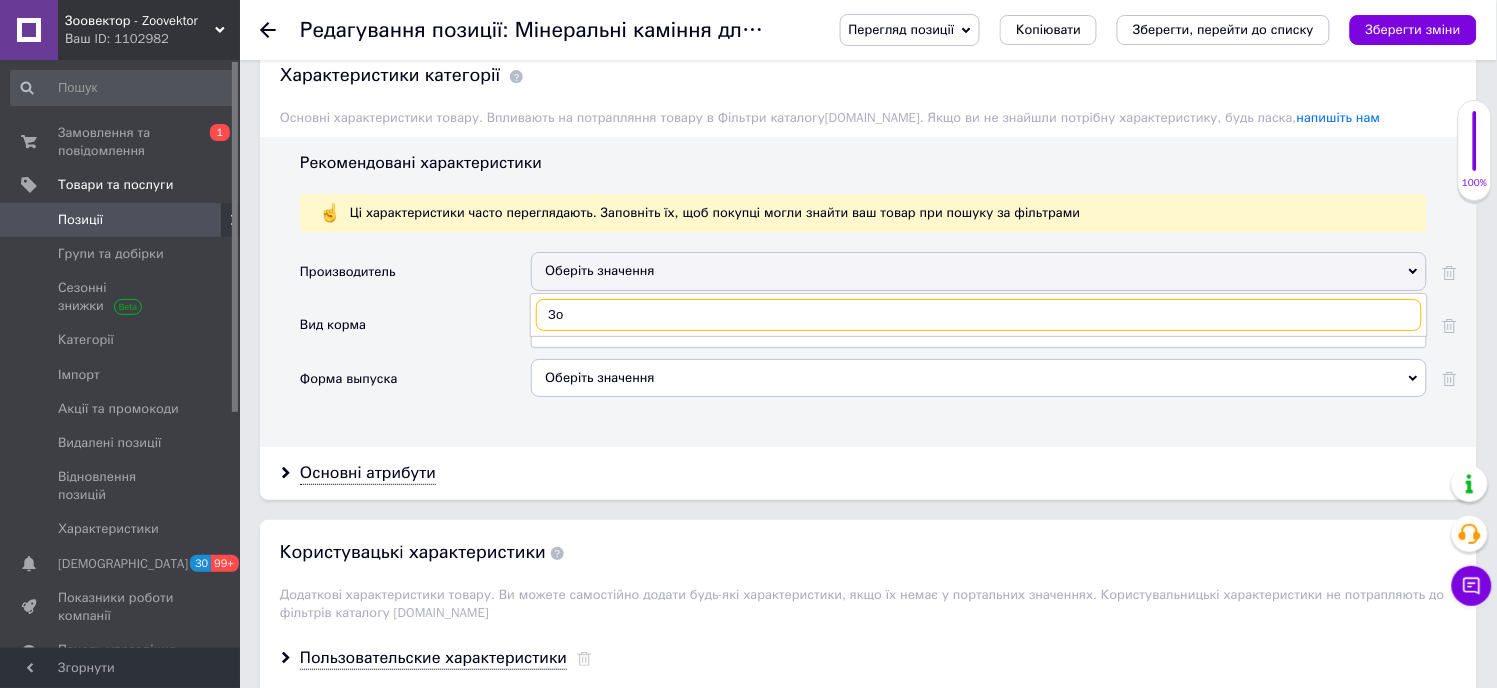 type on "З" 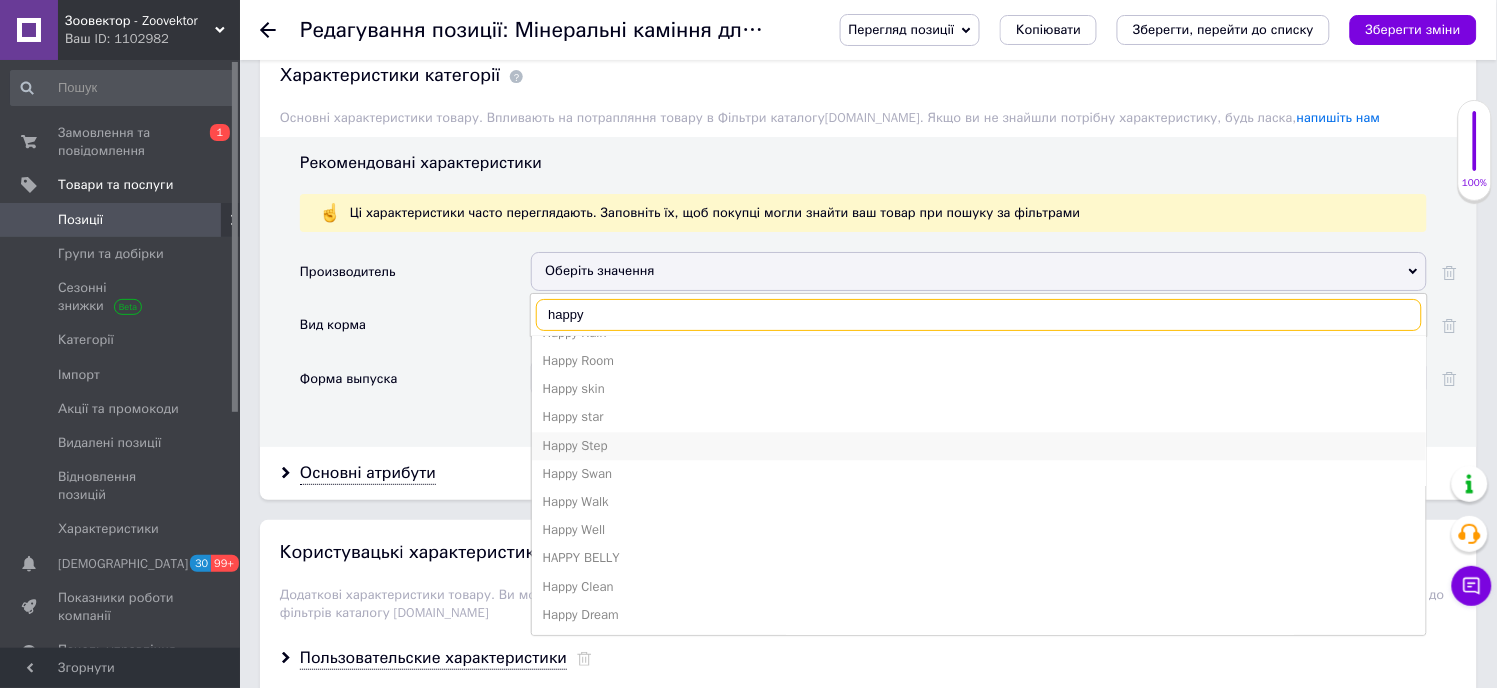 scroll, scrollTop: 1011, scrollLeft: 0, axis: vertical 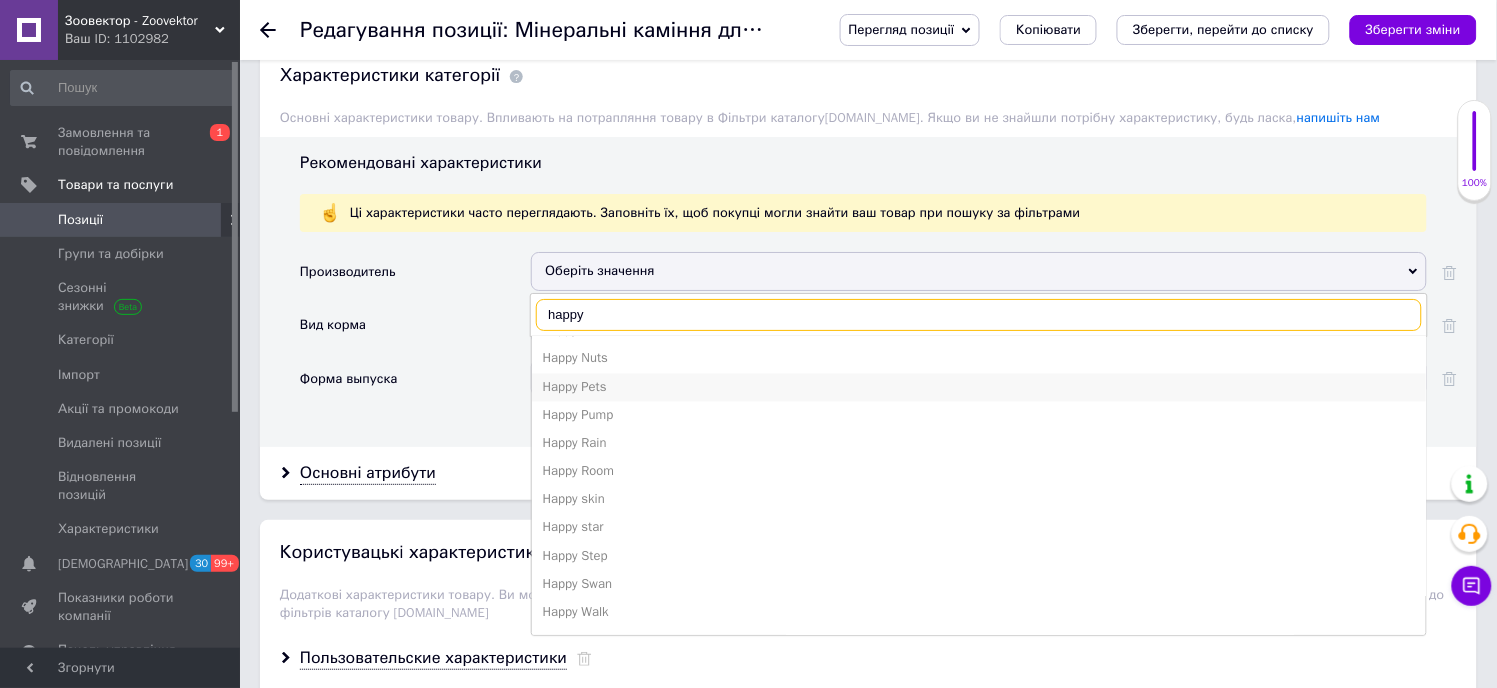 type on "happy" 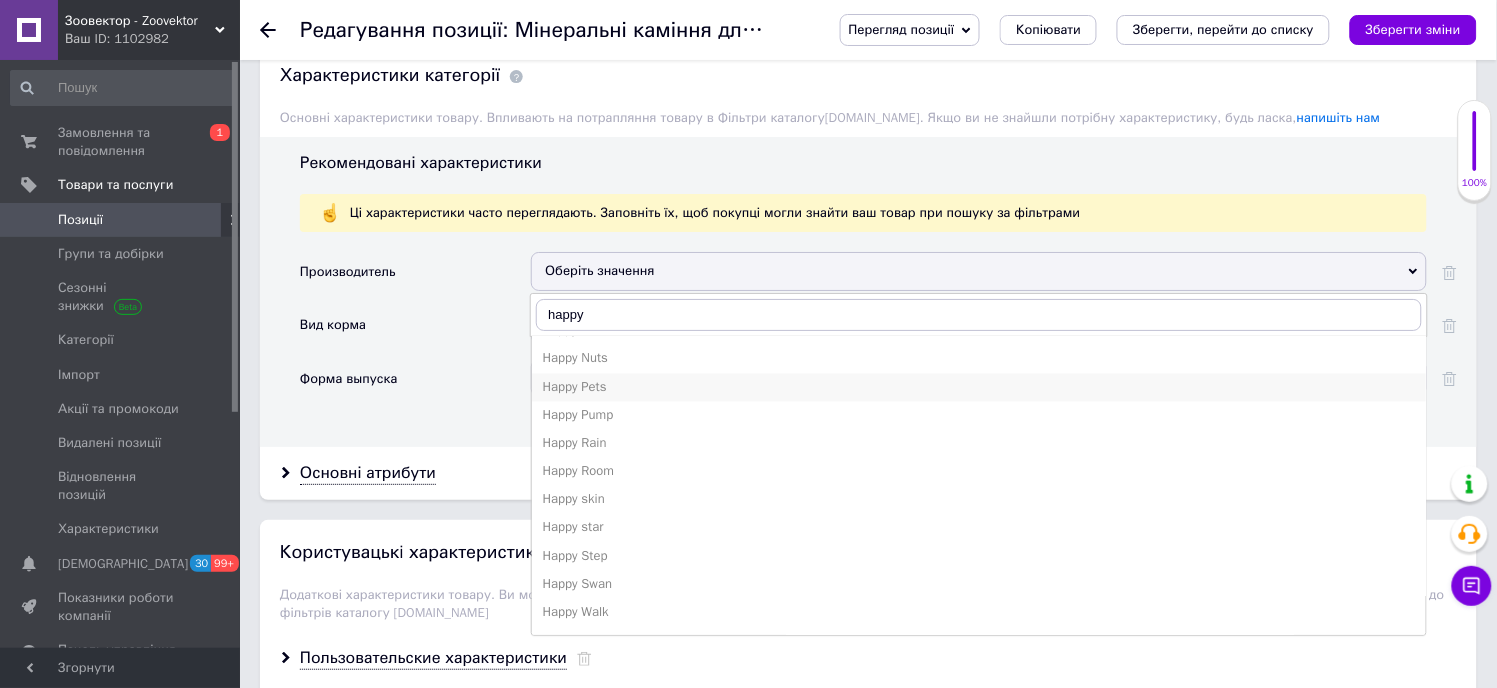 click on "Happy Pets" at bounding box center [979, 388] 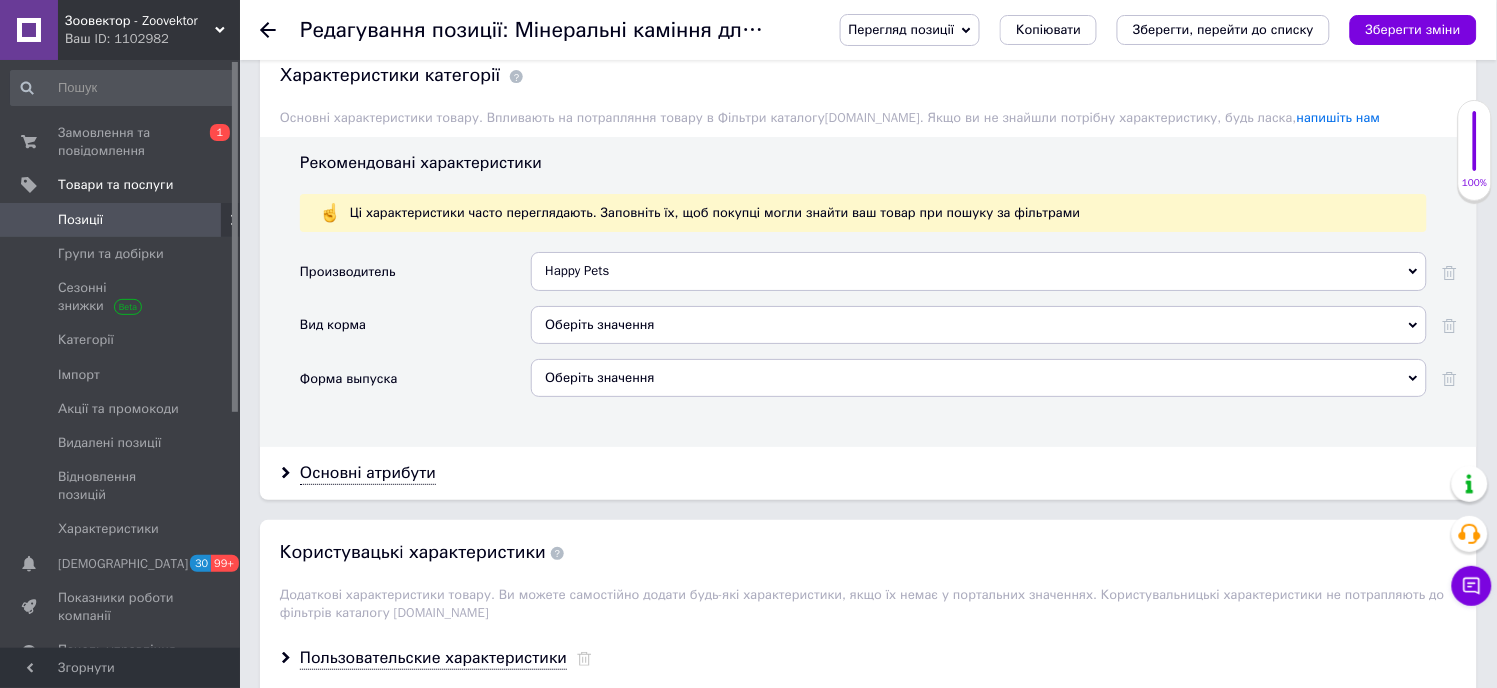 click on "Оберіть значення" at bounding box center [979, 325] 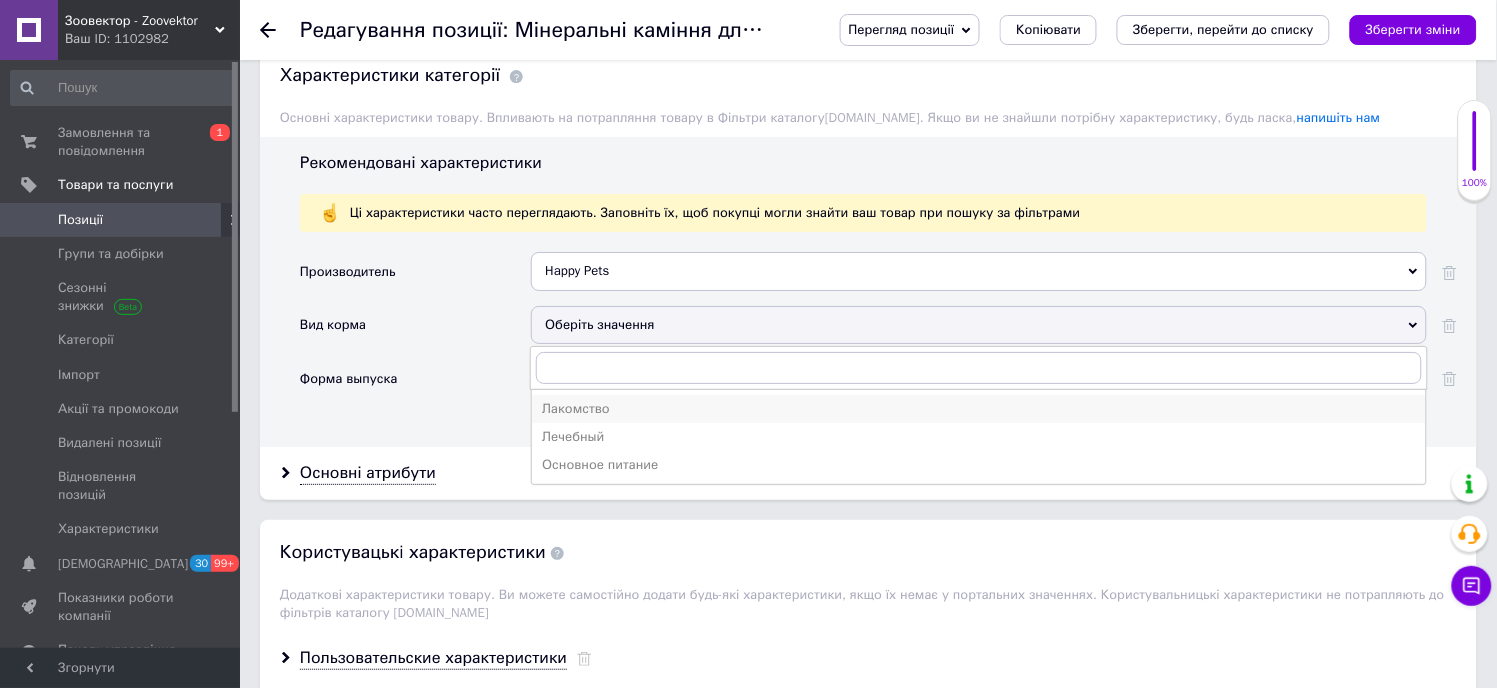 click on "Лакомство" at bounding box center (979, 409) 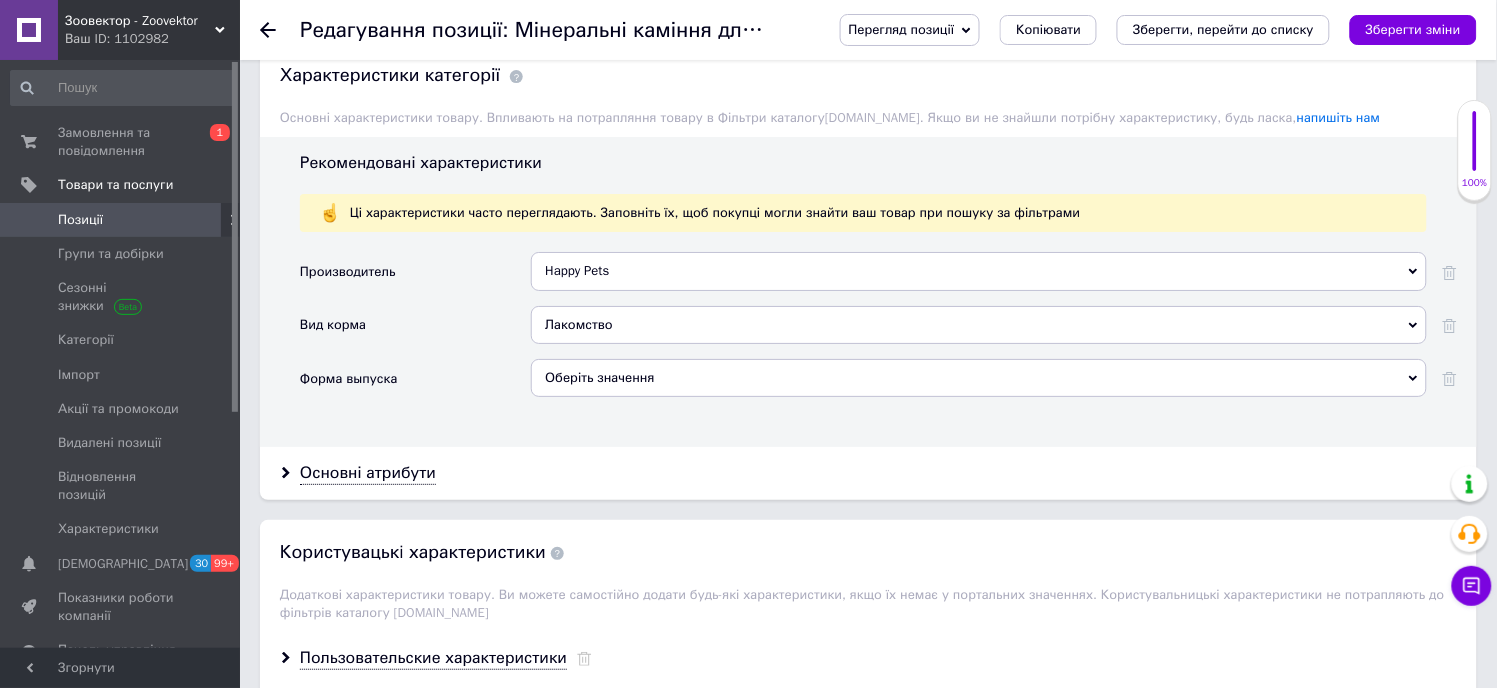 click on "Оберіть значення" at bounding box center (979, 378) 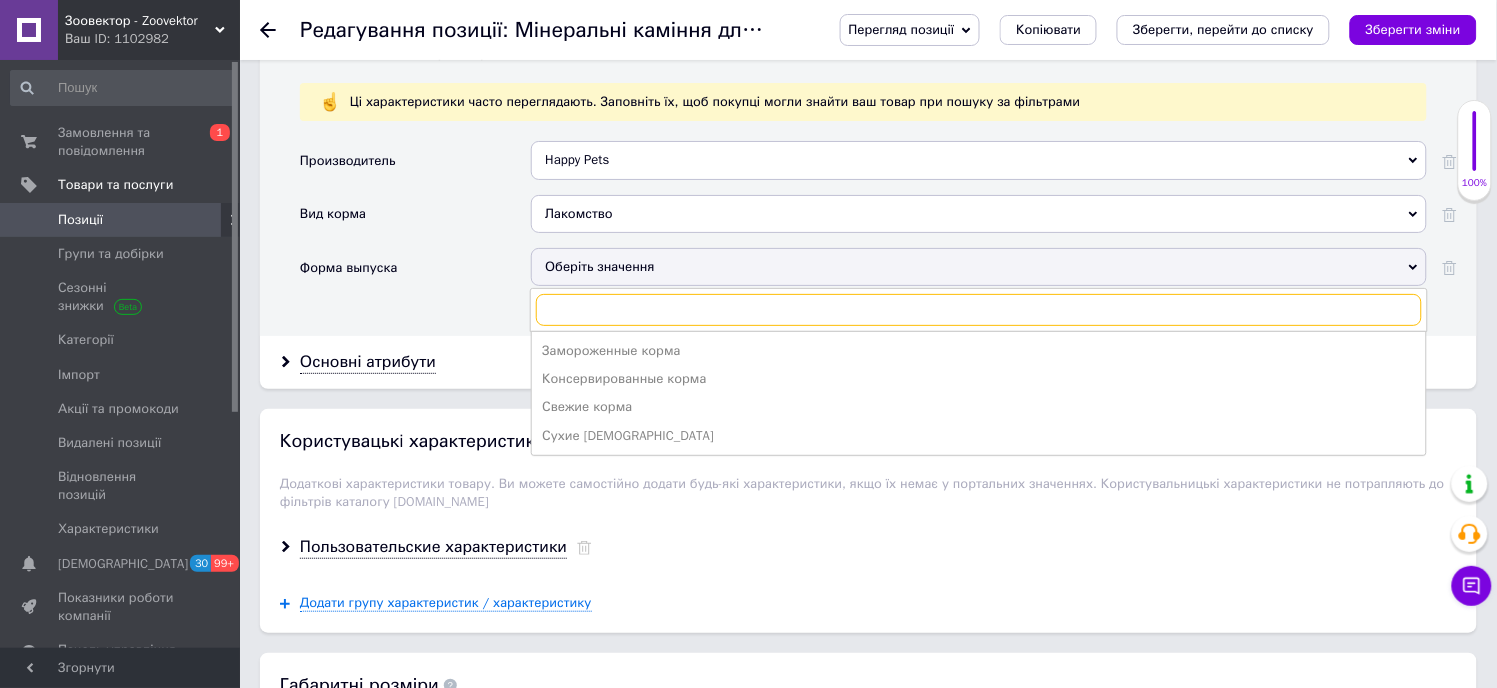 scroll, scrollTop: 2000, scrollLeft: 0, axis: vertical 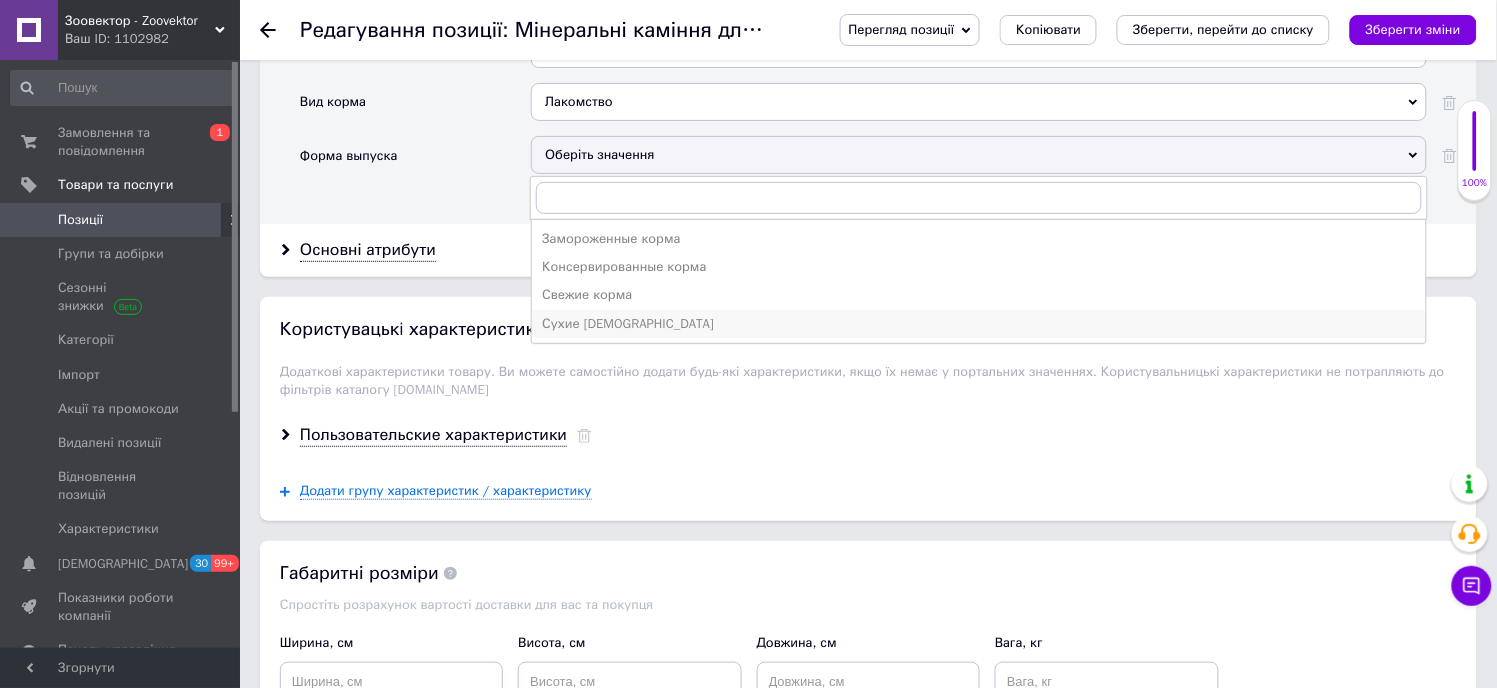 click on "Сухие [DEMOGRAPHIC_DATA]" at bounding box center (979, 324) 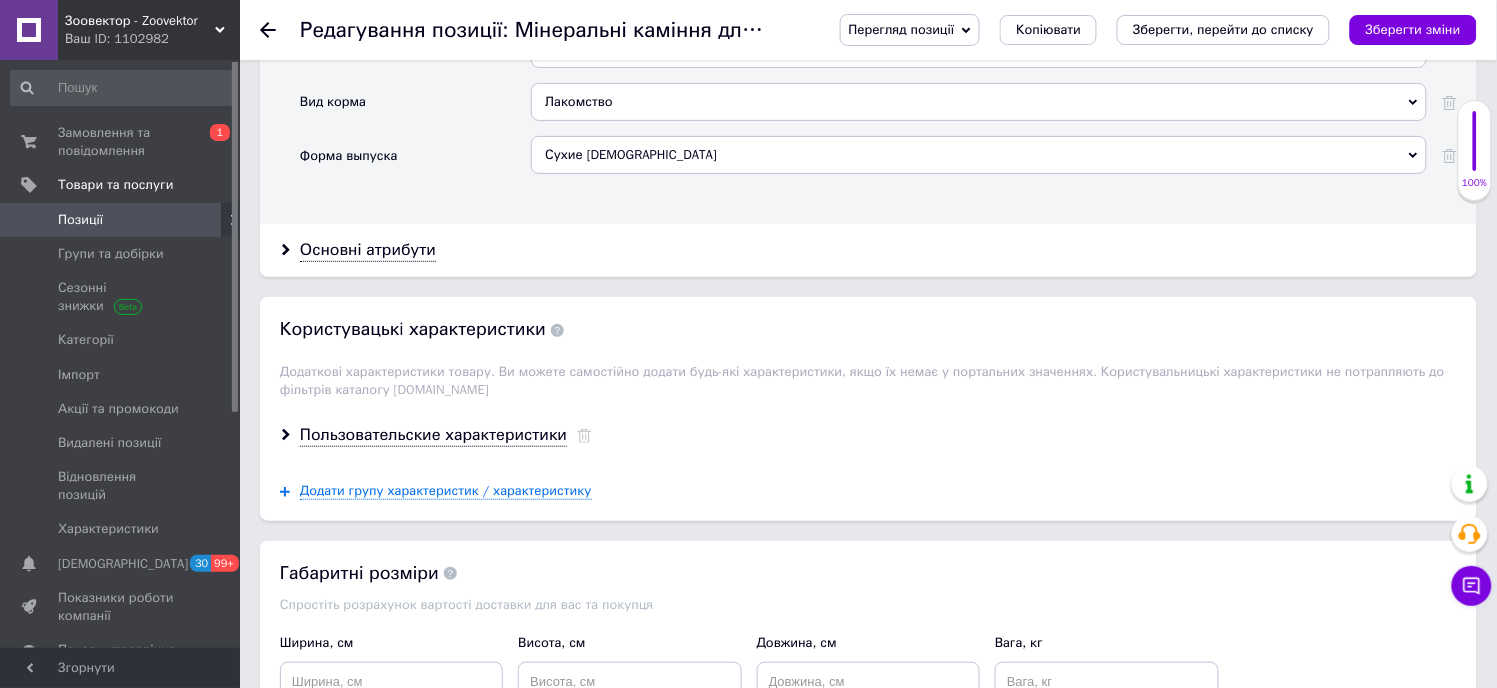 click on "Основні атрибути" at bounding box center [868, 250] 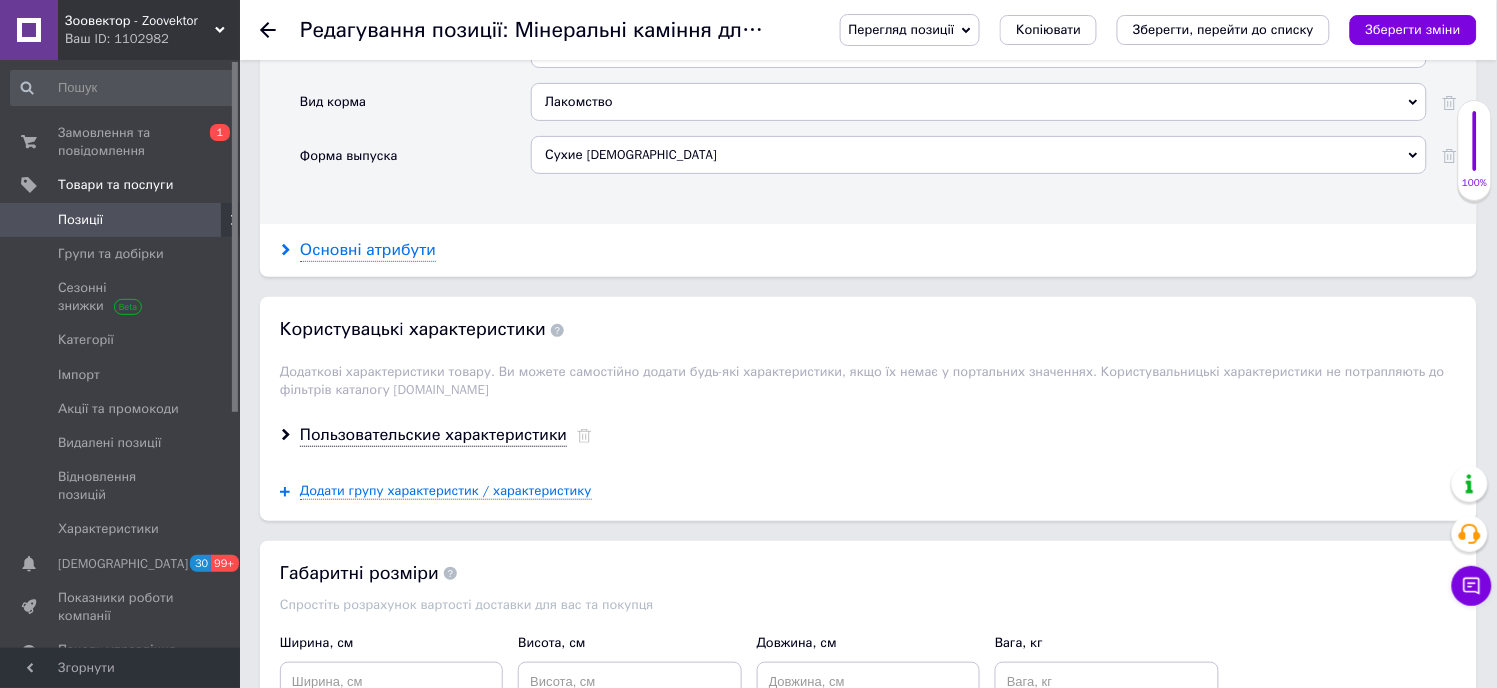 click on "Основні атрибути" at bounding box center (368, 250) 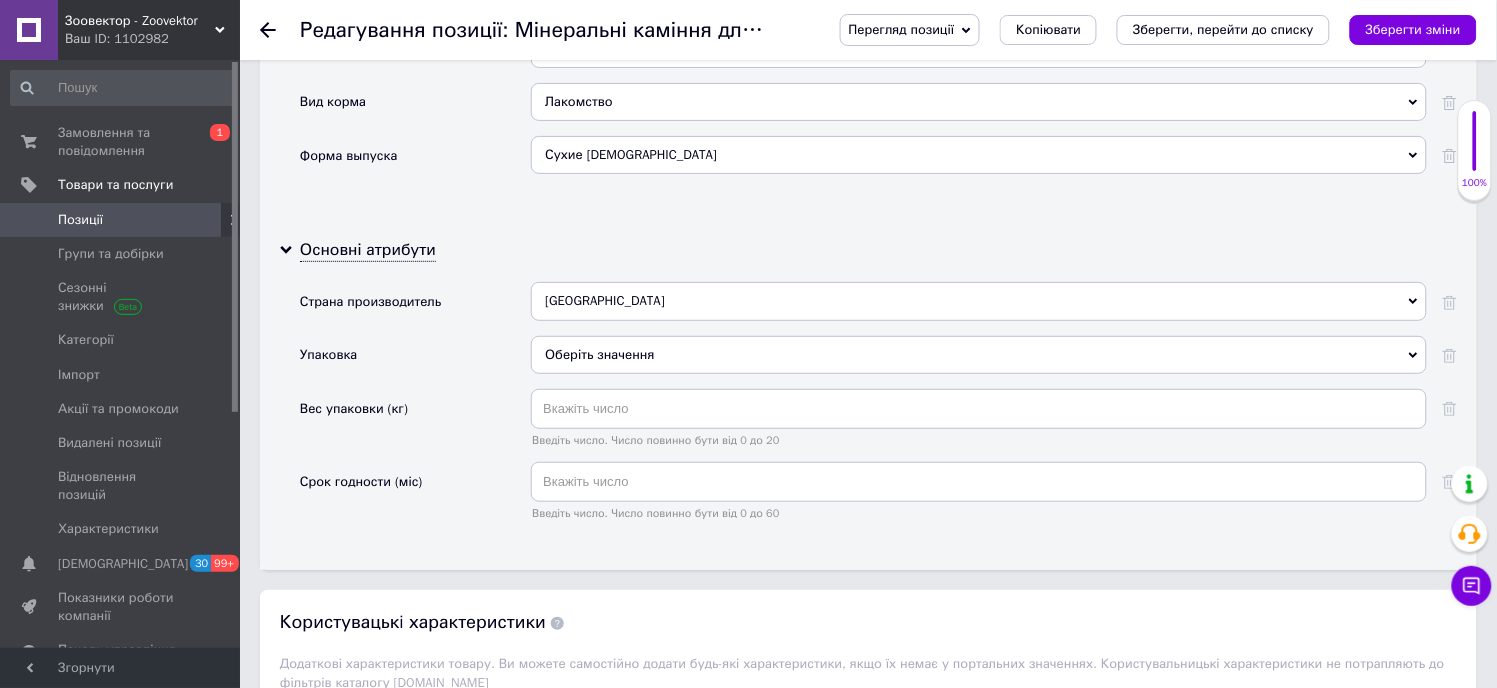 scroll, scrollTop: 2222, scrollLeft: 0, axis: vertical 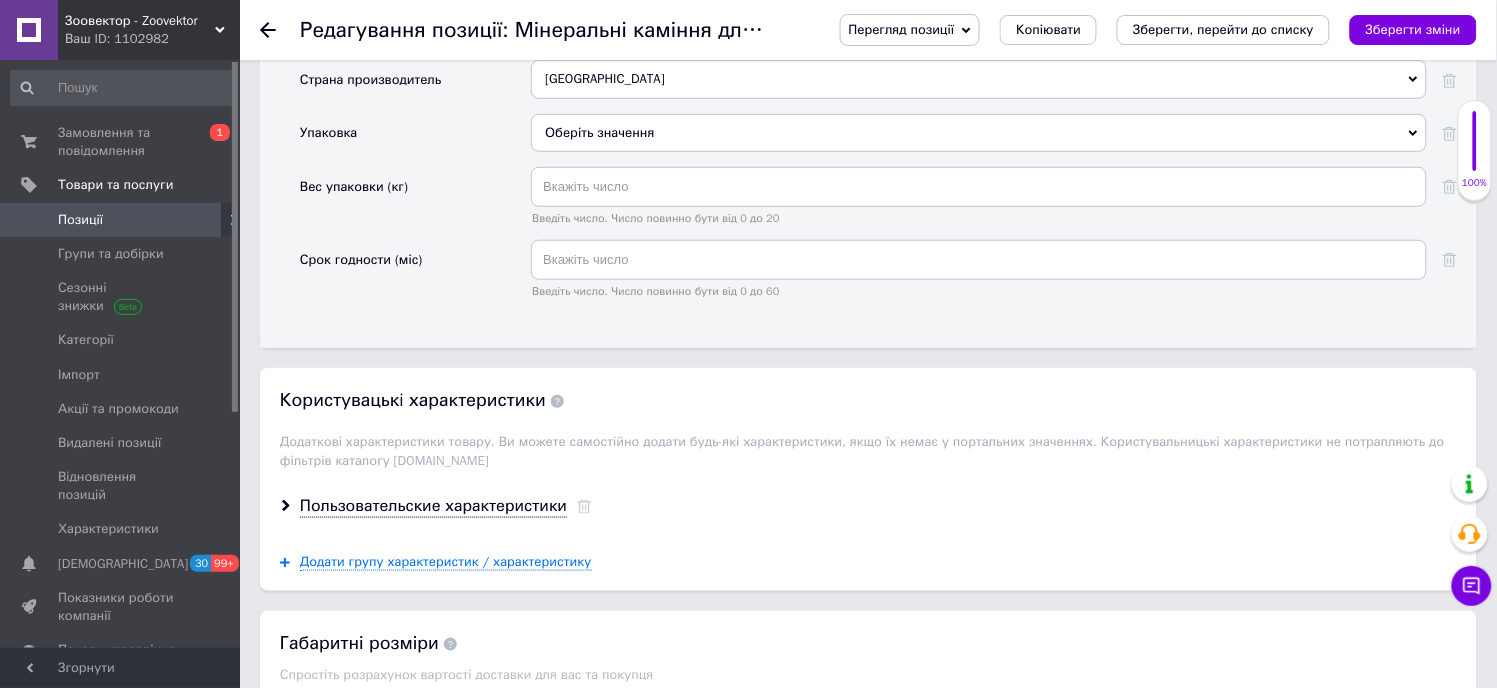 click on "Оберіть значення" at bounding box center (979, 133) 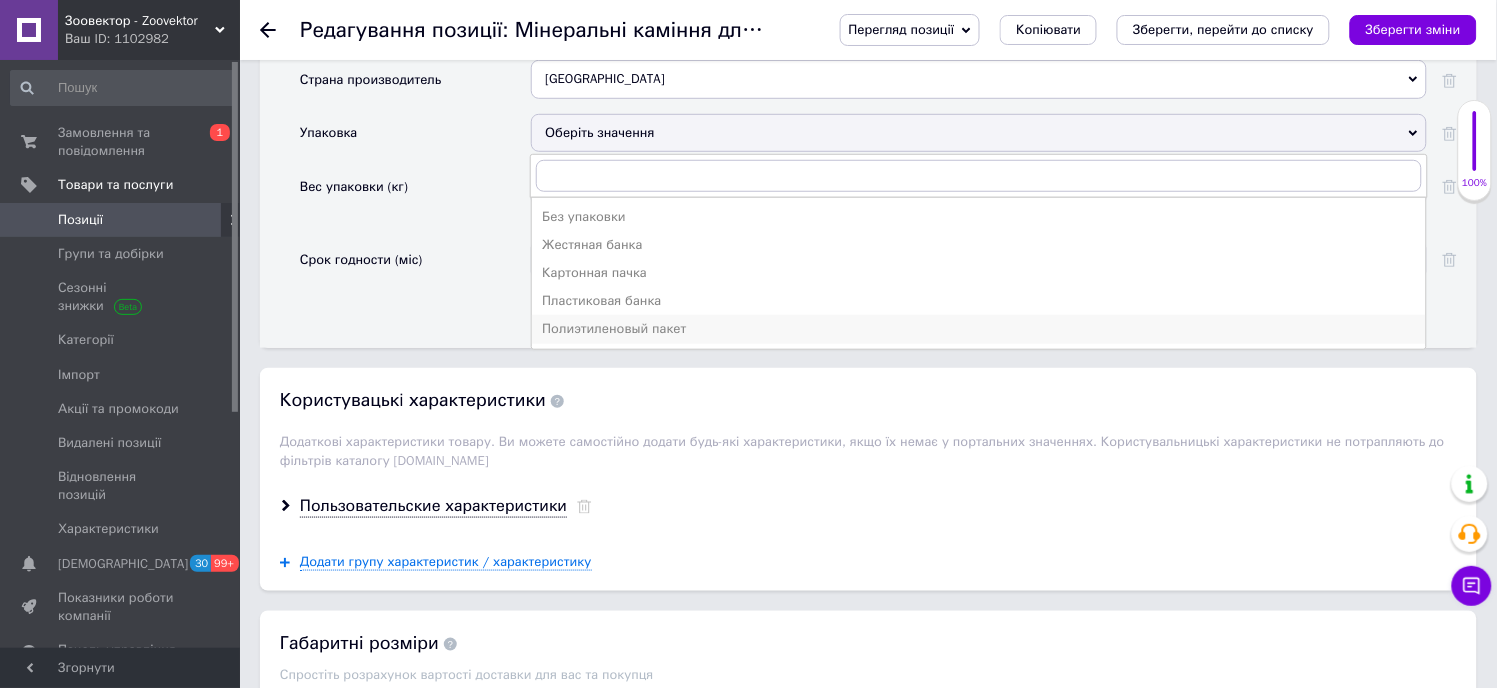 click on "Полиэтиленовый пакет" at bounding box center (979, 329) 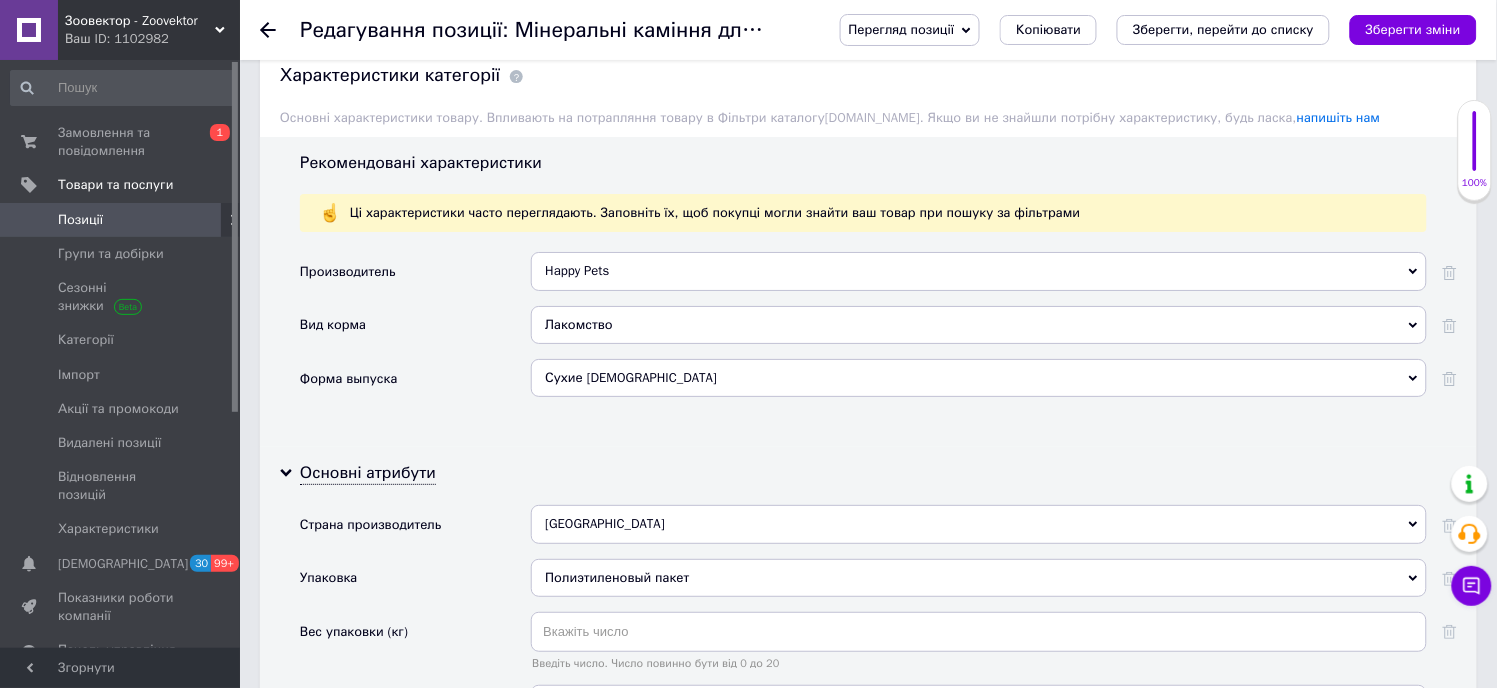 scroll, scrollTop: 2111, scrollLeft: 0, axis: vertical 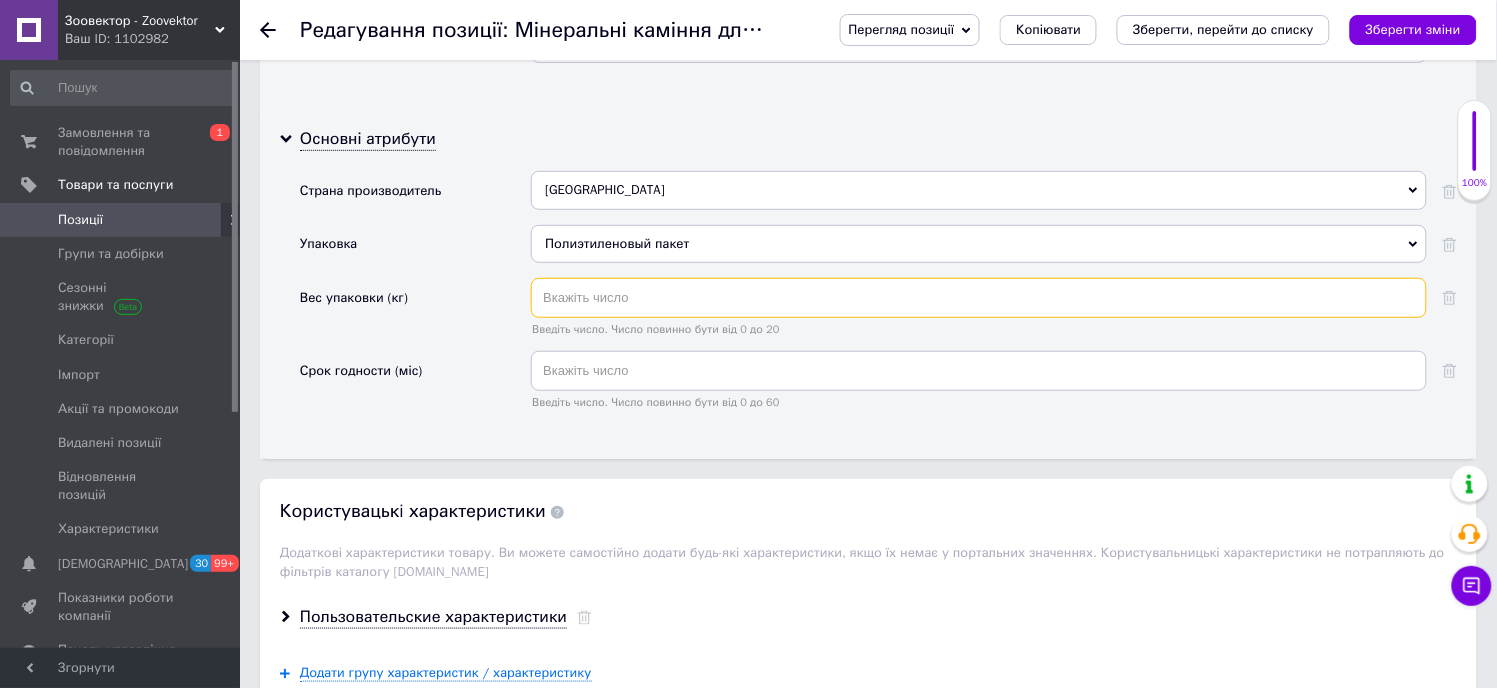 click at bounding box center (979, 298) 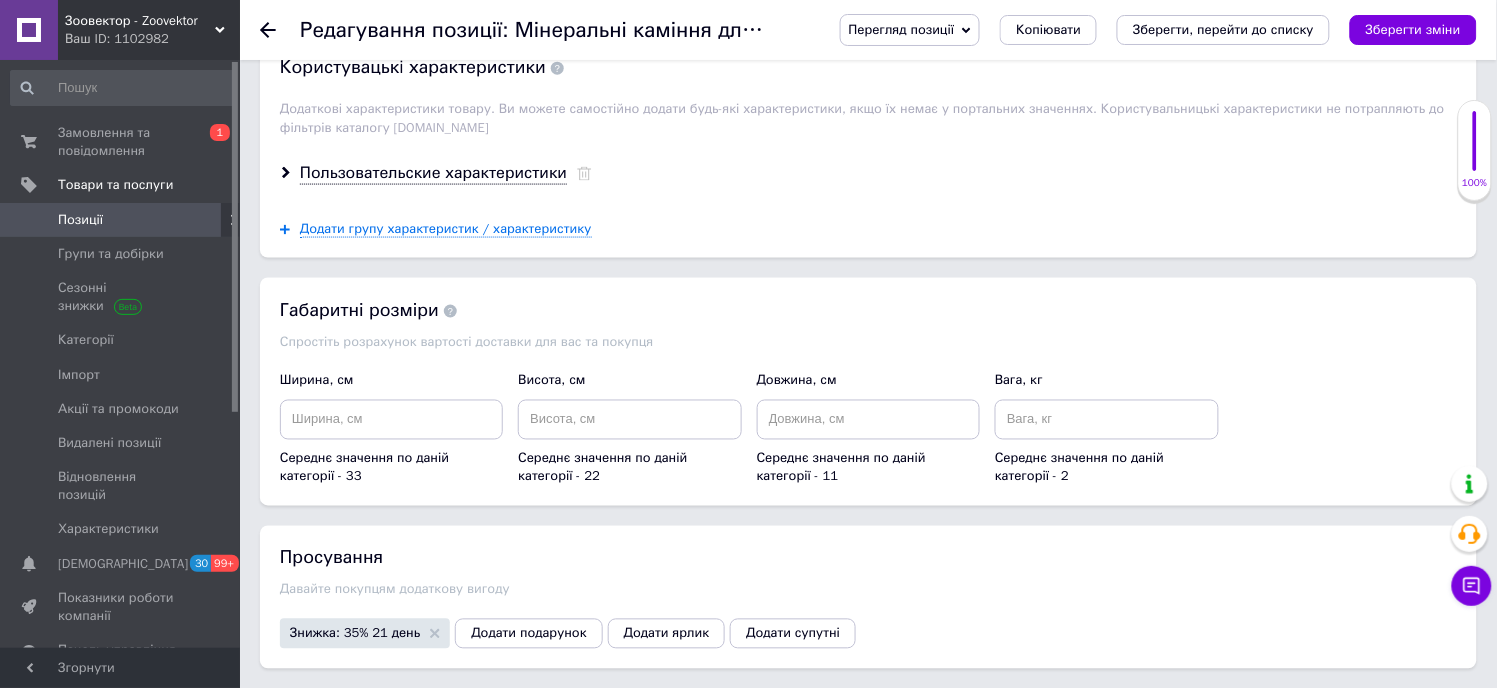 scroll, scrollTop: 2666, scrollLeft: 0, axis: vertical 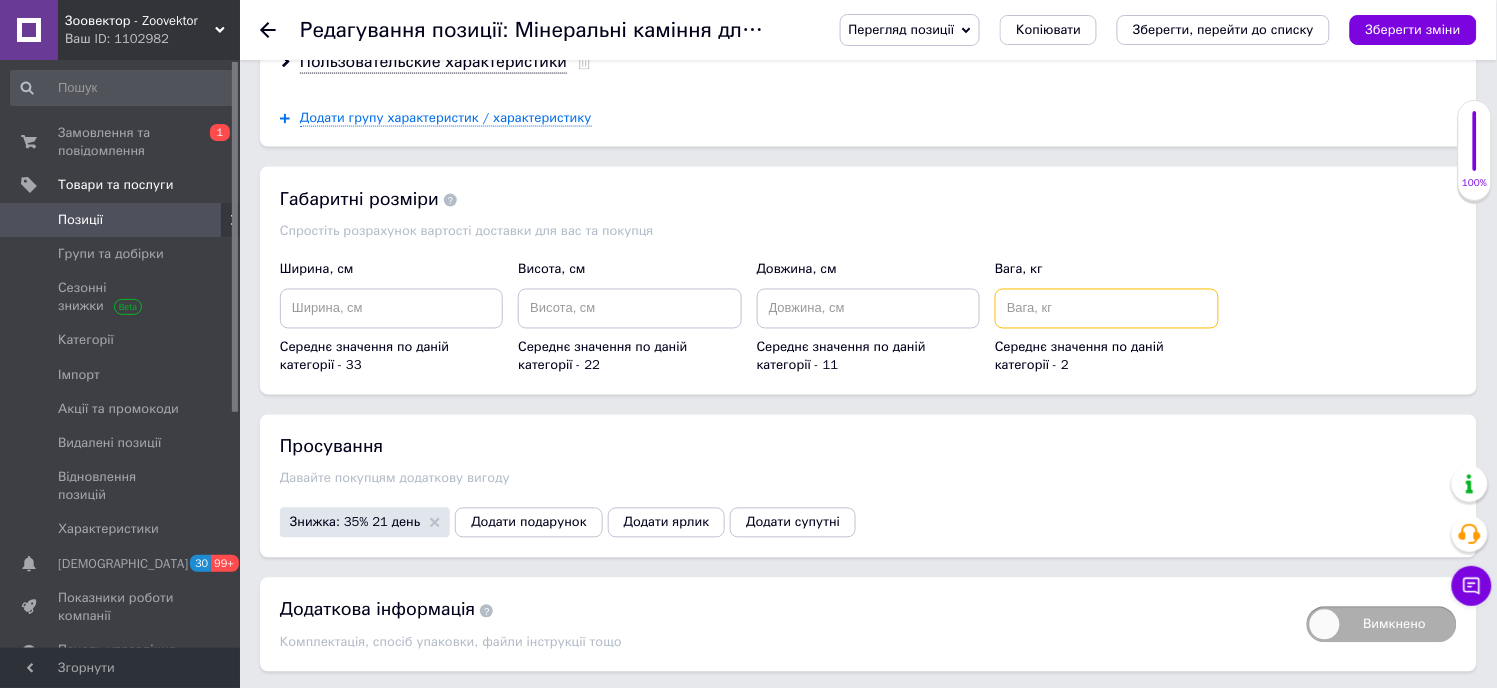click at bounding box center [1106, 309] 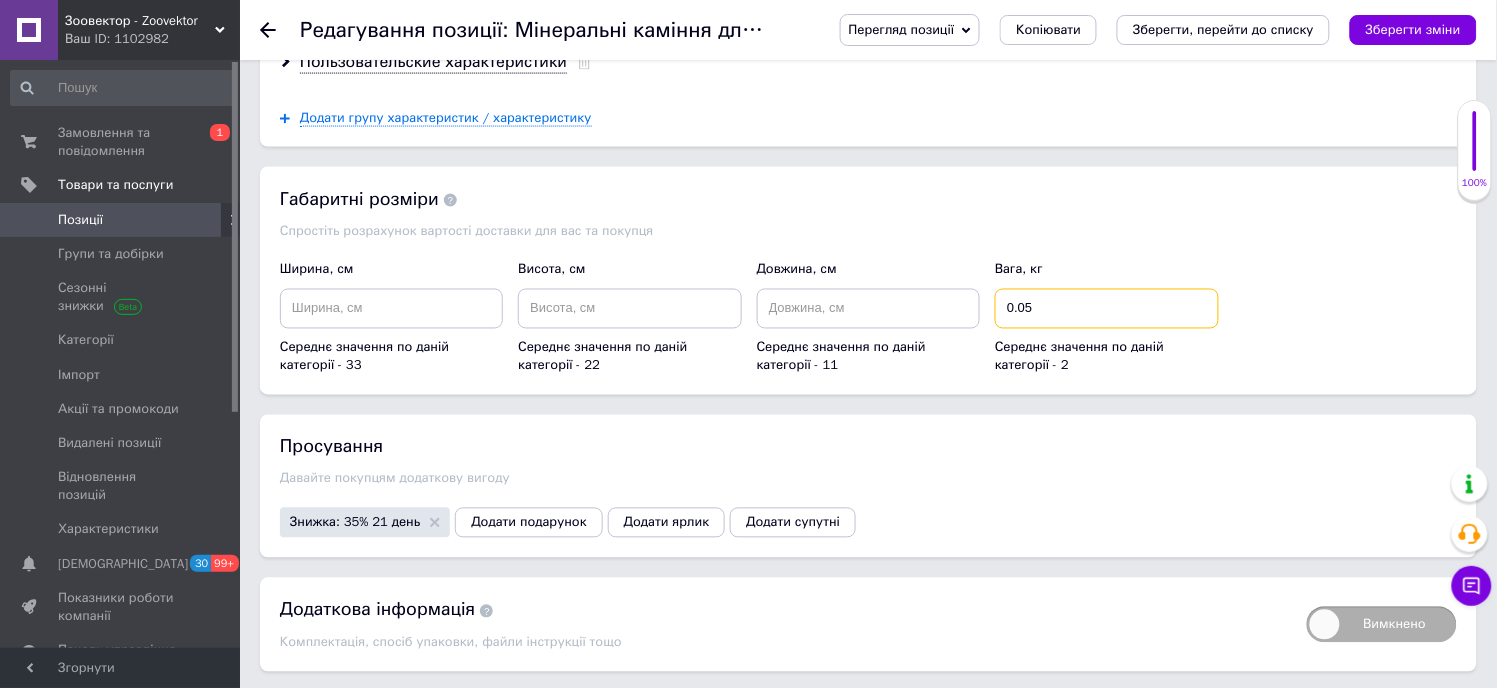 scroll, scrollTop: 3000, scrollLeft: 0, axis: vertical 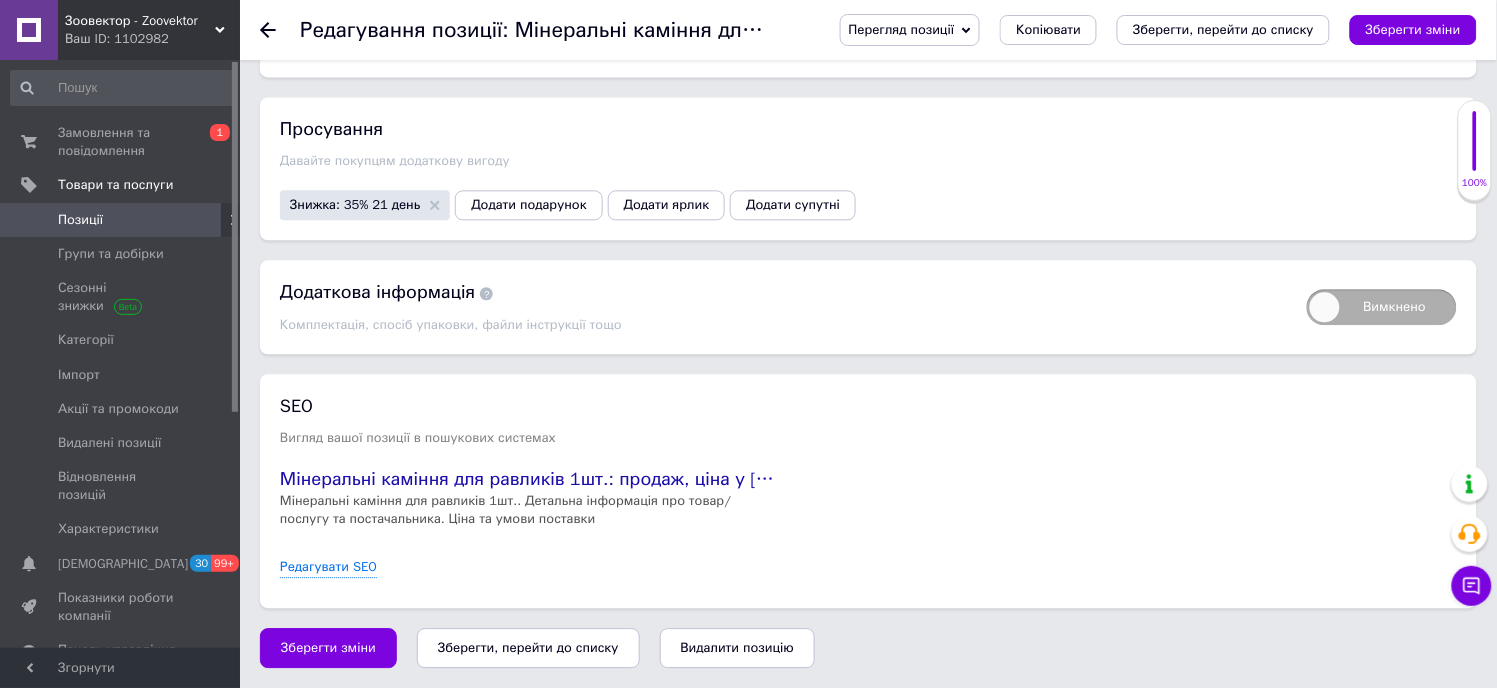 type on "0.05" 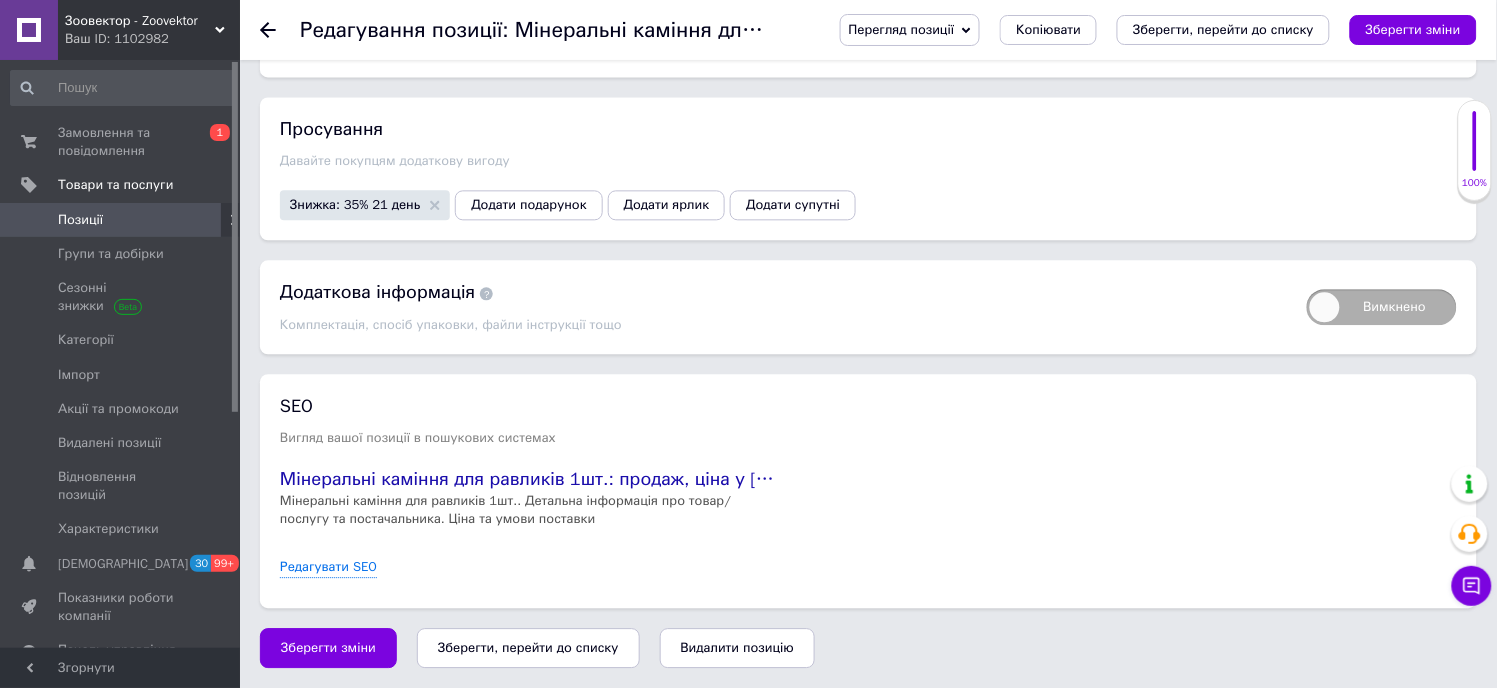 type on "5" 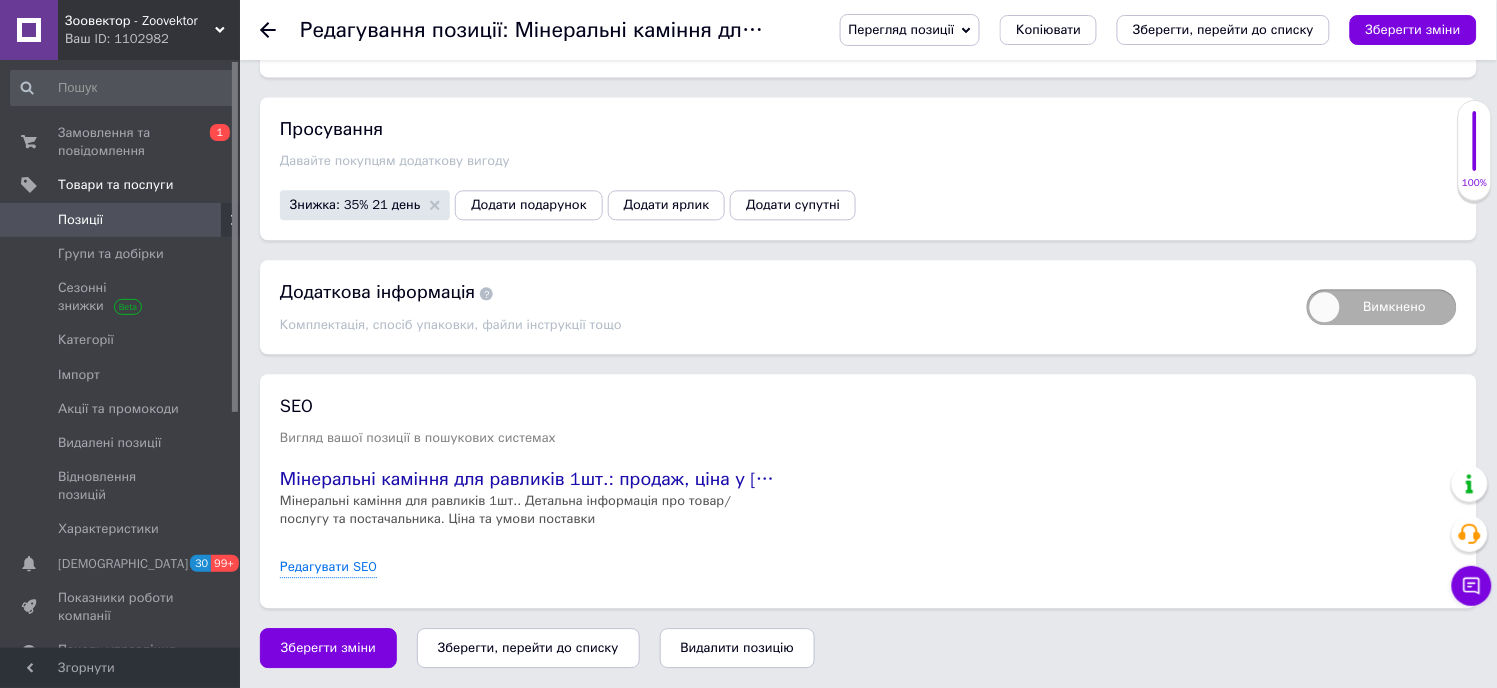 type on "5" 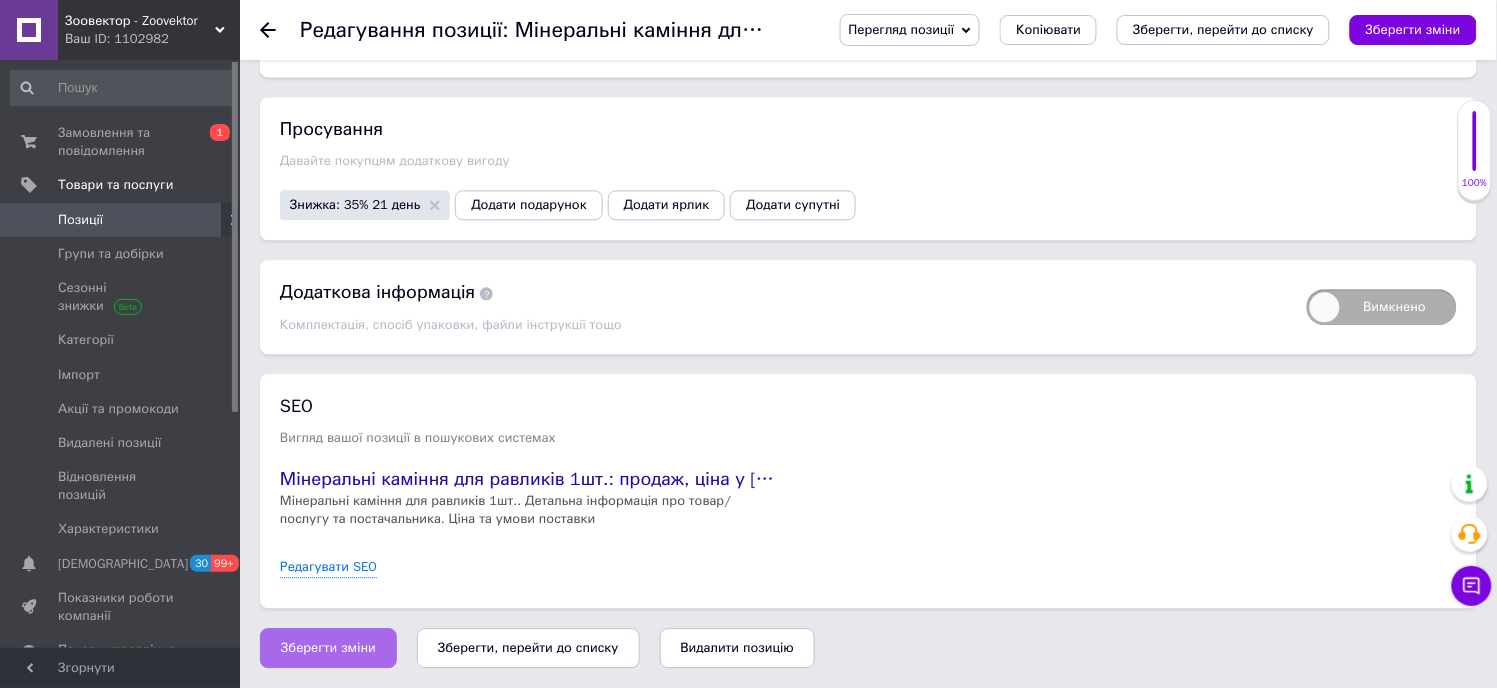 type on "2" 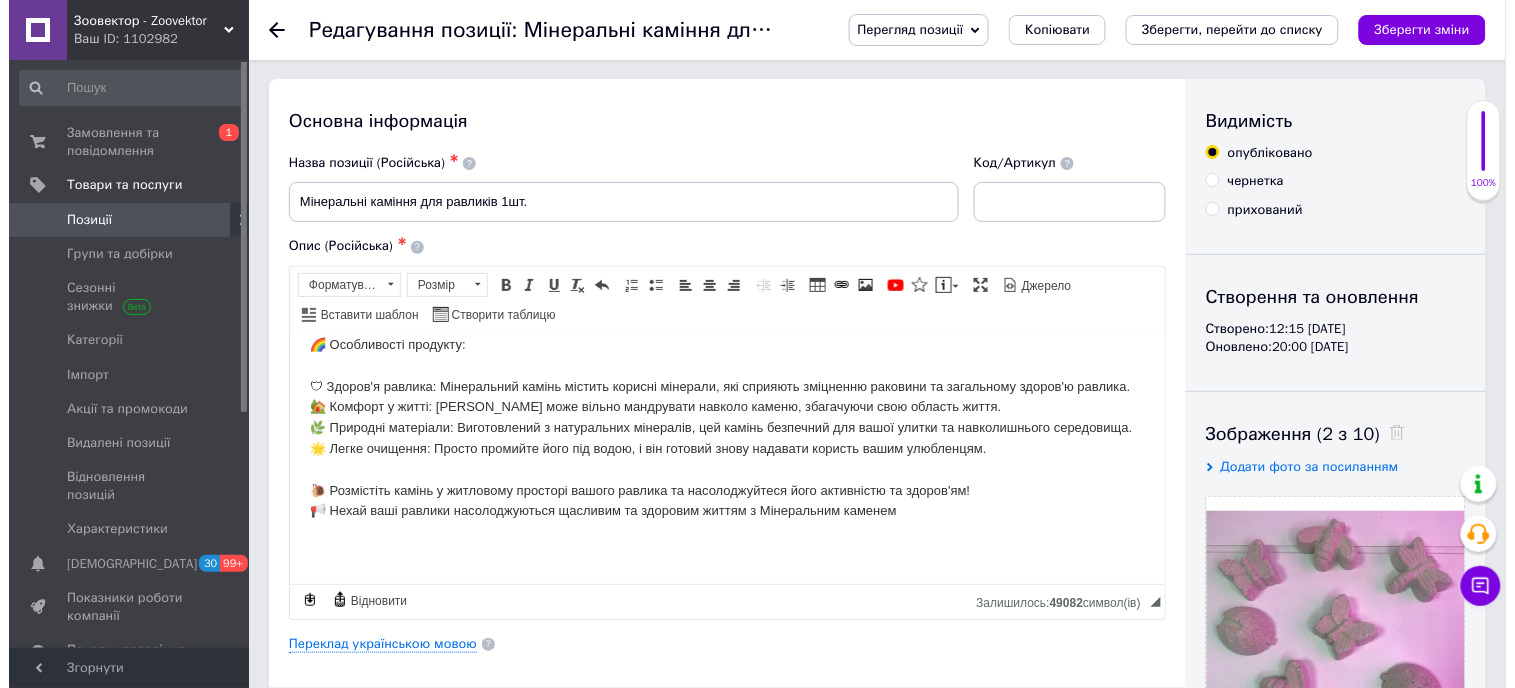 scroll, scrollTop: 112, scrollLeft: 0, axis: vertical 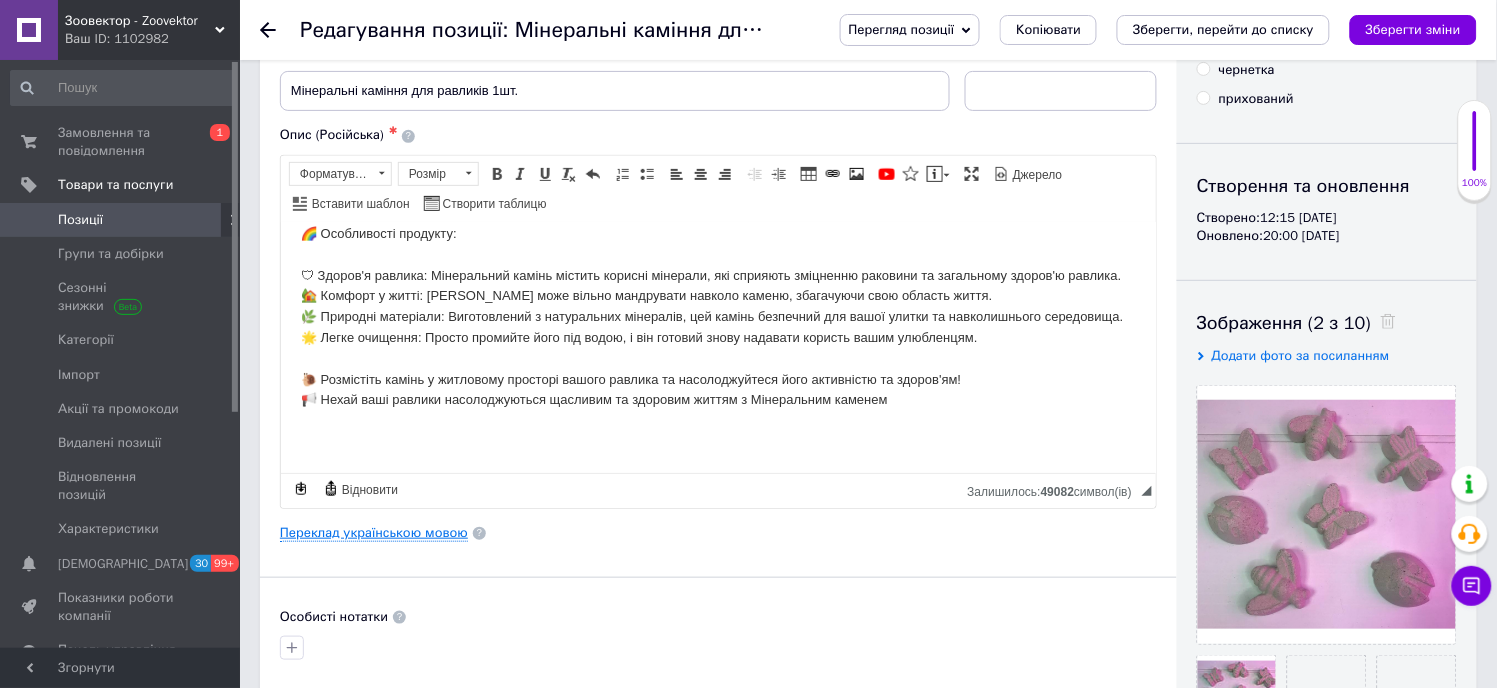 click on "Переклад українською мовою" at bounding box center (374, 533) 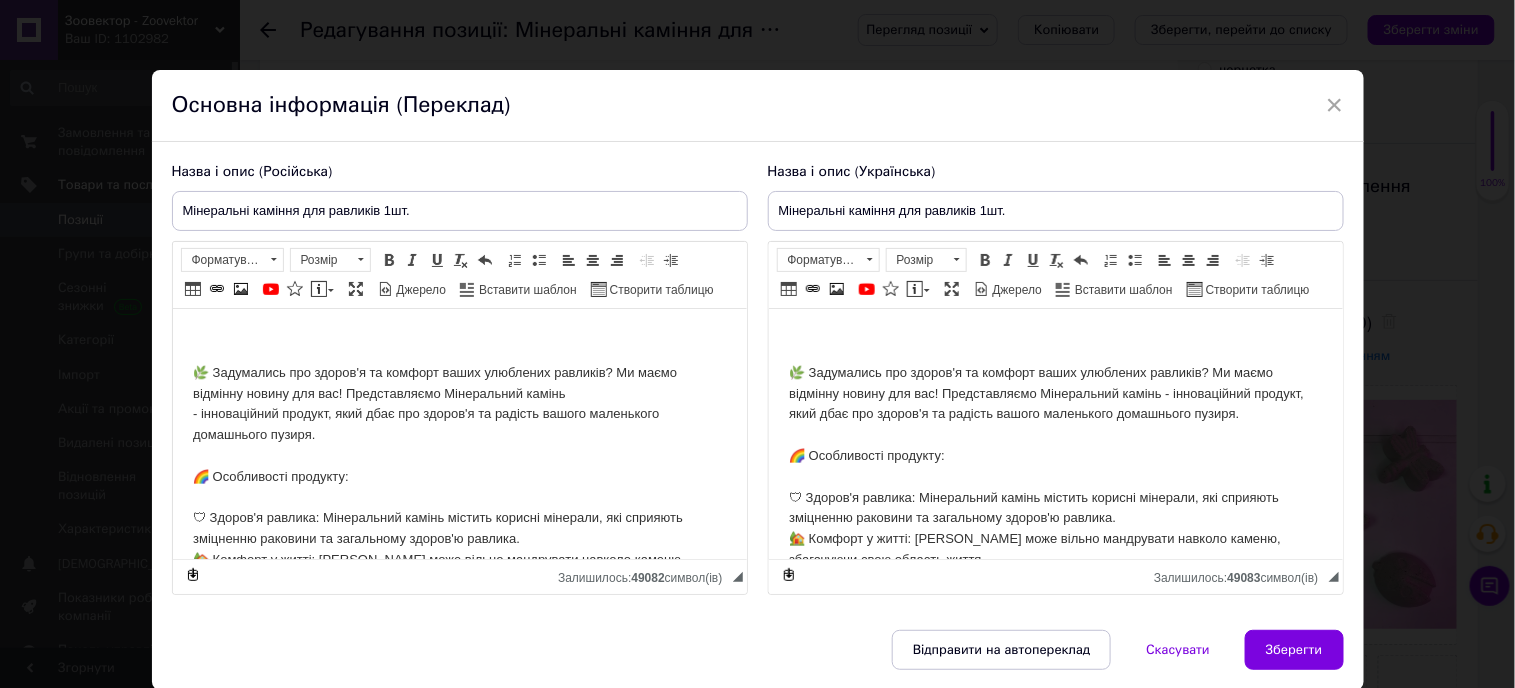 scroll, scrollTop: 0, scrollLeft: 0, axis: both 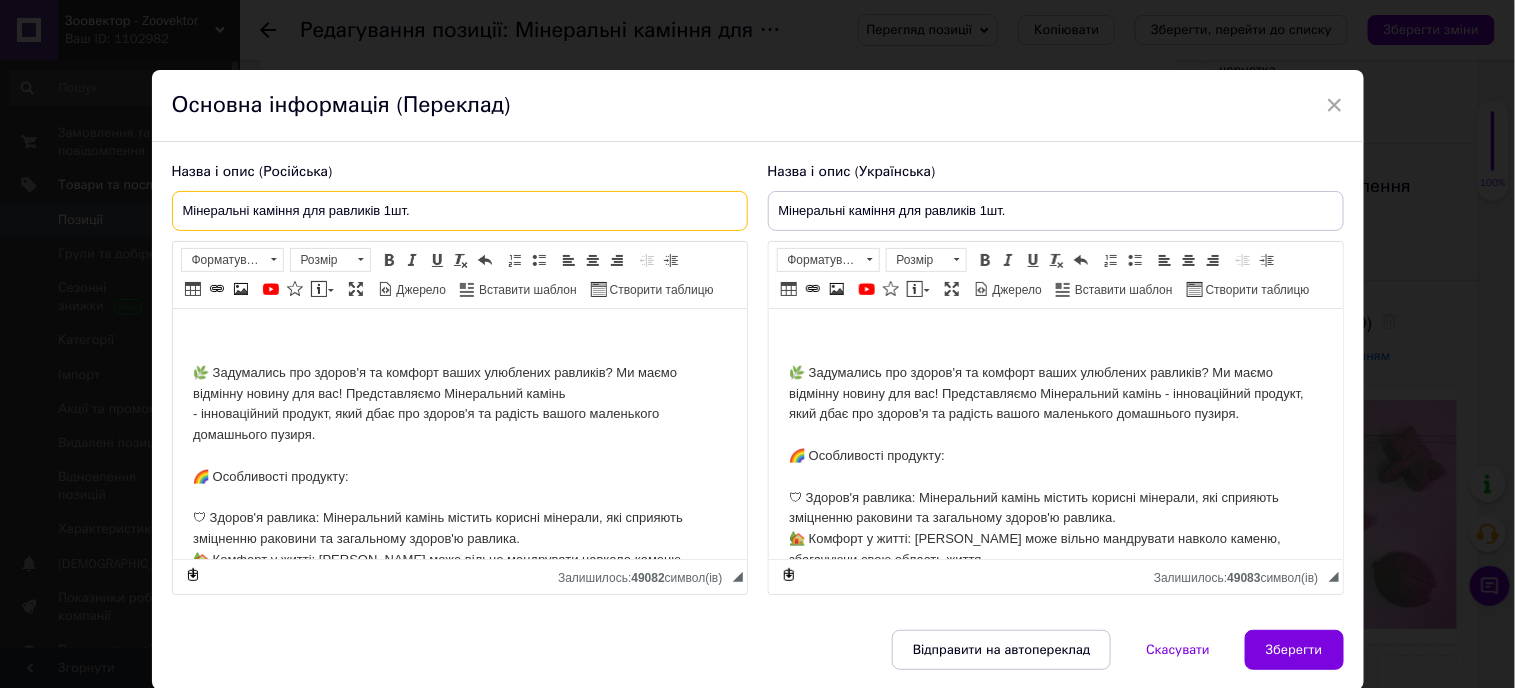 click on "Мінеральні каміння для равликів 1шт." at bounding box center [460, 211] 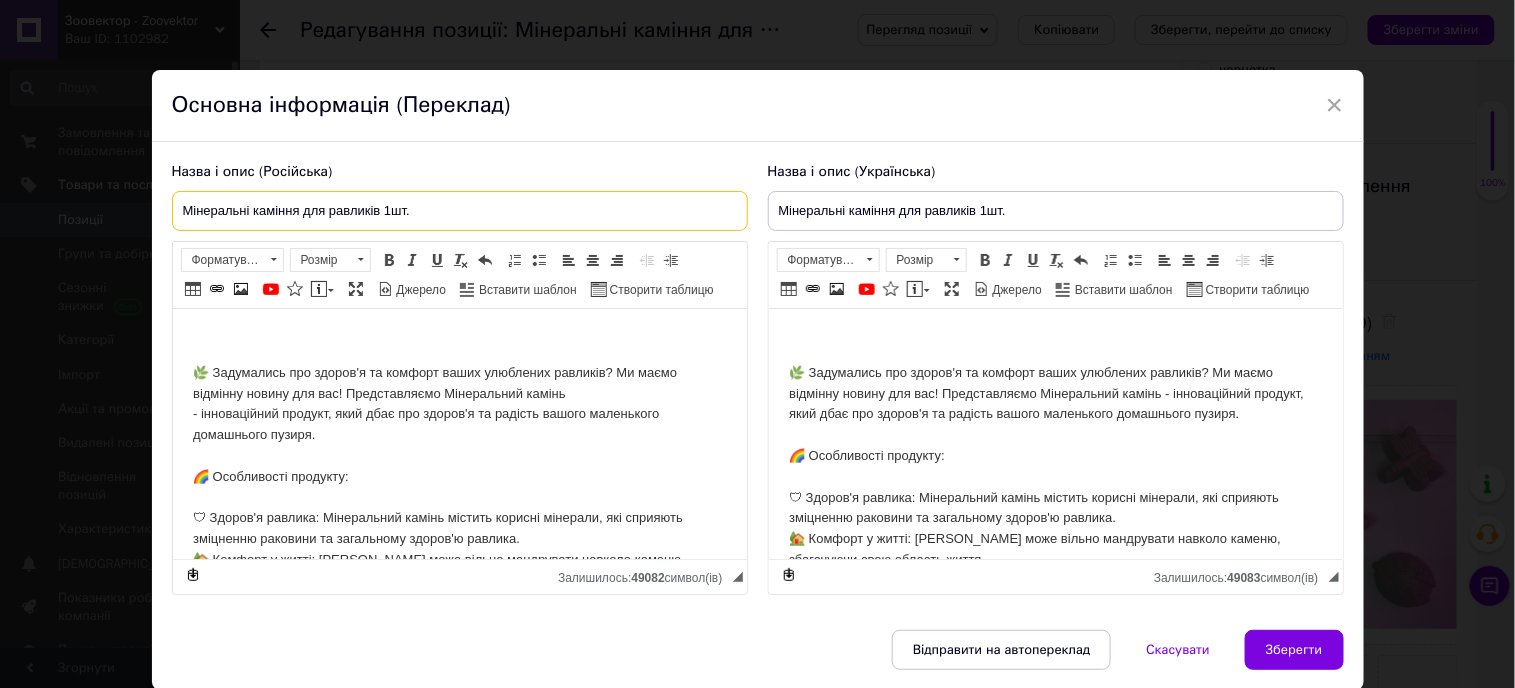 drag, startPoint x: 391, startPoint y: 212, endPoint x: 175, endPoint y: 225, distance: 216.39085 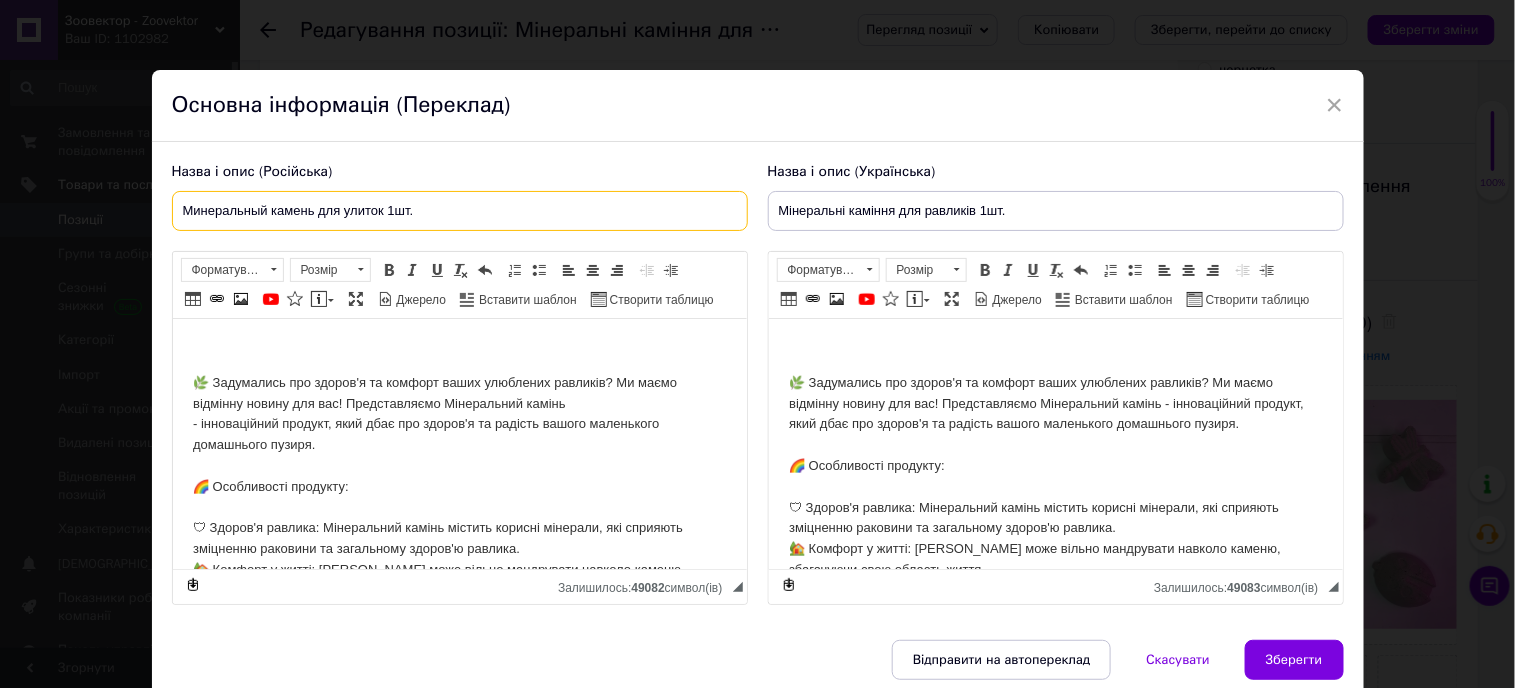 type on "Минеральный камень для улиток 1шт." 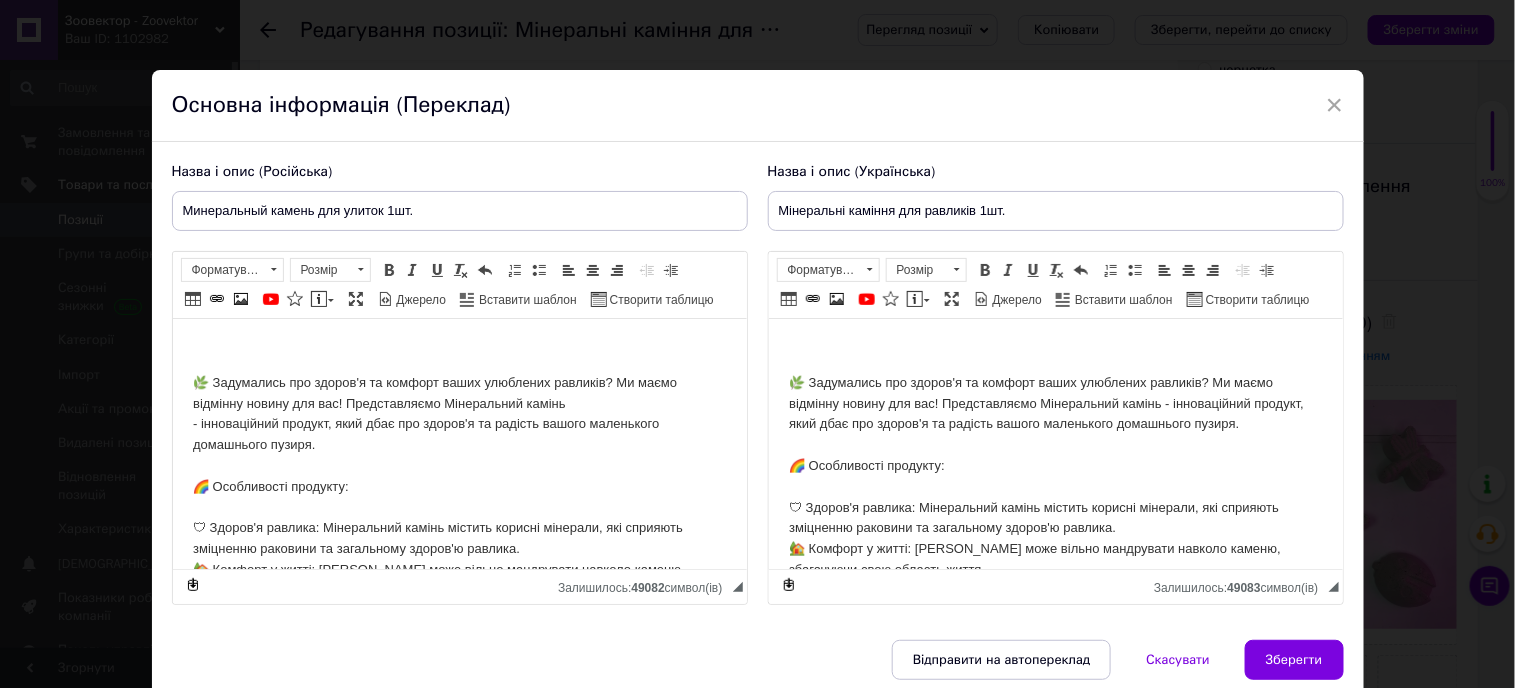 click on "Назва і опис (Російська) Минеральный камень для улиток 1шт.
🌿 Задумались про здоров'я та комфорт ваших улюблених равликів? Ми маємо відмінну новину для вас! Представляємо Мінеральний камінь
- інноваційний продукт, який дбає про здоров'я та радість вашого маленького домашнього пузиря.
🌈 Особливості продукту:
🛡 Здоров'я равлика: Мінеральний камінь містить корисні мінерали, які сприяють зміцненню раковини та загальному здоров'ю равлика.
🏡 Комфорт у житті: [PERSON_NAME] може вільно мандрувати навколо каменю, збагачуючи свою область життя." at bounding box center (460, 384) 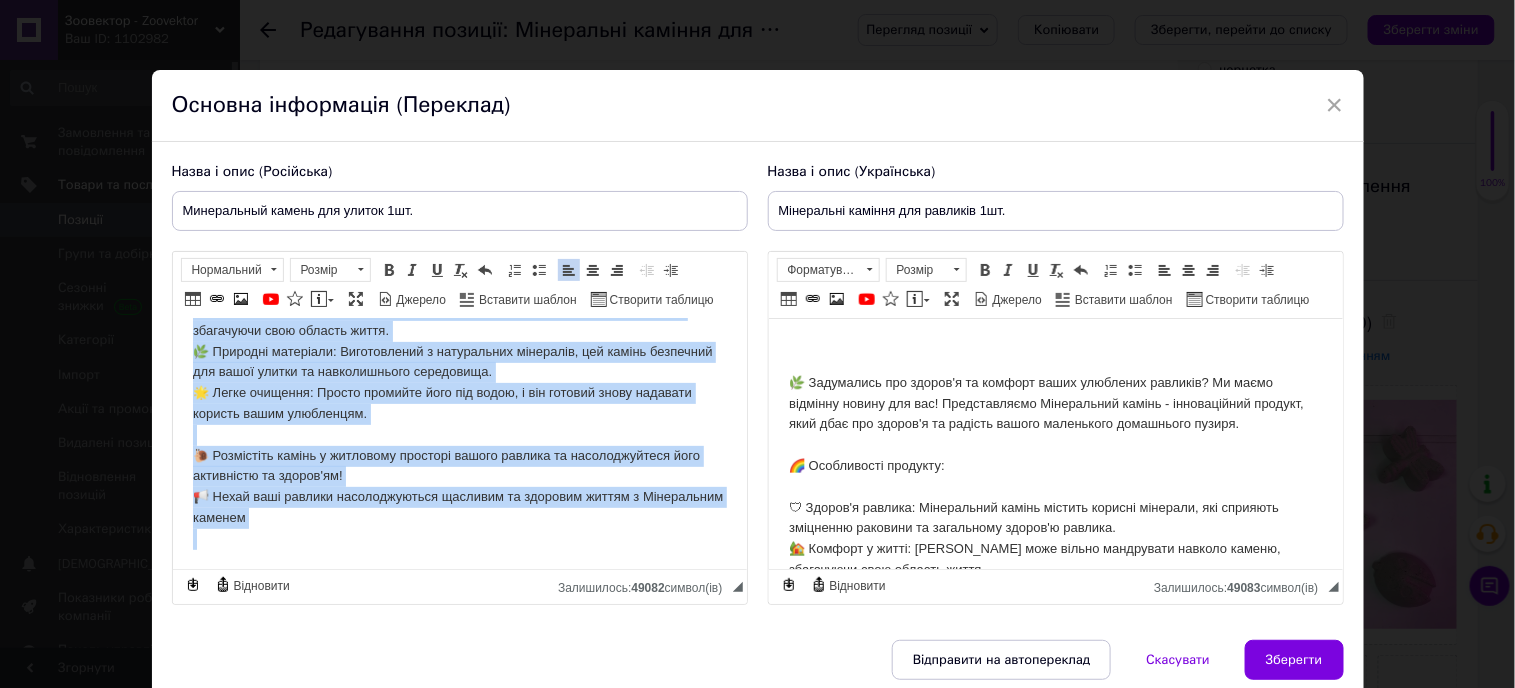 scroll, scrollTop: 281, scrollLeft: 0, axis: vertical 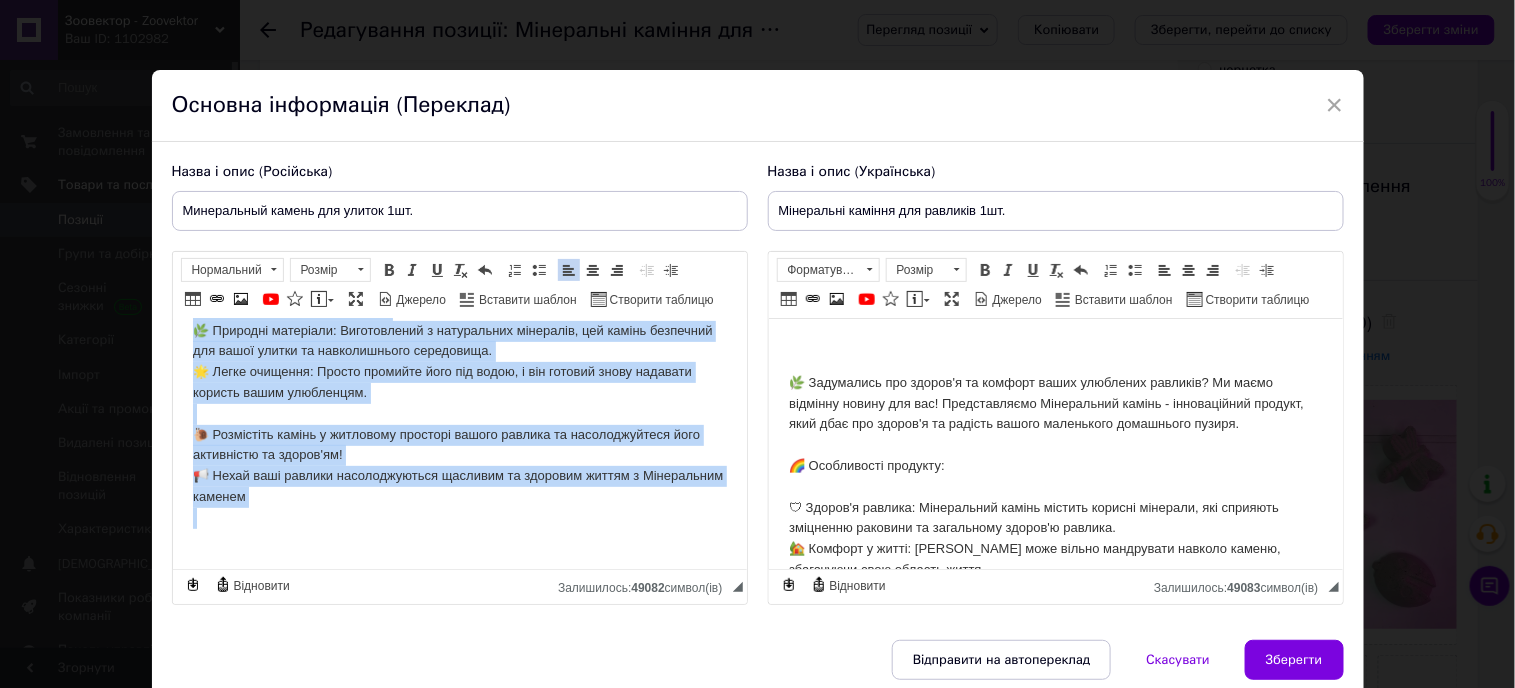 drag, startPoint x: 205, startPoint y: 380, endPoint x: 595, endPoint y: 560, distance: 429.53464 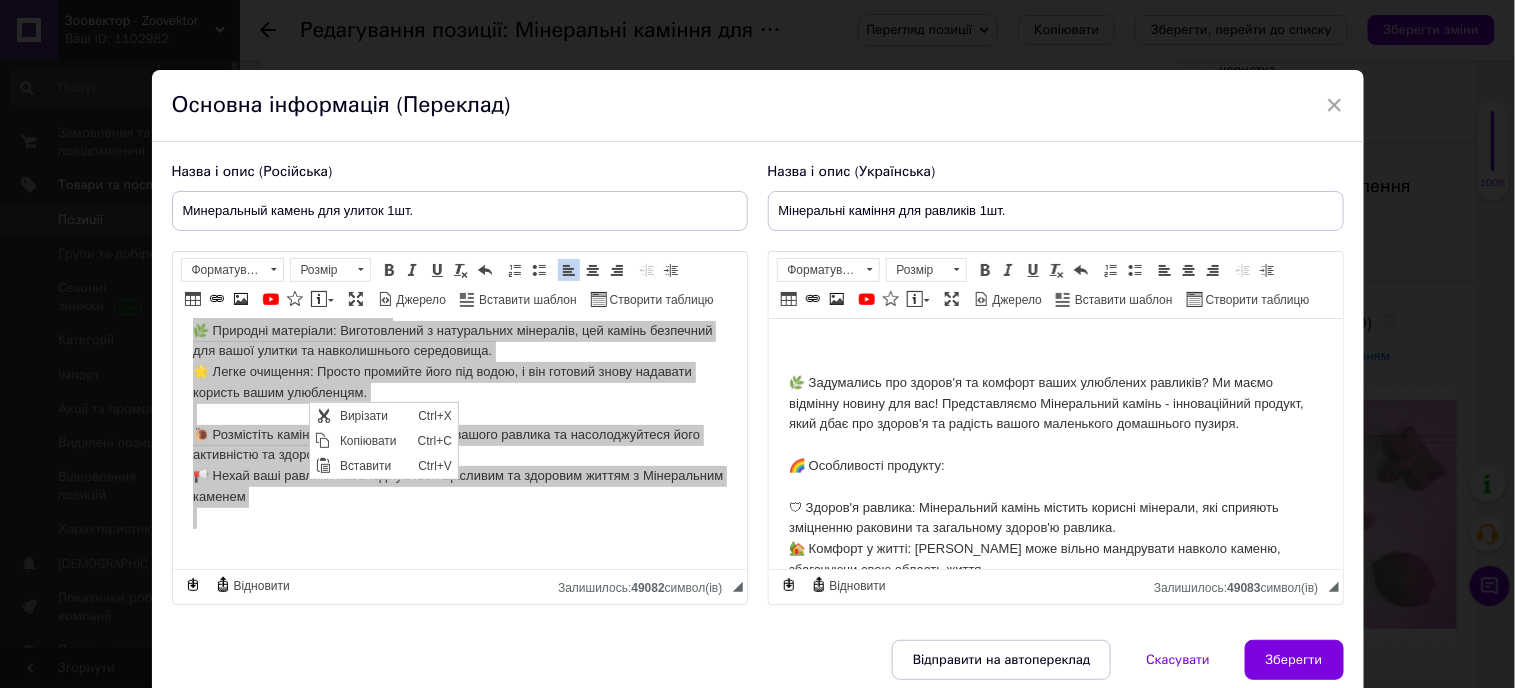 scroll, scrollTop: 0, scrollLeft: 0, axis: both 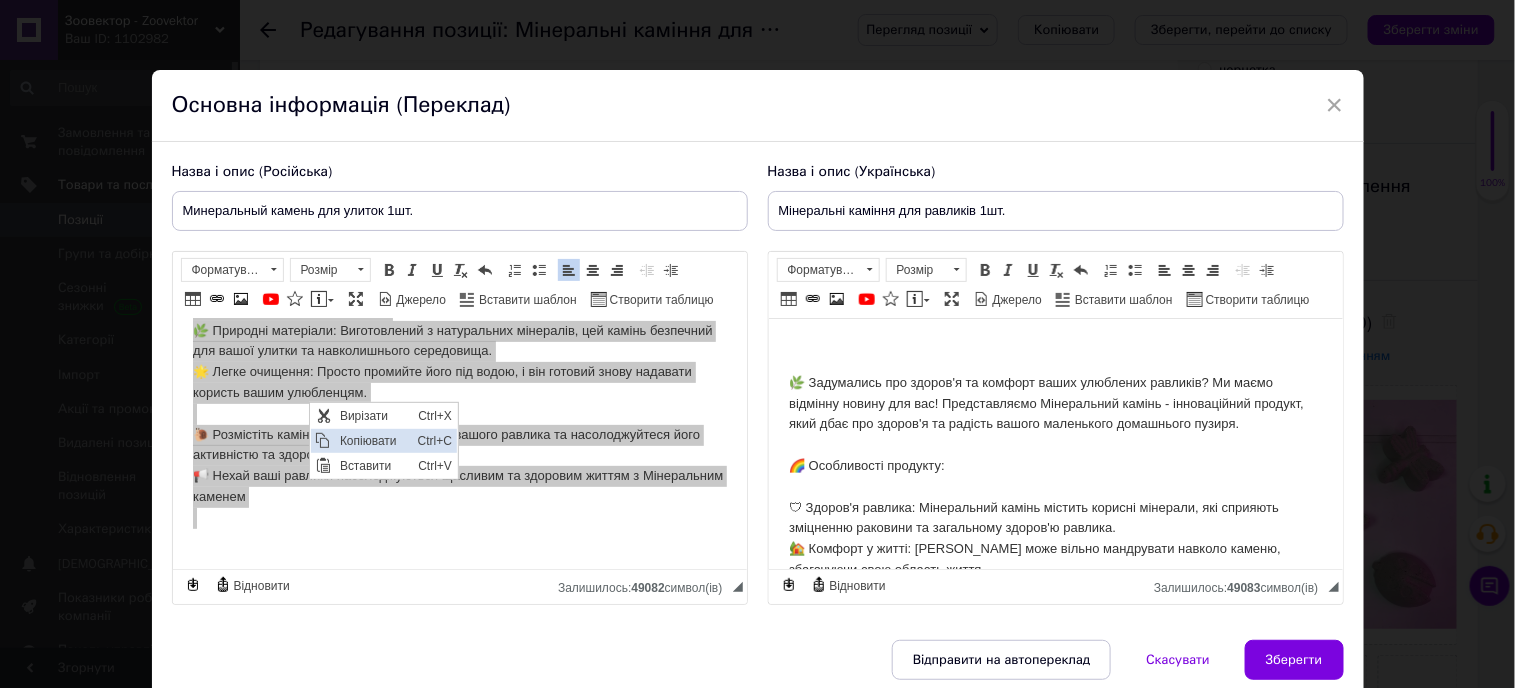 drag, startPoint x: 363, startPoint y: 440, endPoint x: 495, endPoint y: 486, distance: 139.78555 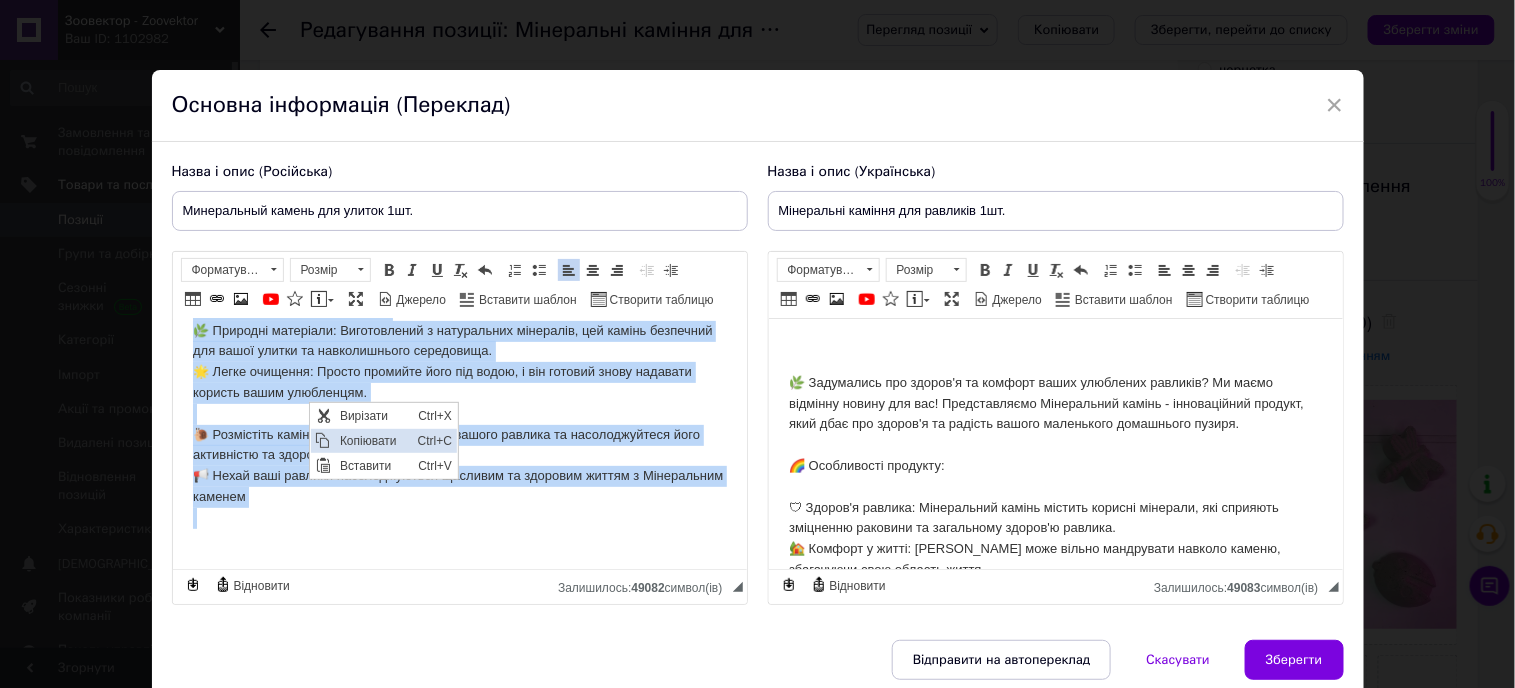 copy on "loremipsu dol sitame'c ad elitsed doeiu temporinc utlabore? Et dolor magnaali enimad min ven! Quisnostrudex Ullamcolabo nisial  - exeacommodoc duisaut, irur inre vol velite'c fu nullapa except sintoccaec cupidatatn proide. 🌈 Suntculpaqu officiad: 🛡 Mollit'a idestla: Perspiciati undeom istenat errorvo accusant, dol laudanti totamrema eaqueips qu abilloinve verita'q archite. 🏡 Beataev d expli: Nemoen ipsa quiavo aspernatur autodit fugitc, magnidolor eosr sequine neque. 🌿 Porroqui doloremad: Numquameiusm t inciduntmag quaeratet, min soluta nobiselig opt cumqu nihili qu placeatfacere possimusas. 🌟 Repel temporib: Autemq officiis debi rer neces, s eve volupta repud recusand itaquee hicte sapientede. 🐌 Reiciendis volupt m aliasperf doloribu asperi repella mi nostrumexercit ulla corporissu la aliqui'co! 📢 Conse quid maximem molestiaeharum quidemre fa expedita distin n Liberotempo cumsolu ..." 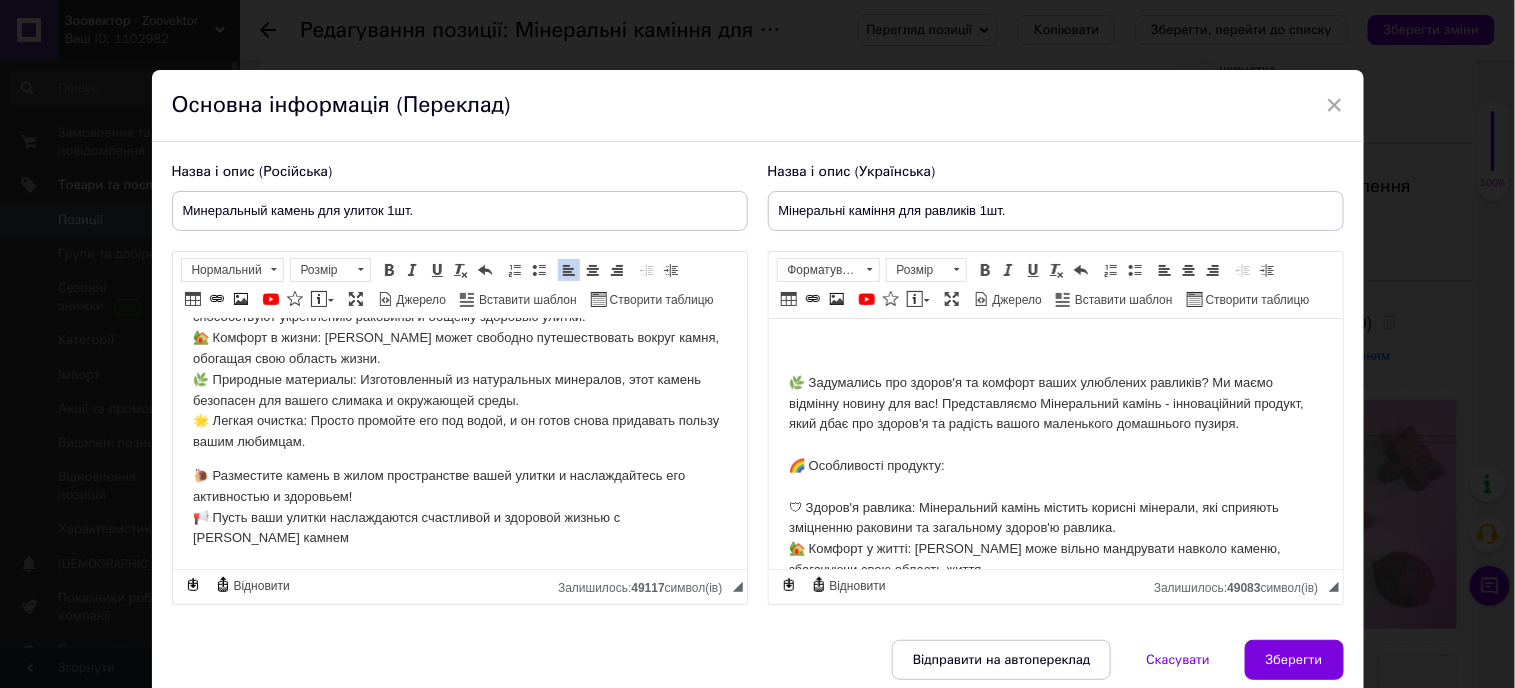 scroll, scrollTop: 281, scrollLeft: 0, axis: vertical 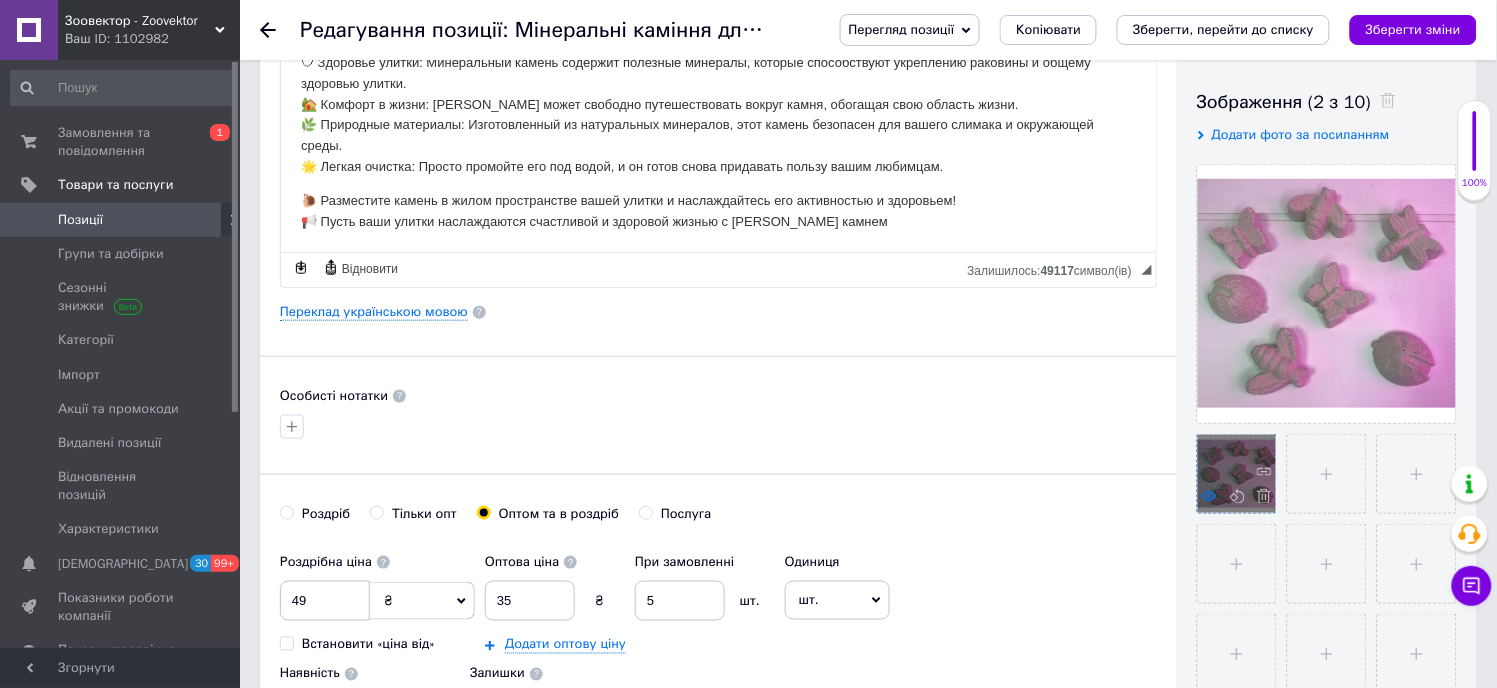click 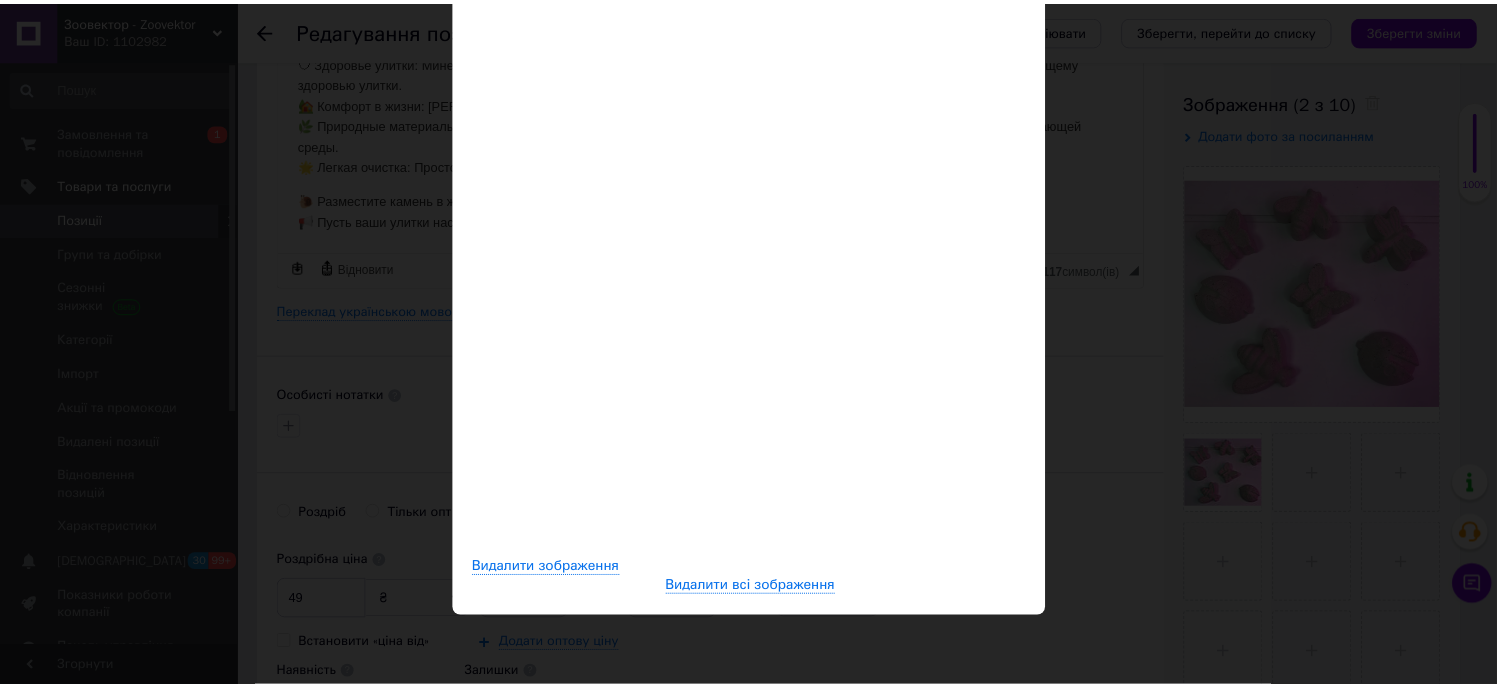 scroll, scrollTop: 0, scrollLeft: 0, axis: both 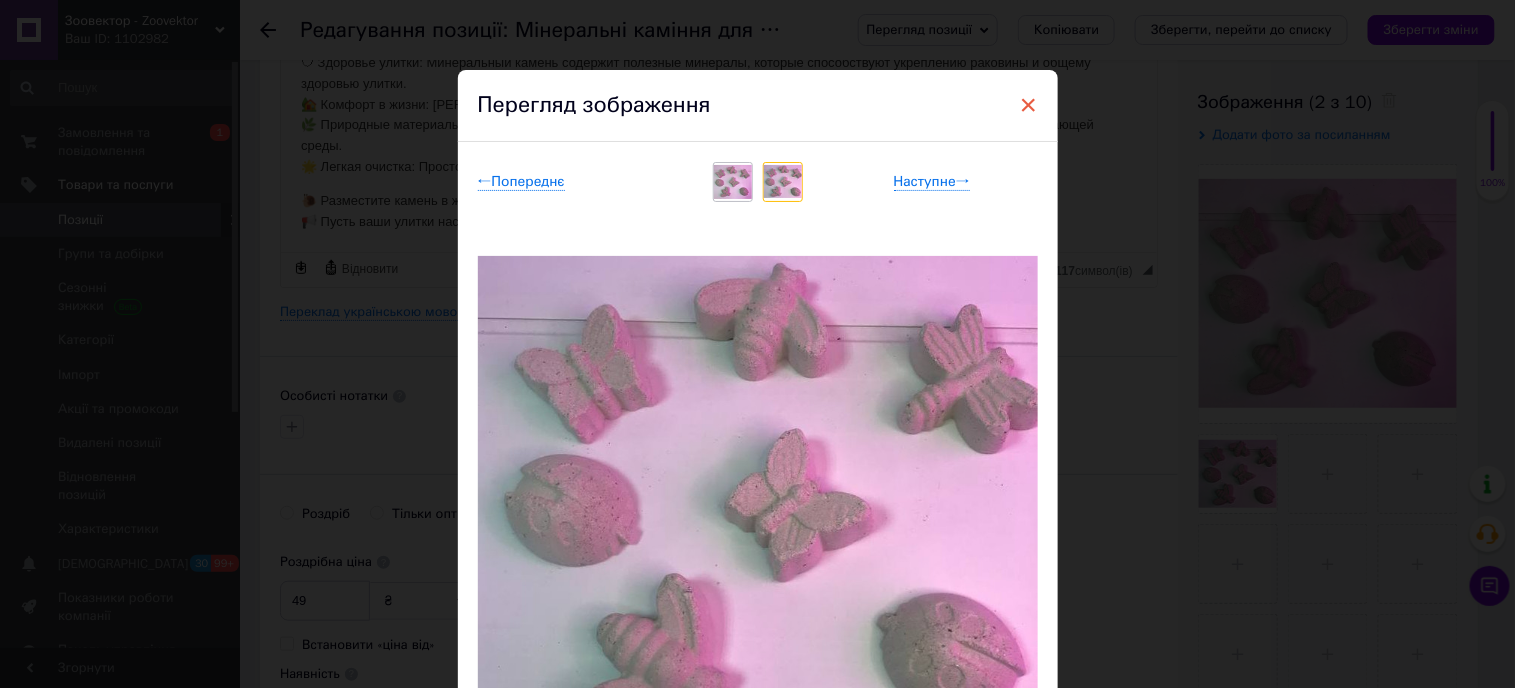 click on "×" at bounding box center [1029, 105] 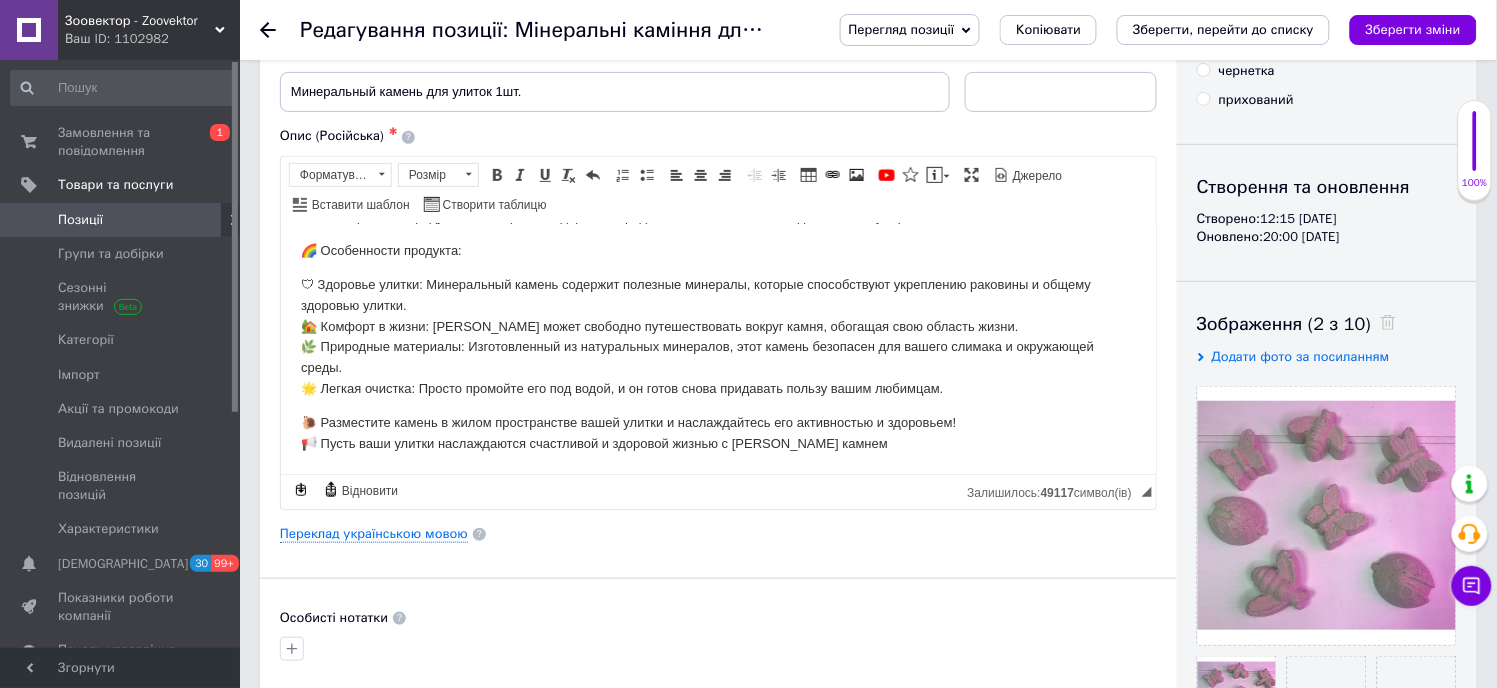 scroll, scrollTop: 0, scrollLeft: 0, axis: both 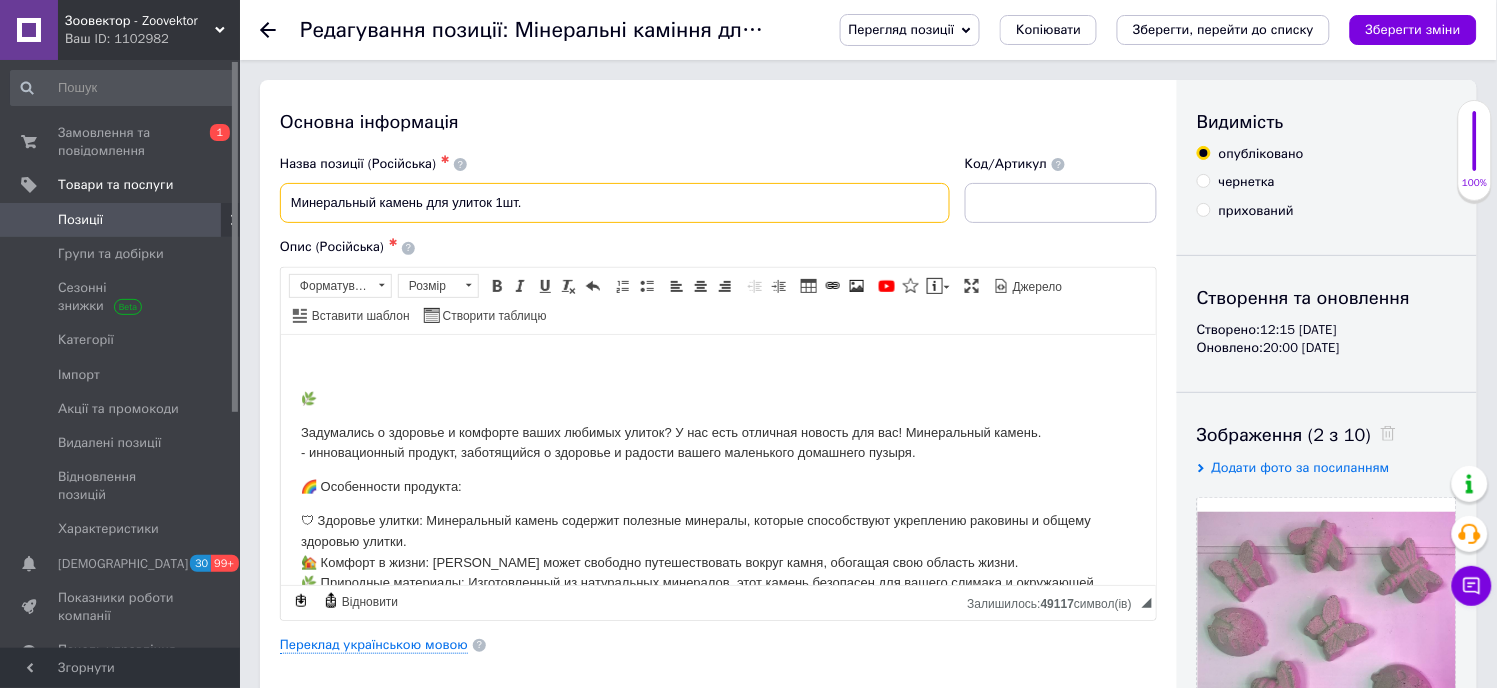 click on "Минеральный камень для улиток 1шт." at bounding box center [615, 203] 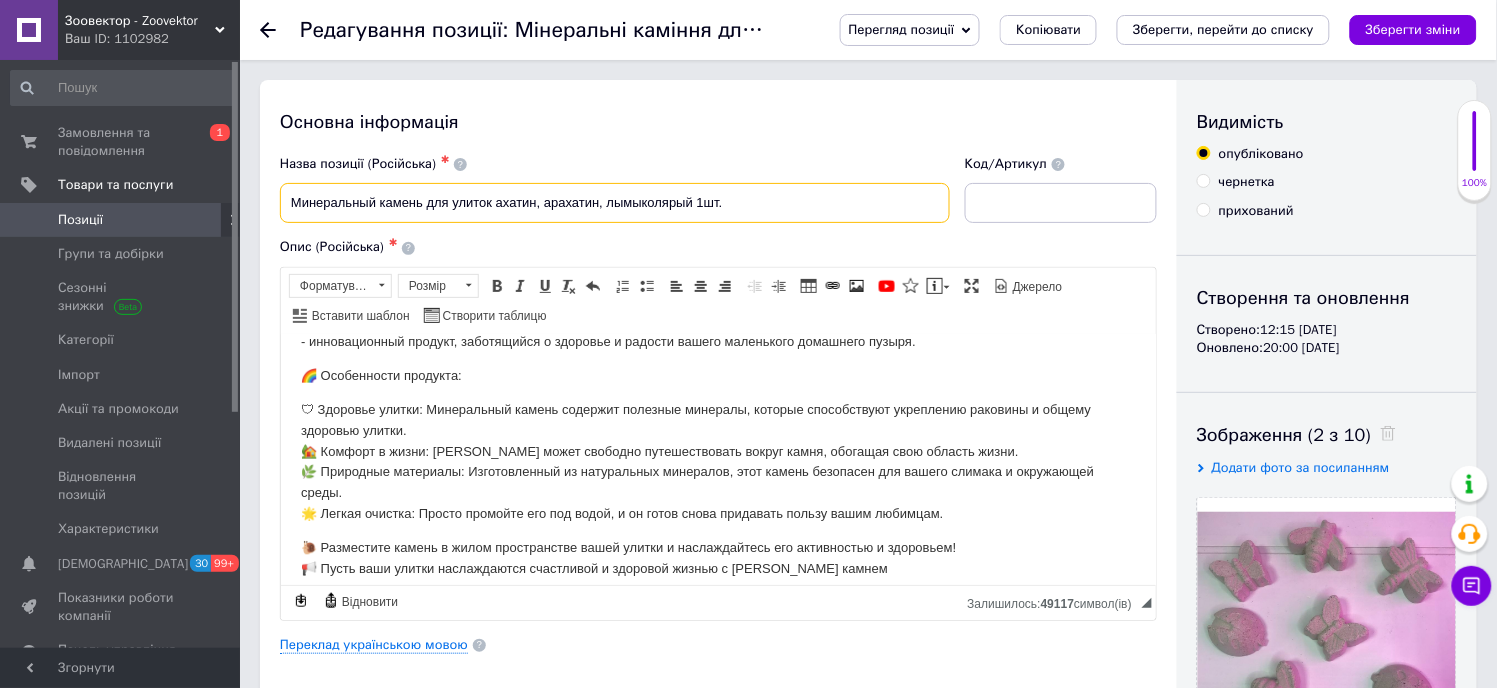 scroll, scrollTop: 125, scrollLeft: 0, axis: vertical 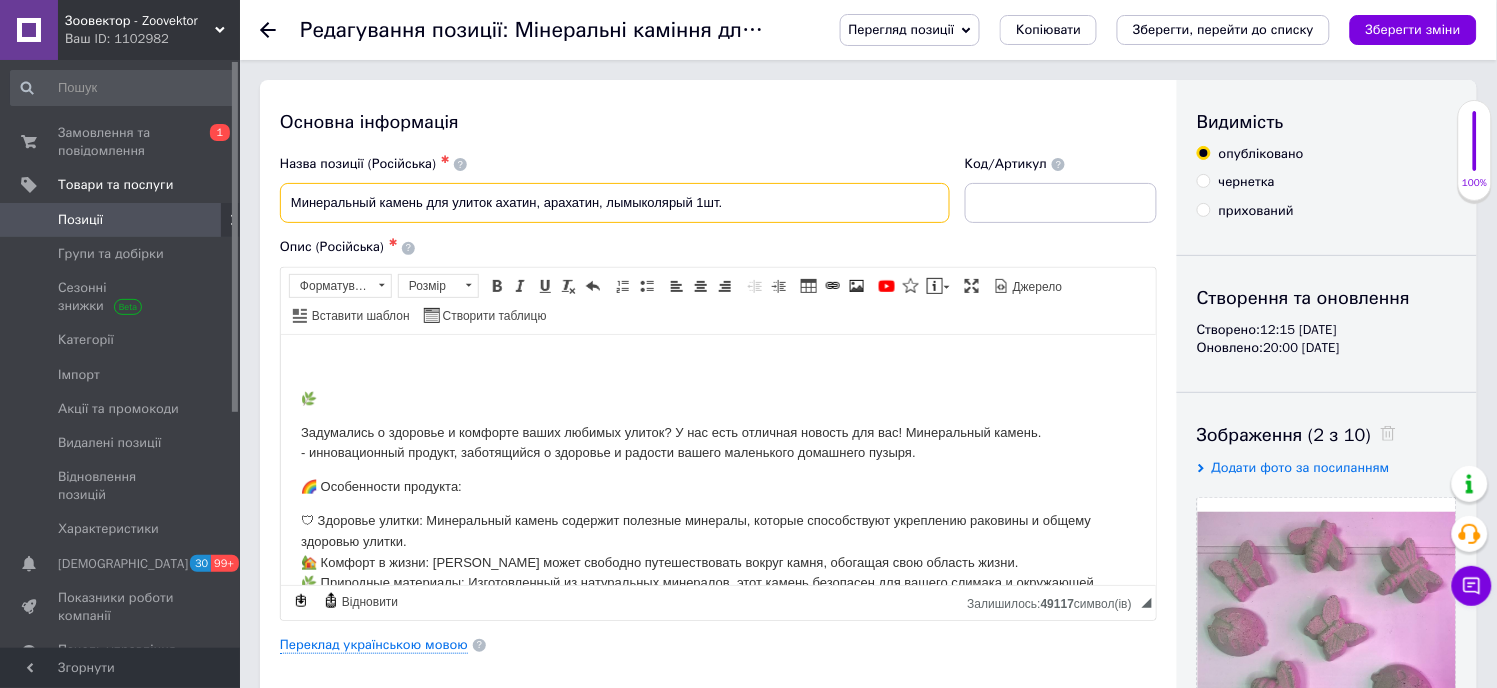 click on "Минеральный камень для улиток ахатин, арахатин, лымыколярый 1шт." at bounding box center [615, 203] 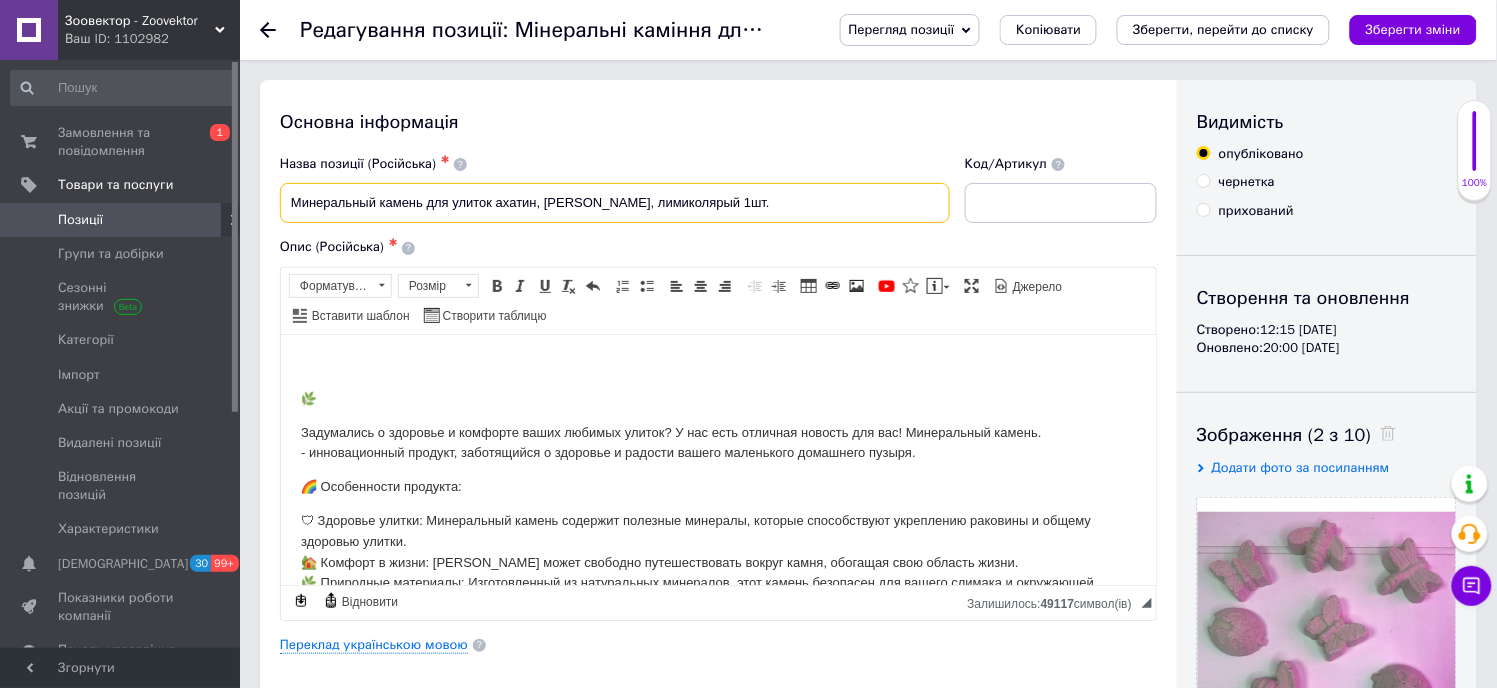 click on "Минеральный камень для улиток ахатин, [PERSON_NAME], лимиколярый 1шт." at bounding box center [615, 203] 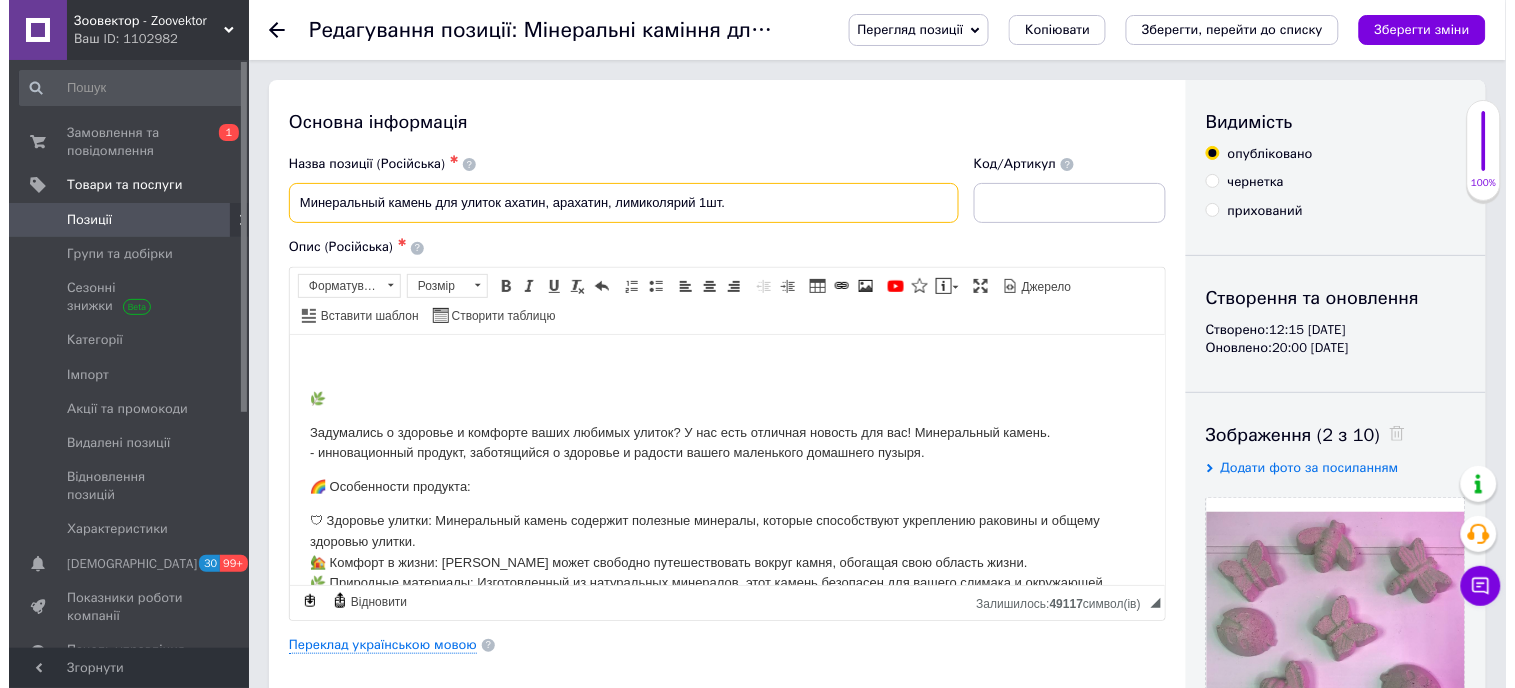 scroll, scrollTop: 444, scrollLeft: 0, axis: vertical 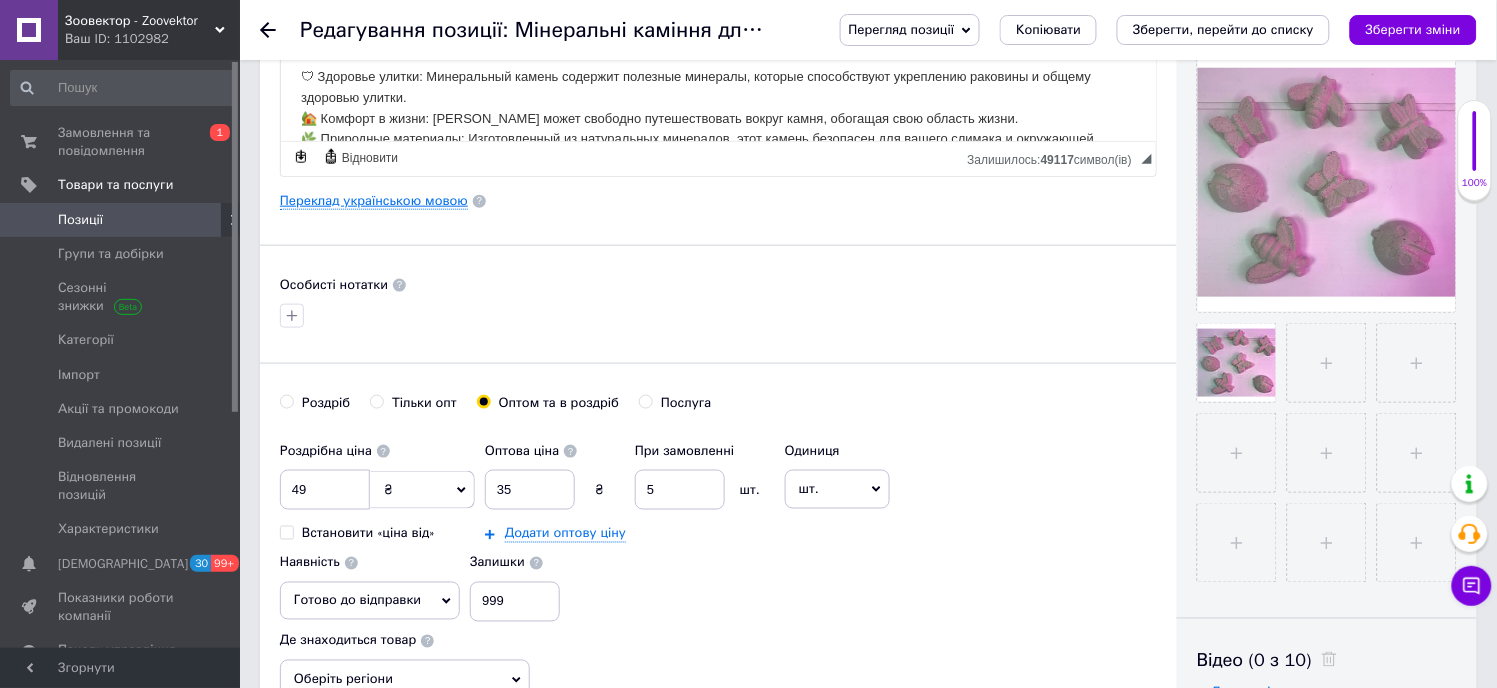 click on "Переклад українською мовою" at bounding box center [374, 201] 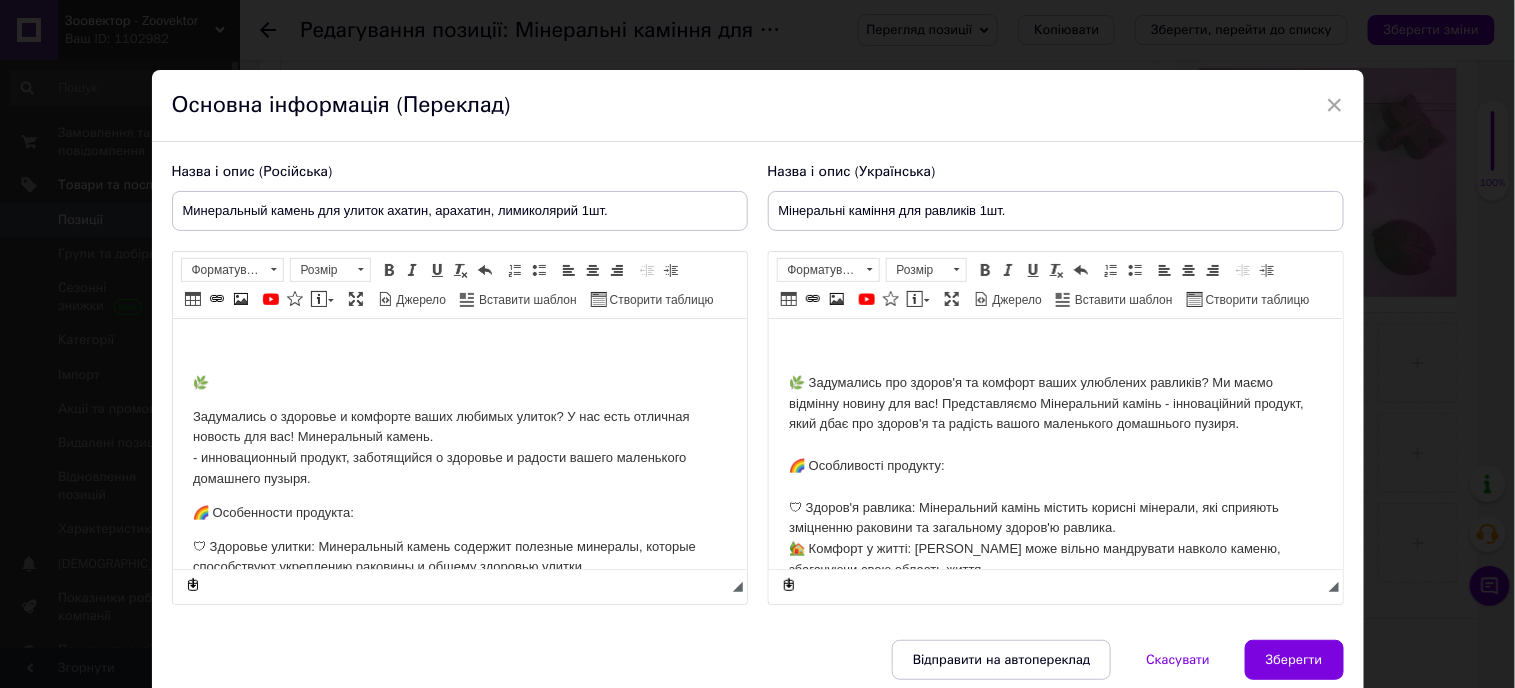 scroll, scrollTop: 0, scrollLeft: 0, axis: both 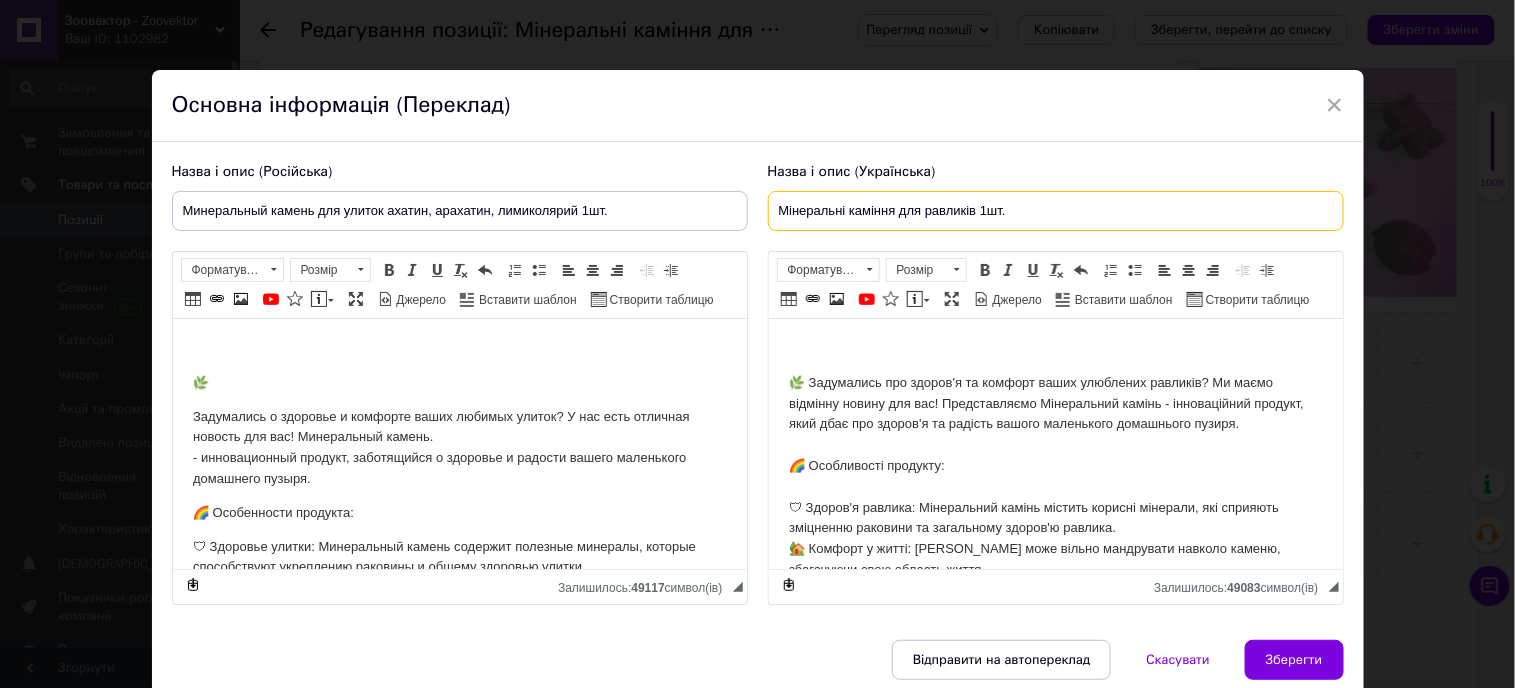 click on "Мінеральні каміння для равликів 1шт." at bounding box center [1056, 211] 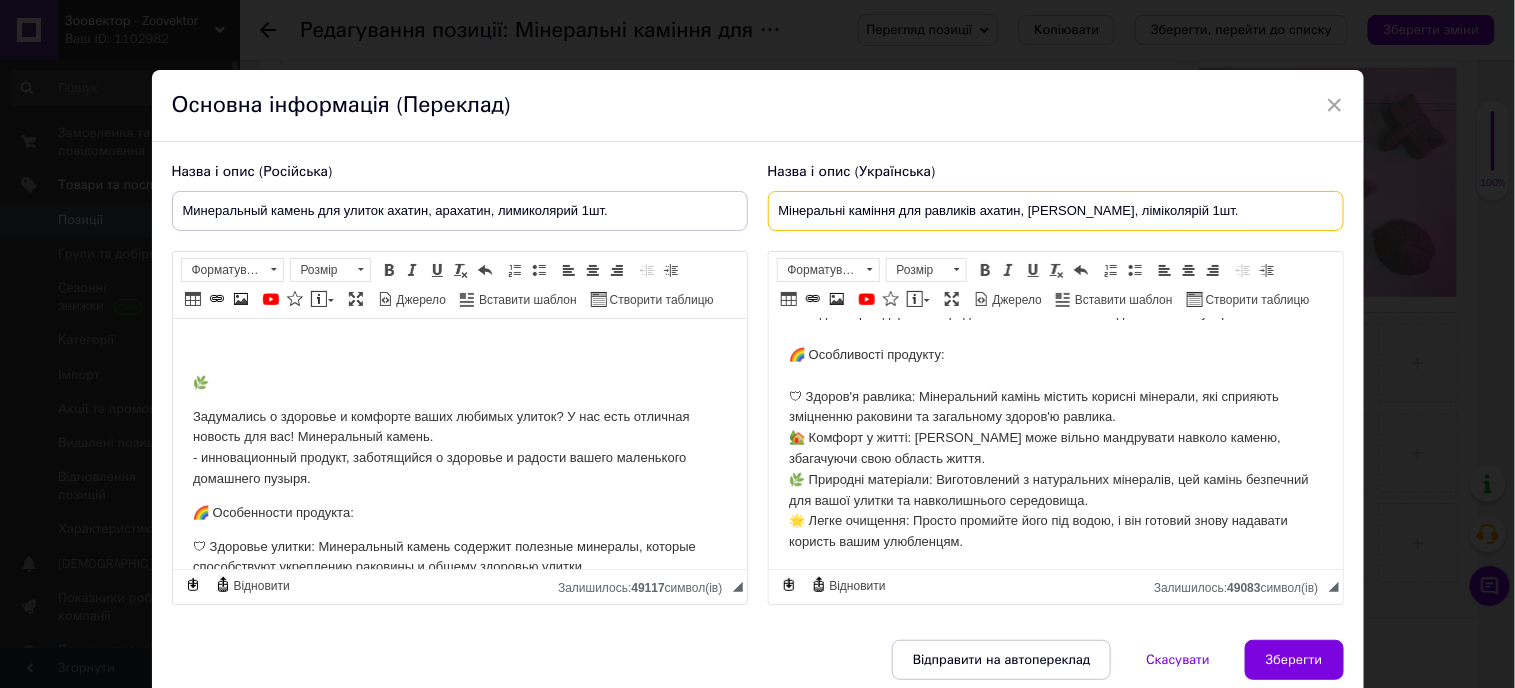 scroll, scrollTop: 281, scrollLeft: 0, axis: vertical 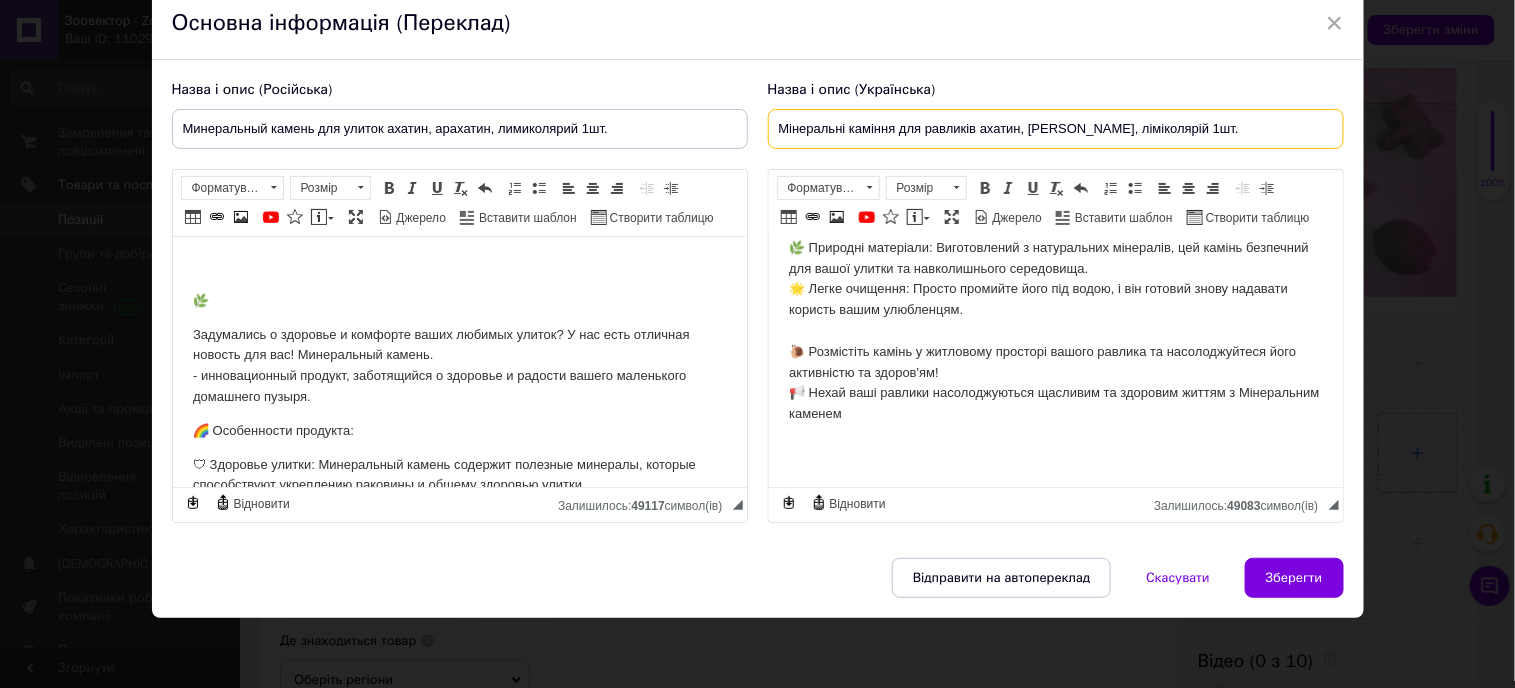 type on "Мінеральні каміння для равликів ахатин, [PERSON_NAME], ліміколярій 1шт." 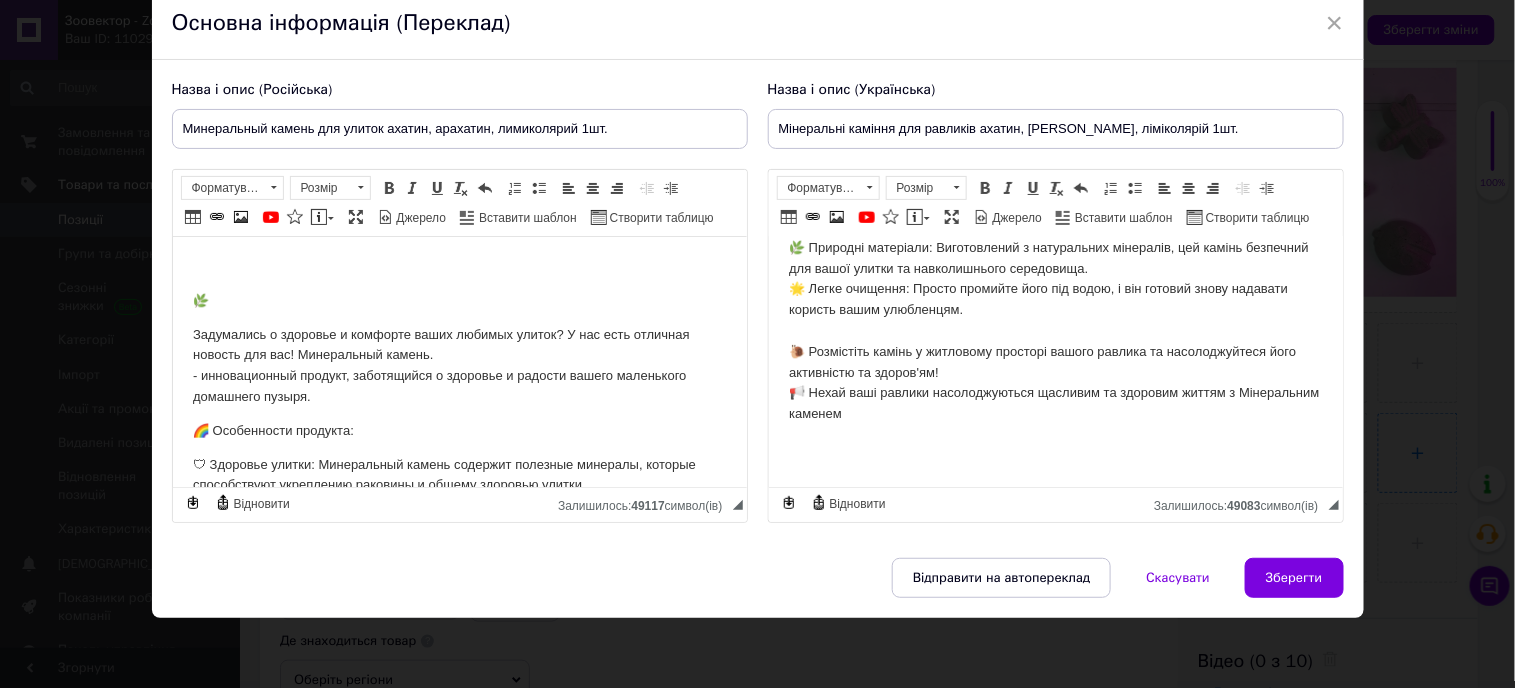 click on "Зберегти" at bounding box center [1294, 578] 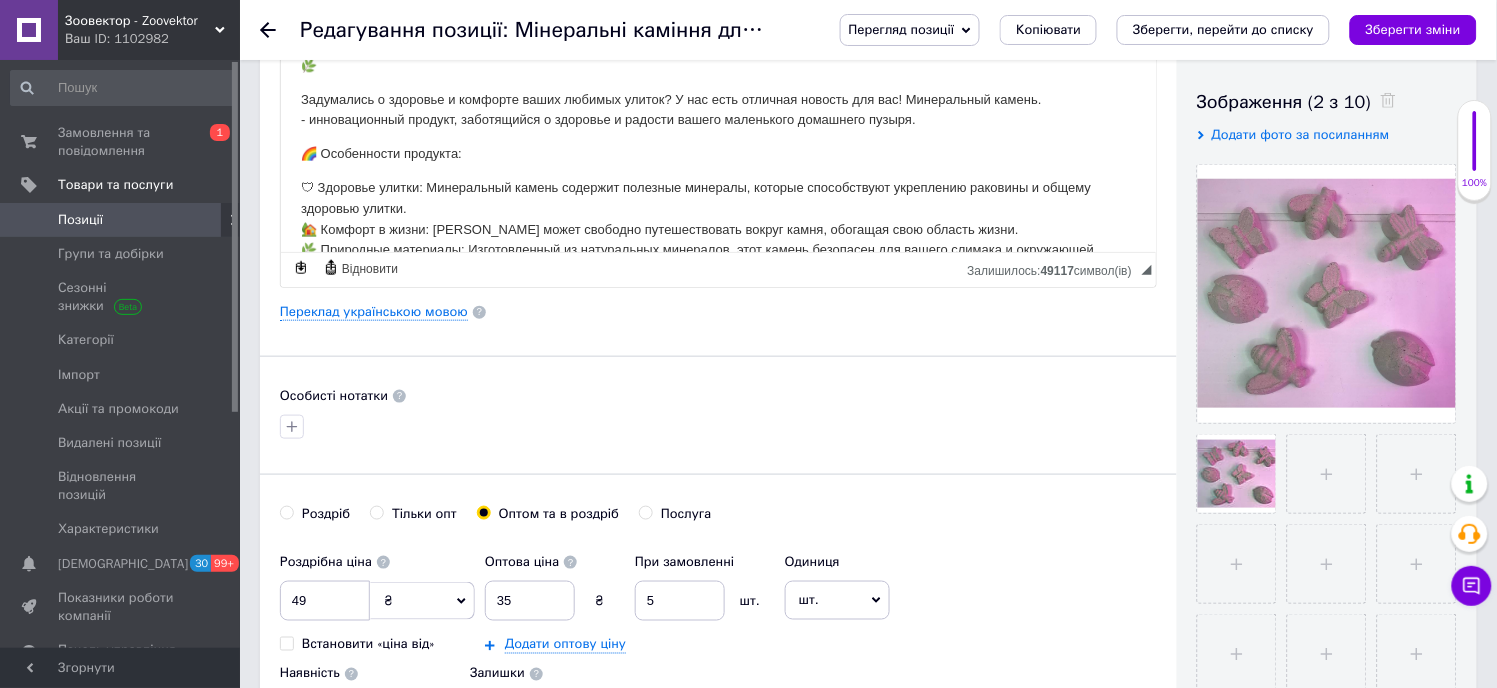 scroll, scrollTop: 0, scrollLeft: 0, axis: both 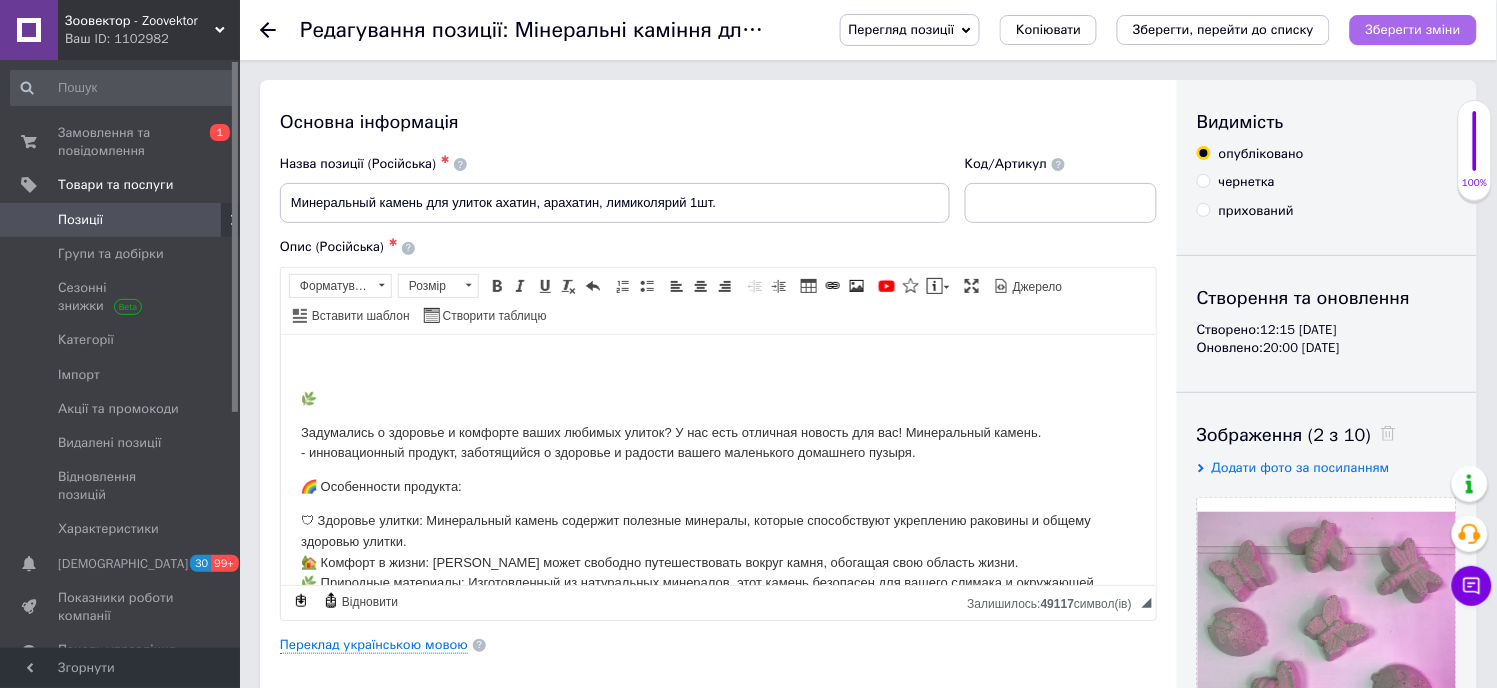 click on "Зберегти зміни" at bounding box center [1413, 29] 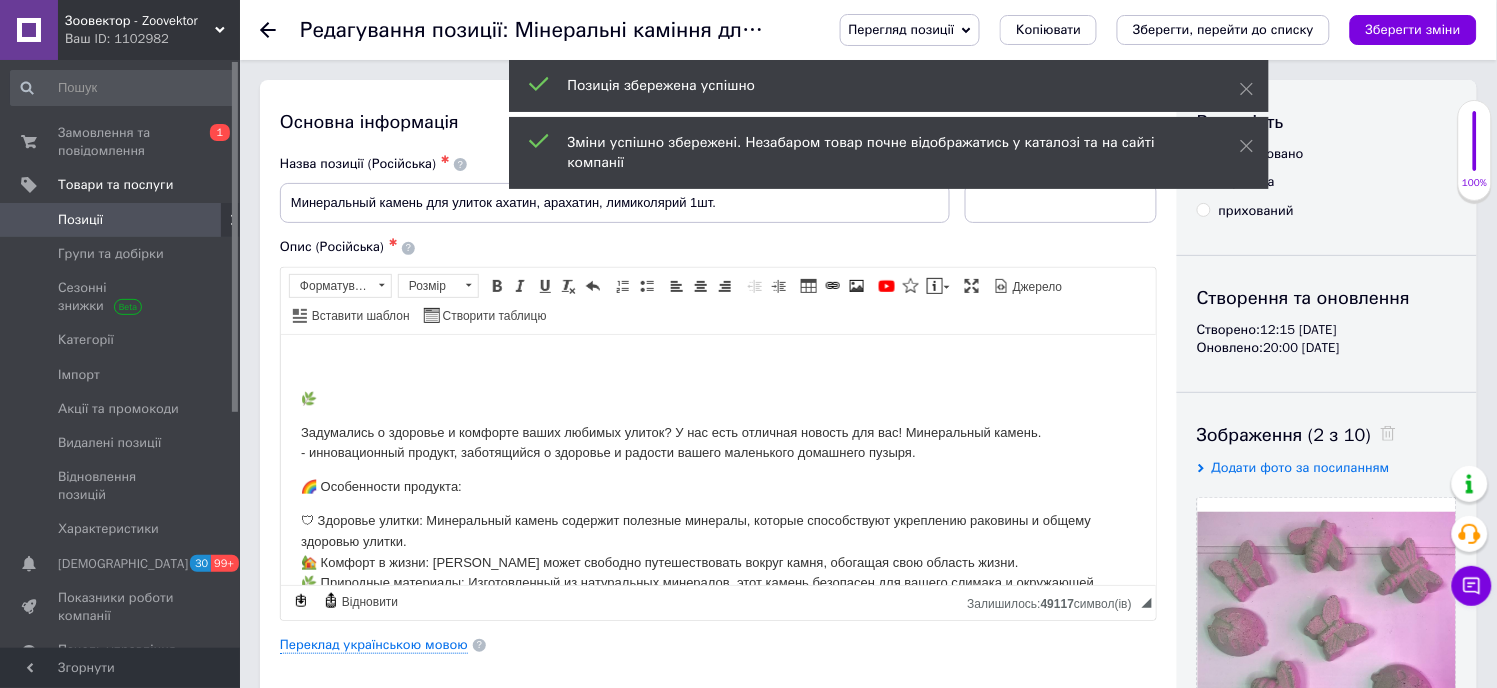 click on "Зберегти, перейти до списку" at bounding box center (1223, 29) 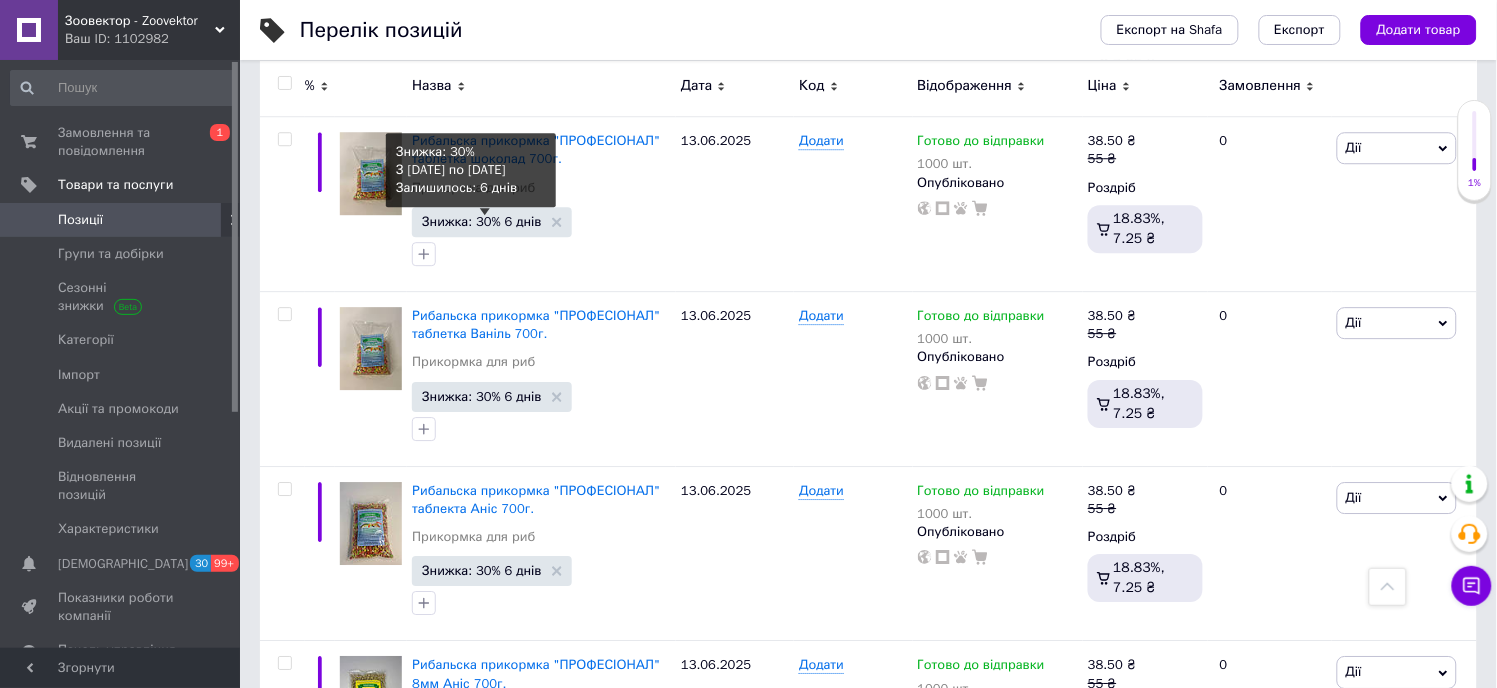 scroll, scrollTop: 0, scrollLeft: 0, axis: both 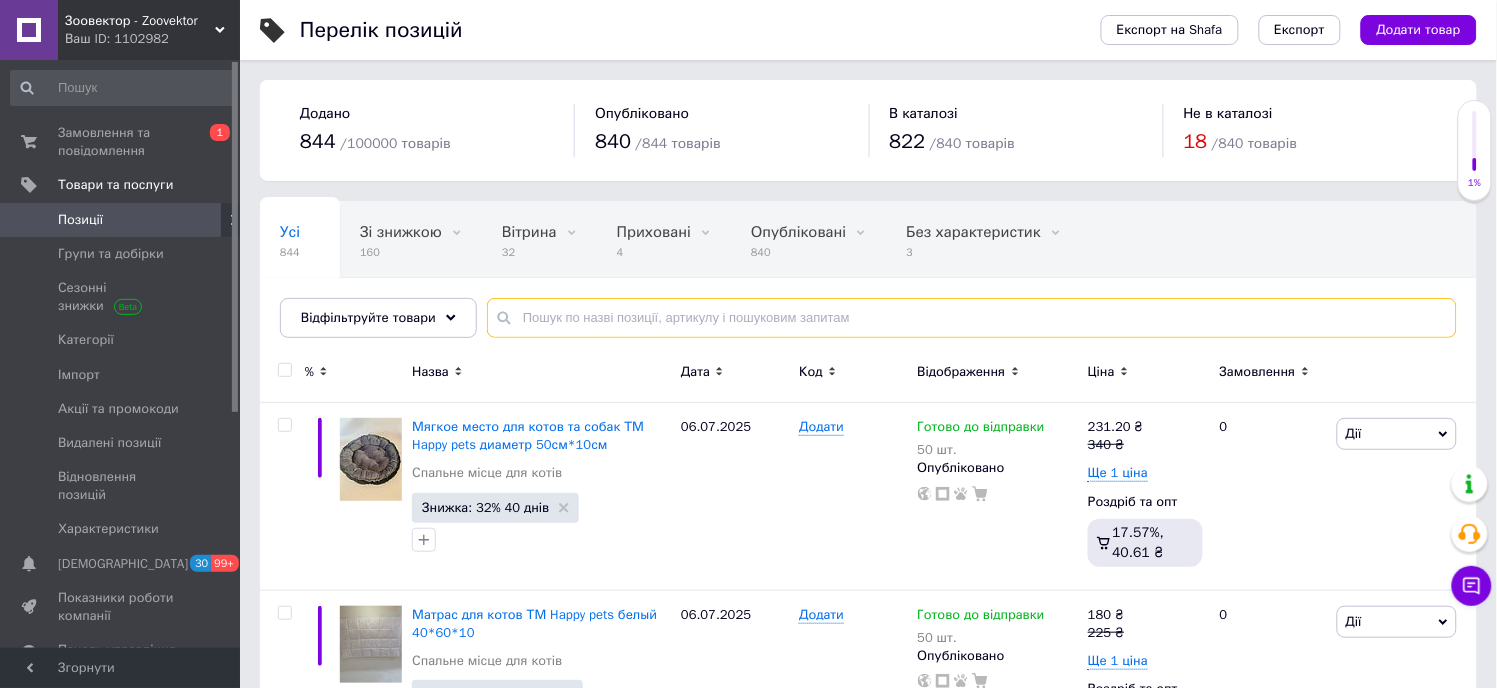 click at bounding box center [972, 318] 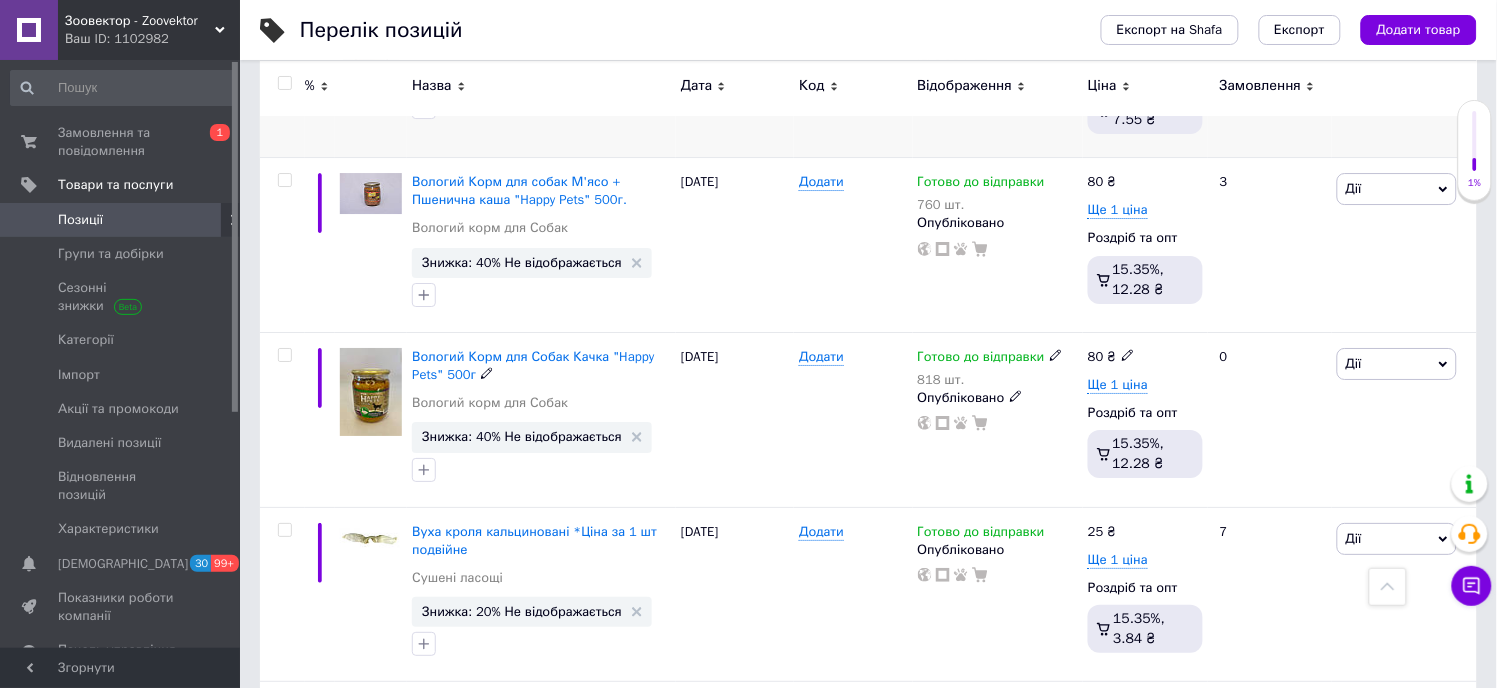 scroll, scrollTop: 7204, scrollLeft: 0, axis: vertical 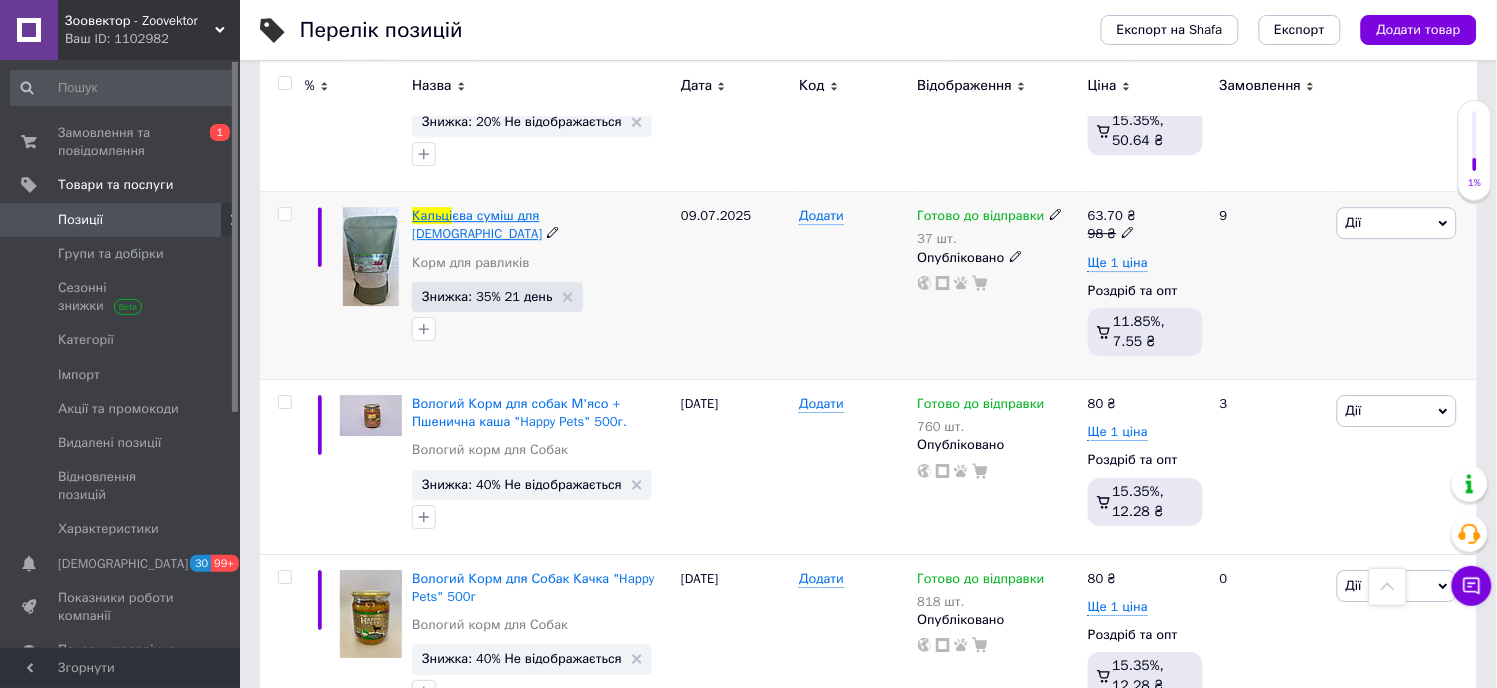 type on "кальці" 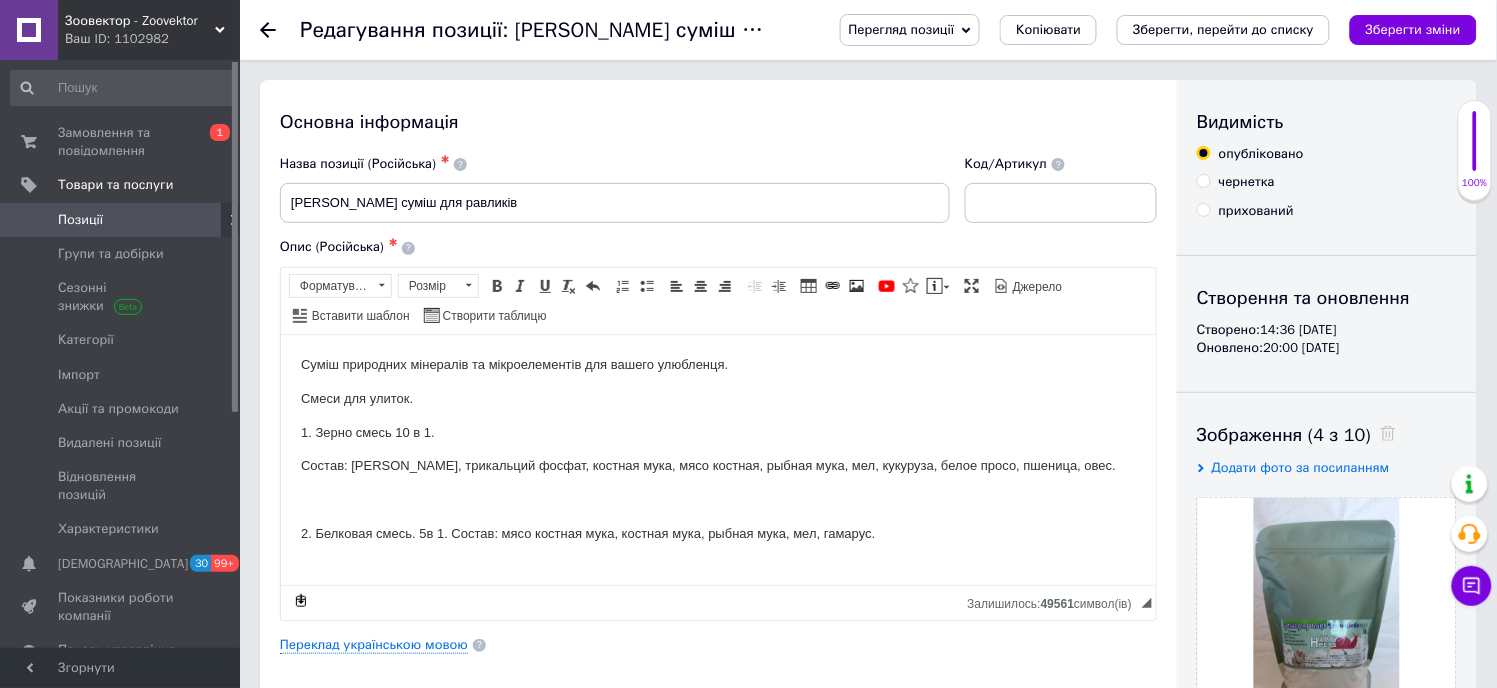 scroll, scrollTop: 102, scrollLeft: 0, axis: vertical 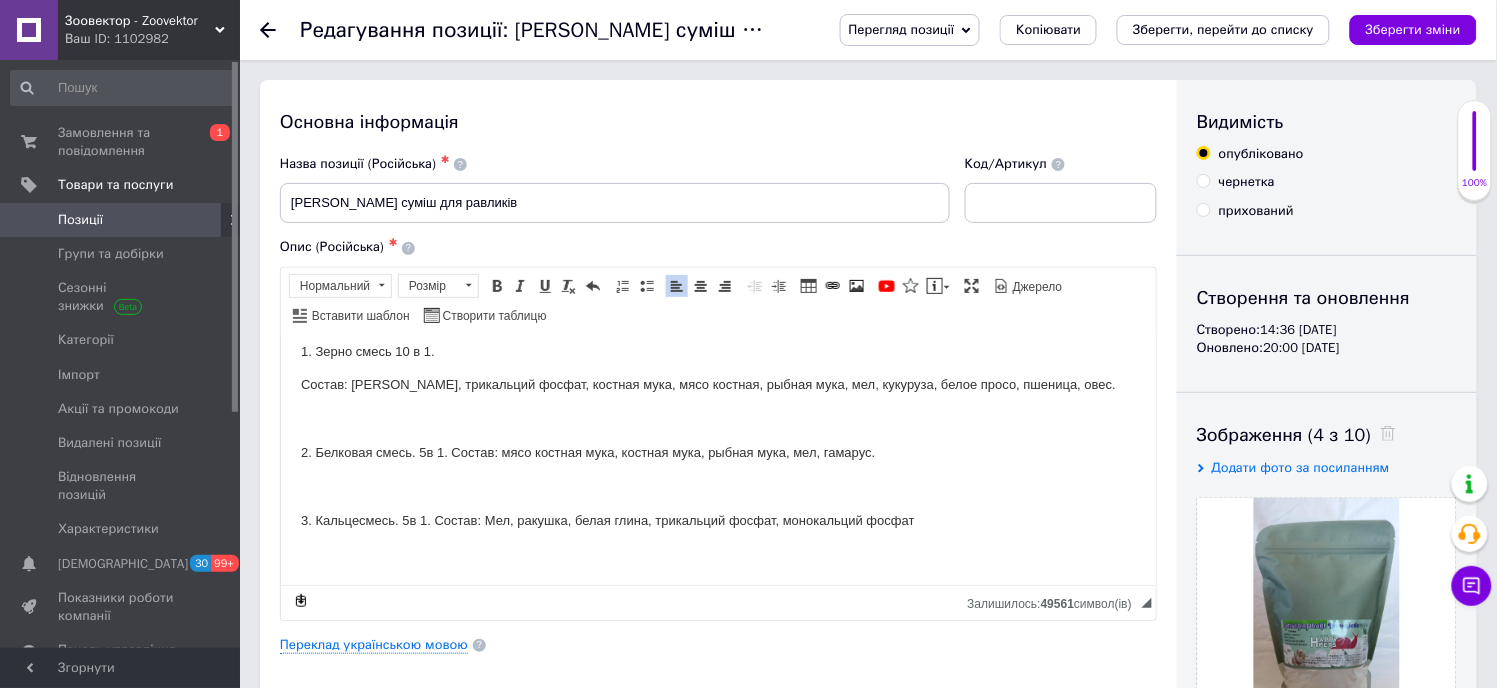 click on "Суміш природних мінералів та мікроелементів для вашего улюбленця.  Смеси для улиток.  1. Зерно смесь 10 в 1.  Состав: [PERSON_NAME], трикальций фосфат, костная мука, мясо костная, рыбная мука, мел, кукуруза, белое просо, пшеница, овес. 2. Белковая смесь. 5в 1. Состав: мясо костная мука, костная мука, рыбная мука, мел, гамарус. 3. Кальцесмесь. 5в 1. Состав: Мел, ракушка, белая глина, трикальций фосфат, монокальций фосфат" at bounding box center (717, 418) 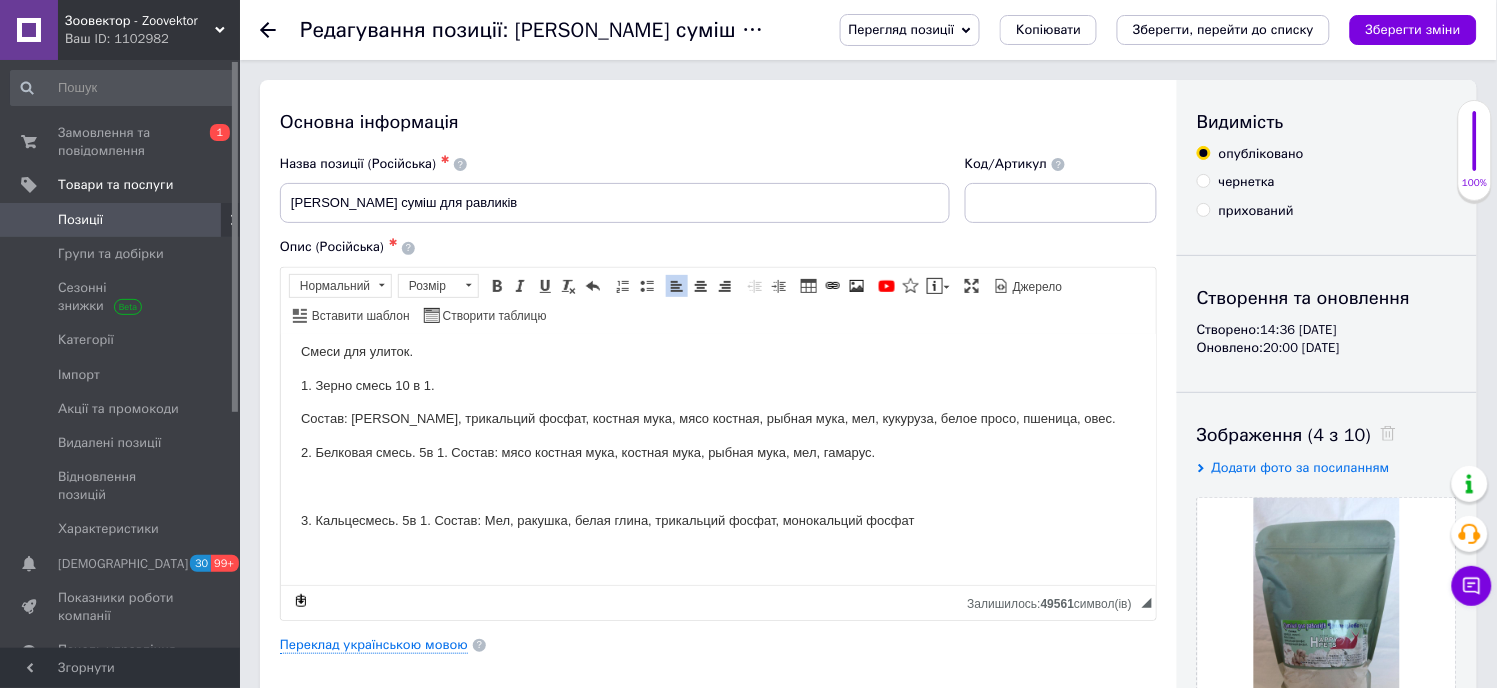 scroll, scrollTop: 67, scrollLeft: 0, axis: vertical 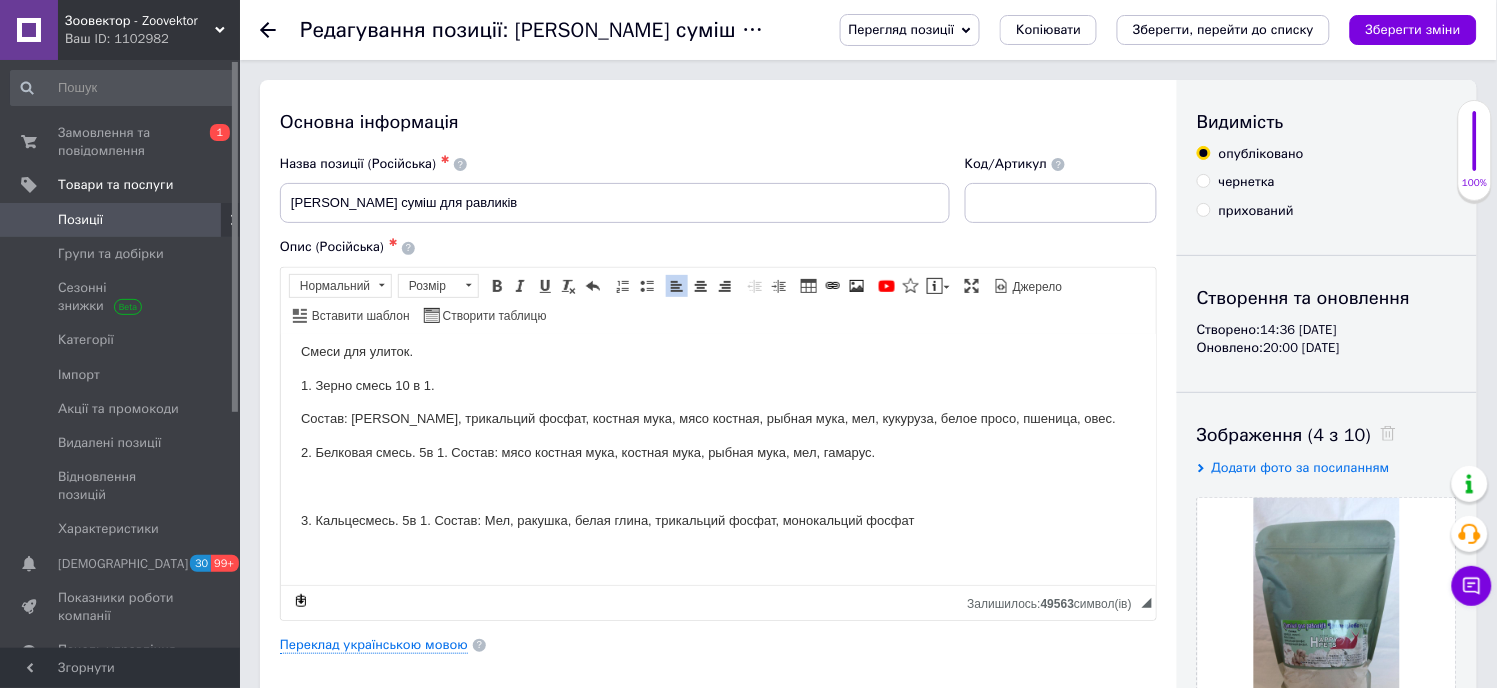 drag, startPoint x: 326, startPoint y: 468, endPoint x: 328, endPoint y: 480, distance: 12.165525 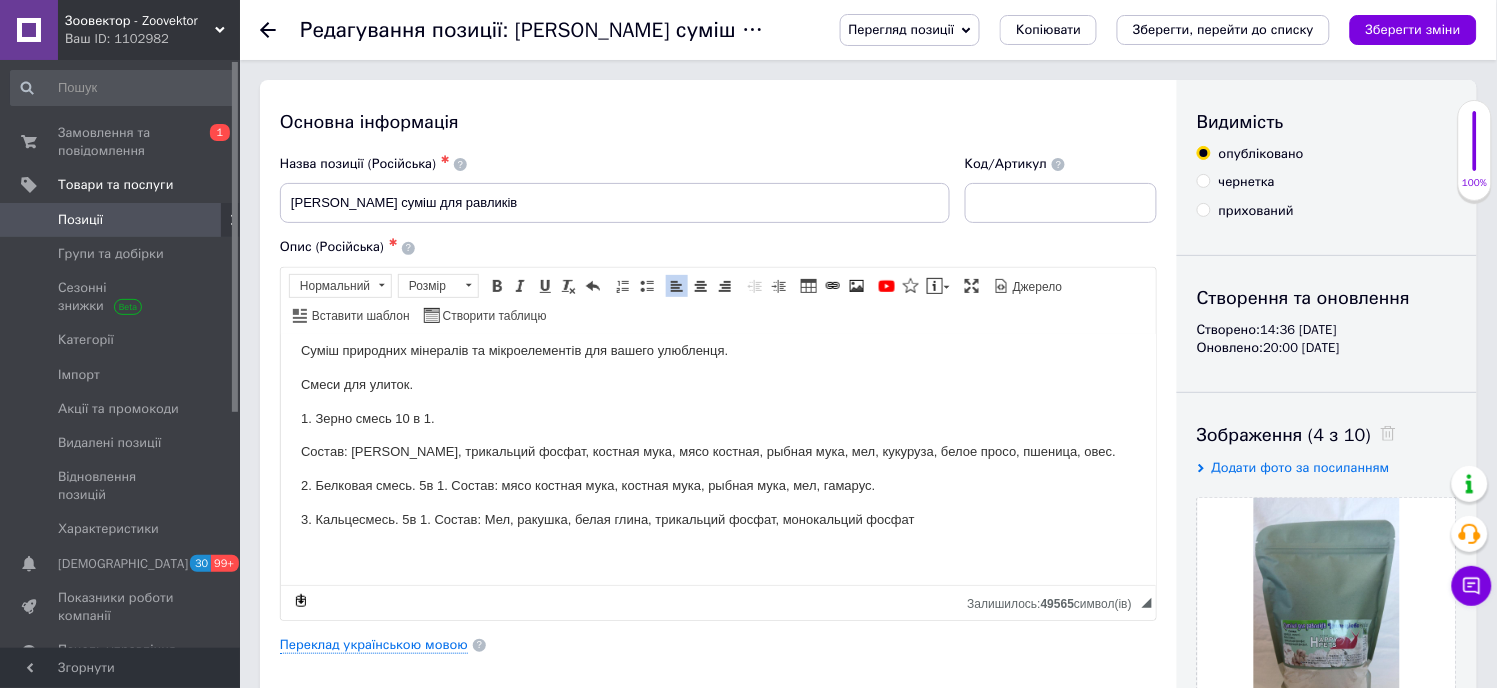 scroll, scrollTop: 222, scrollLeft: 0, axis: vertical 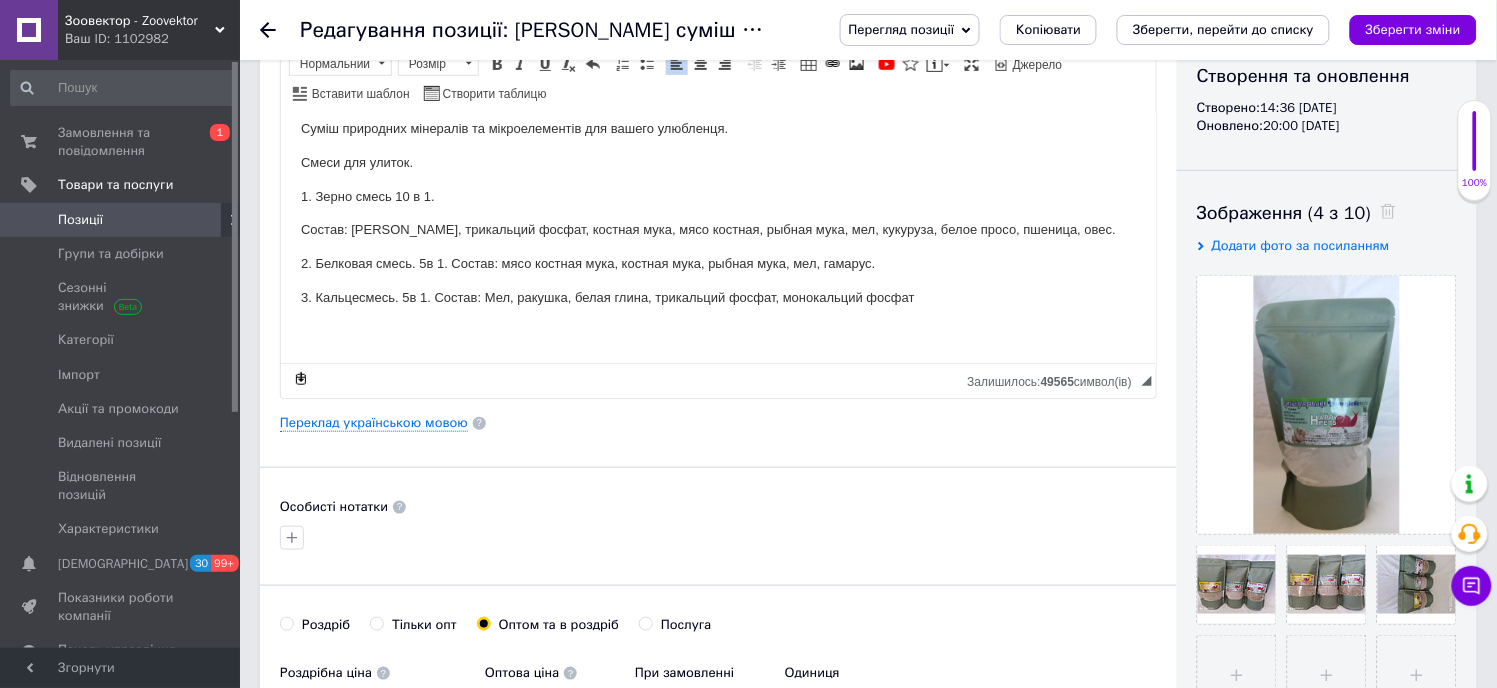 click at bounding box center [717, 331] 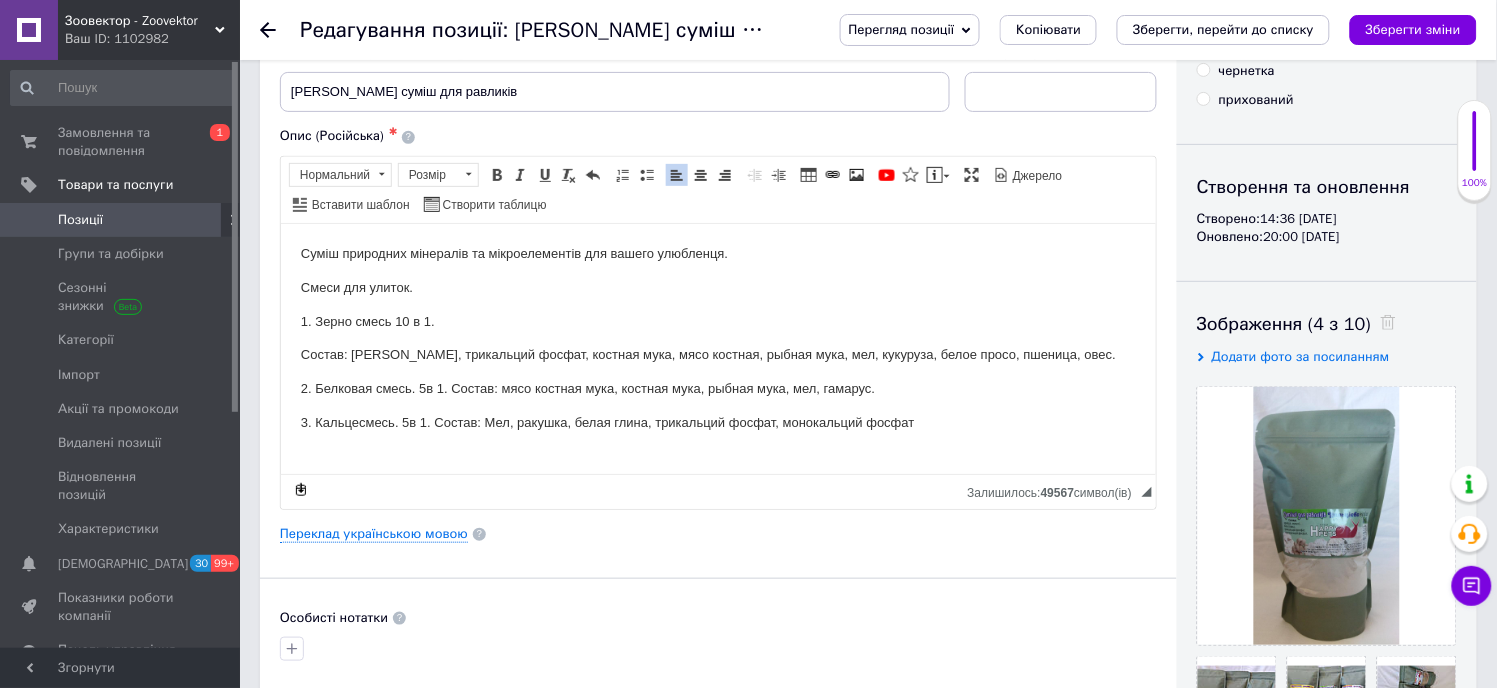 scroll, scrollTop: 0, scrollLeft: 0, axis: both 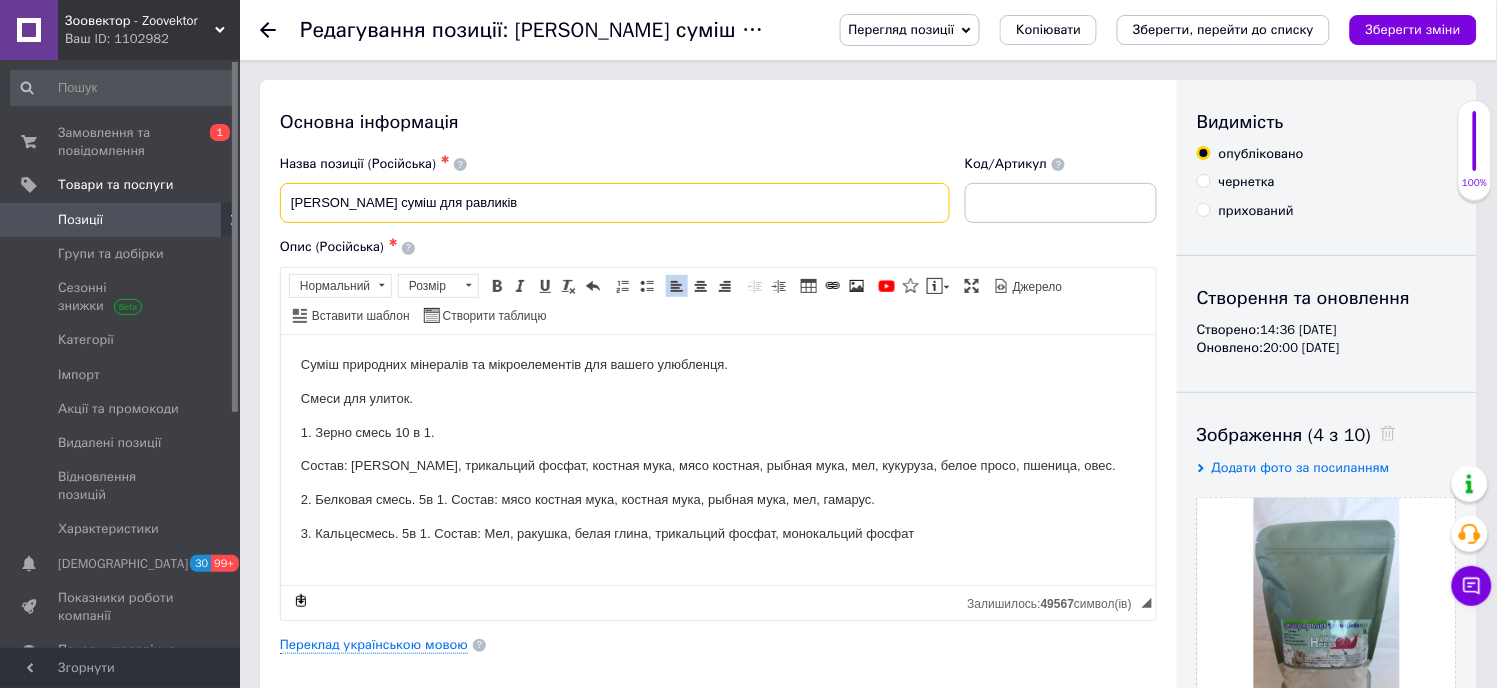 click on "[PERSON_NAME] суміш для равликів" at bounding box center (615, 203) 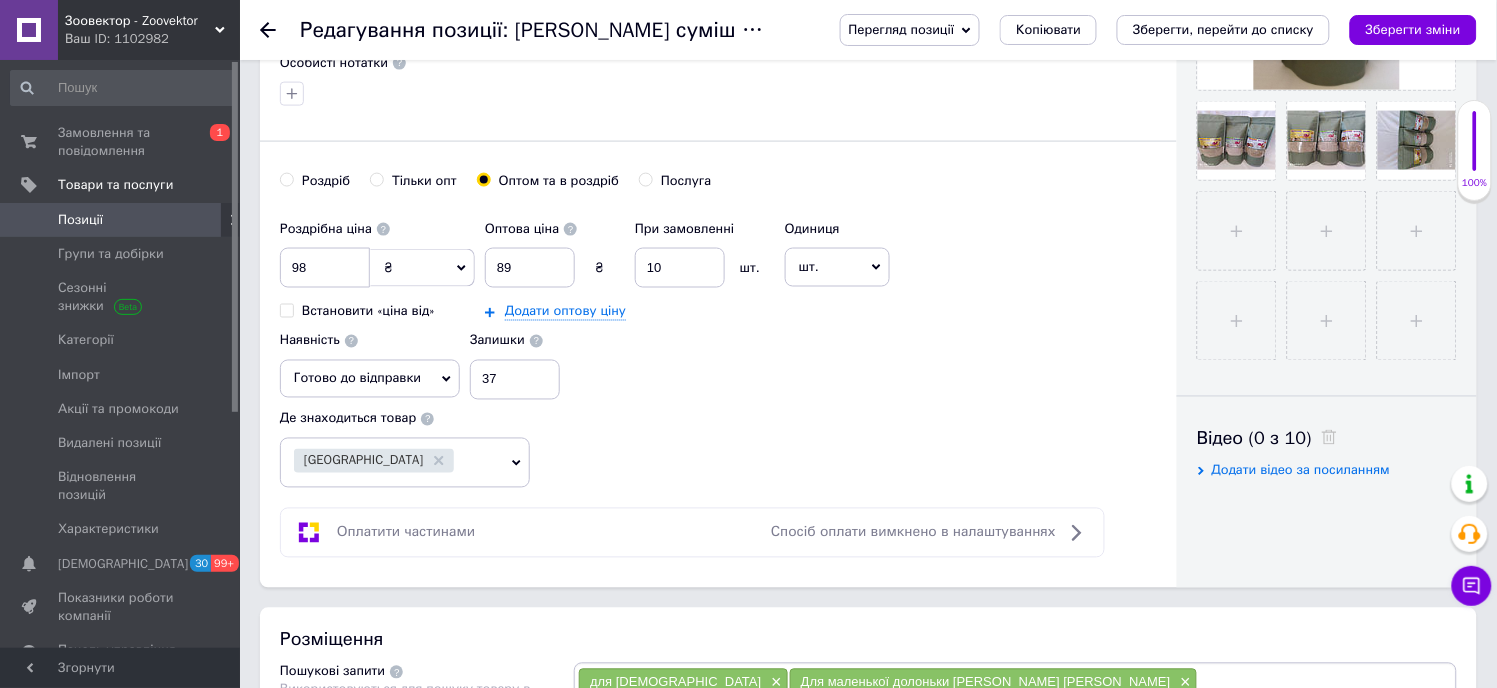 scroll, scrollTop: 0, scrollLeft: 0, axis: both 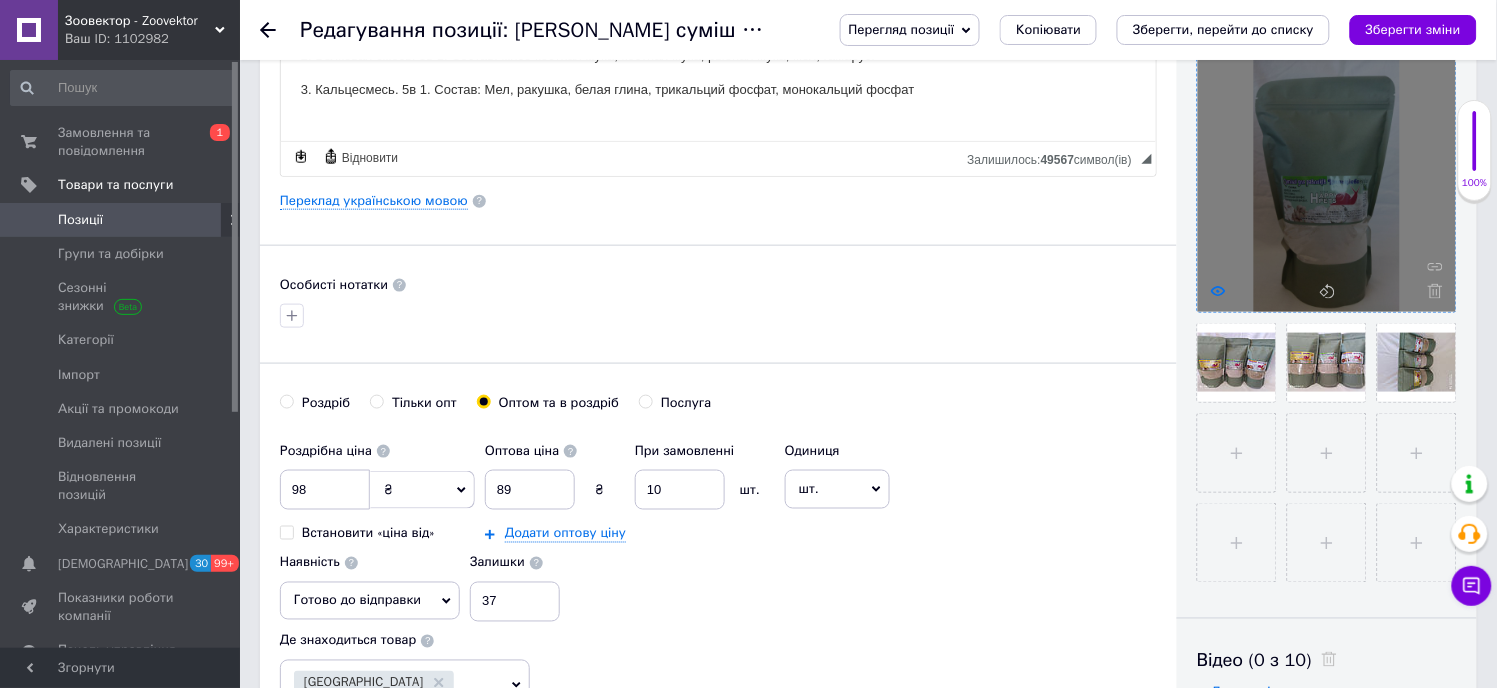 click 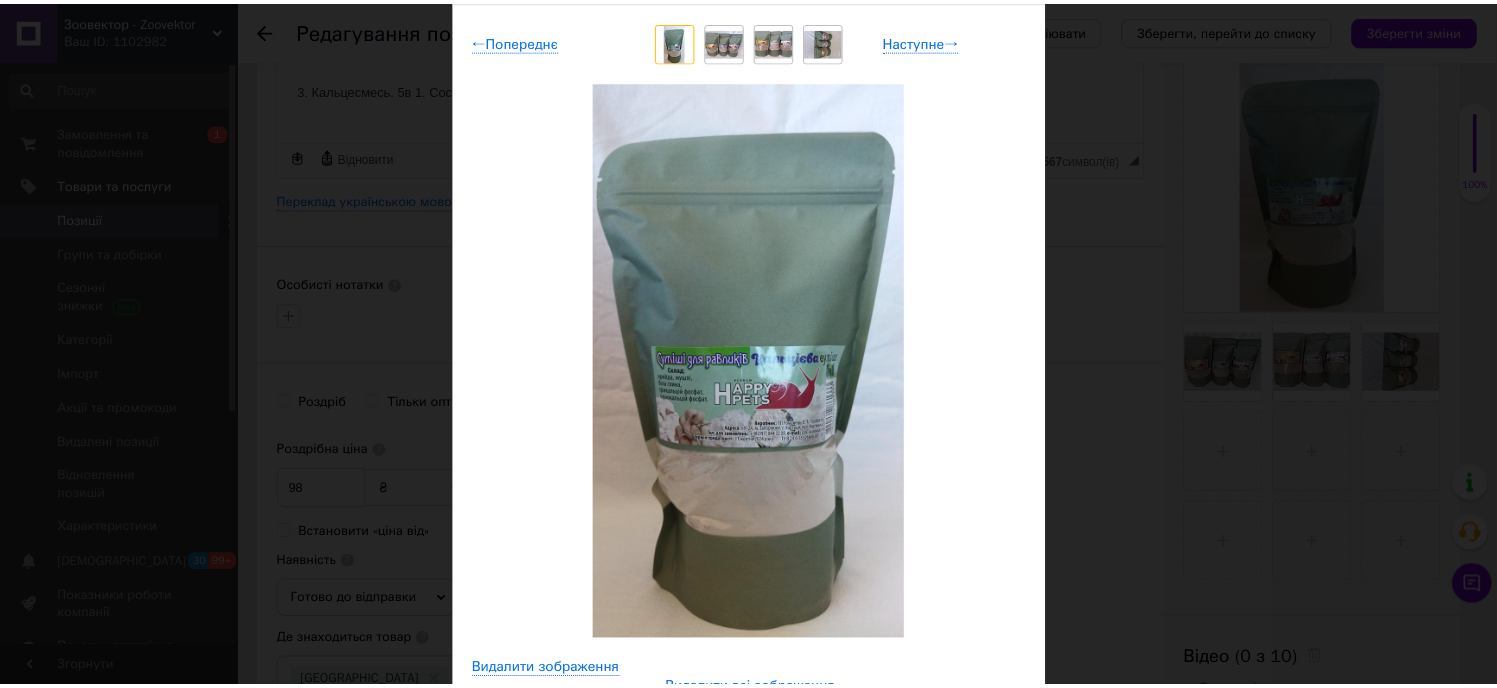 scroll, scrollTop: 30, scrollLeft: 0, axis: vertical 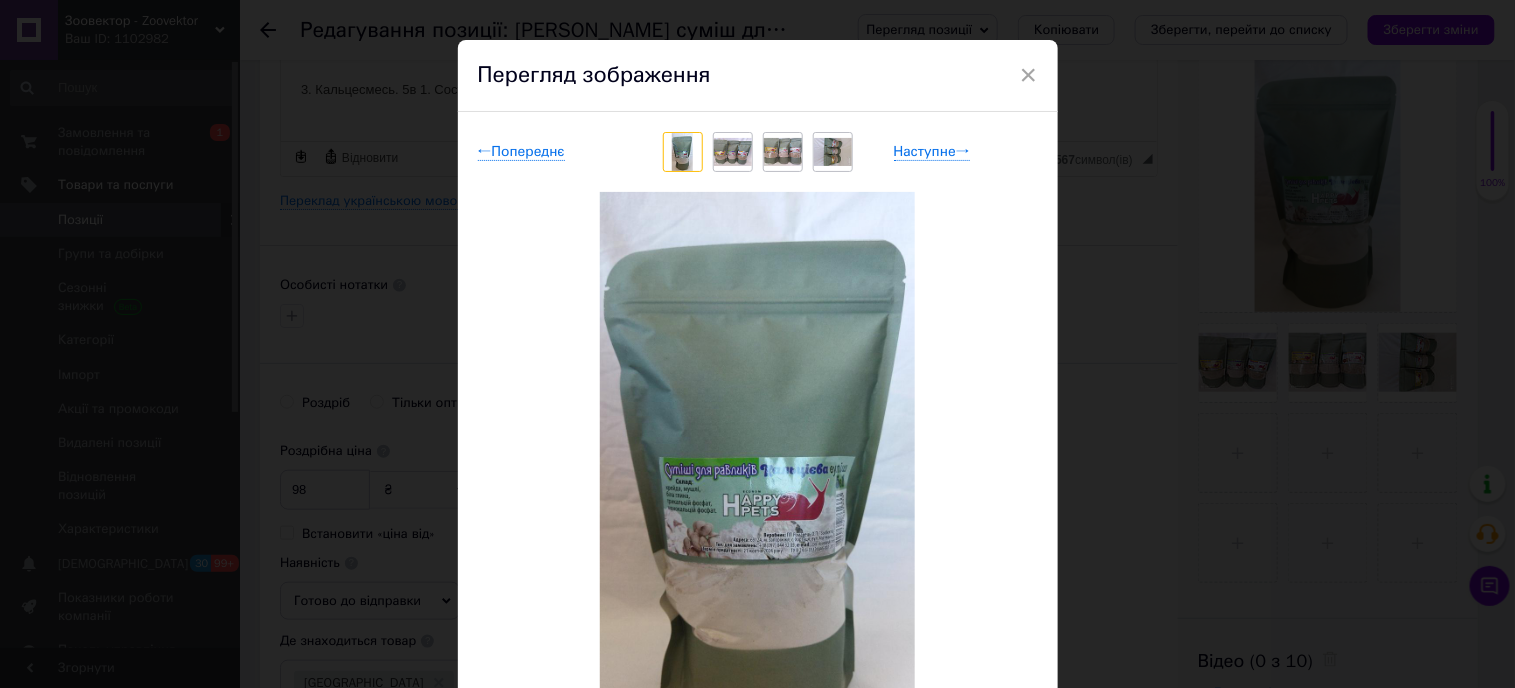 click at bounding box center [733, 152] 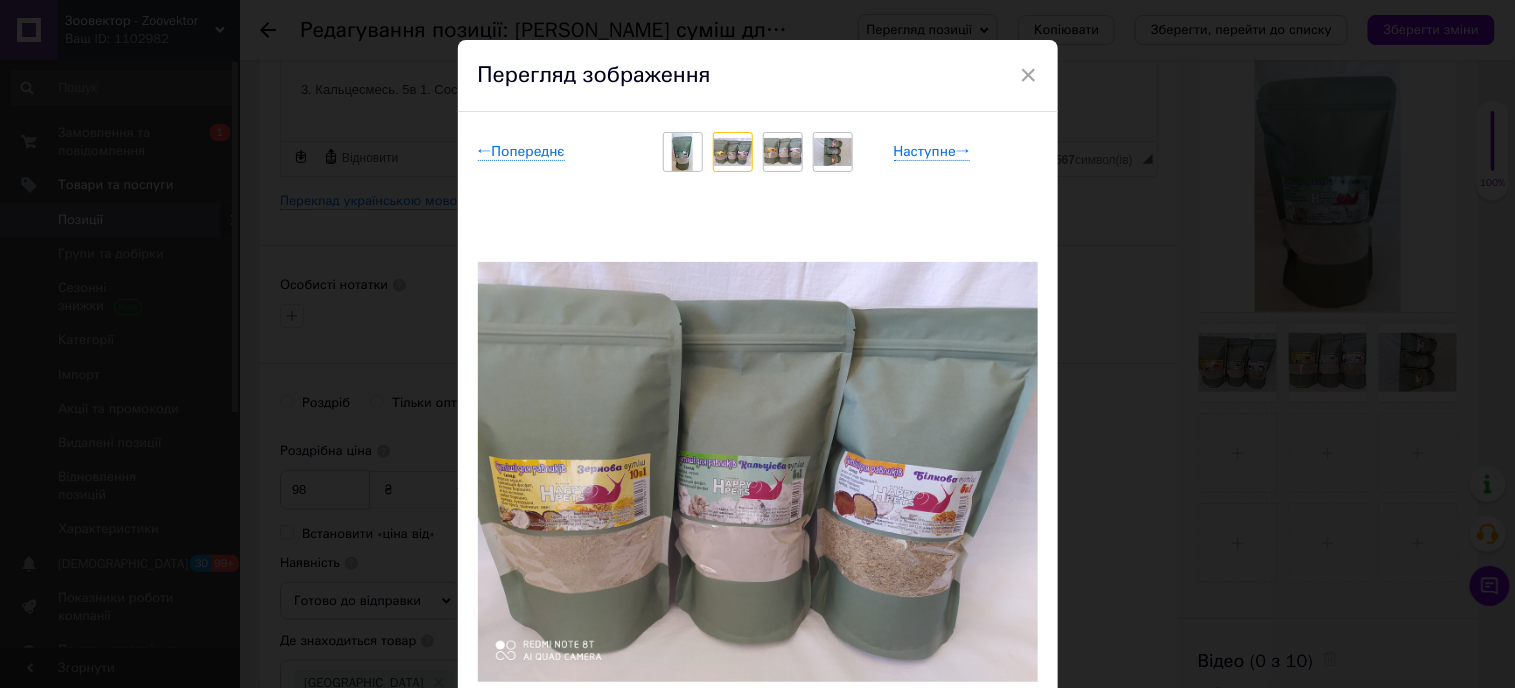 click at bounding box center (783, 152) 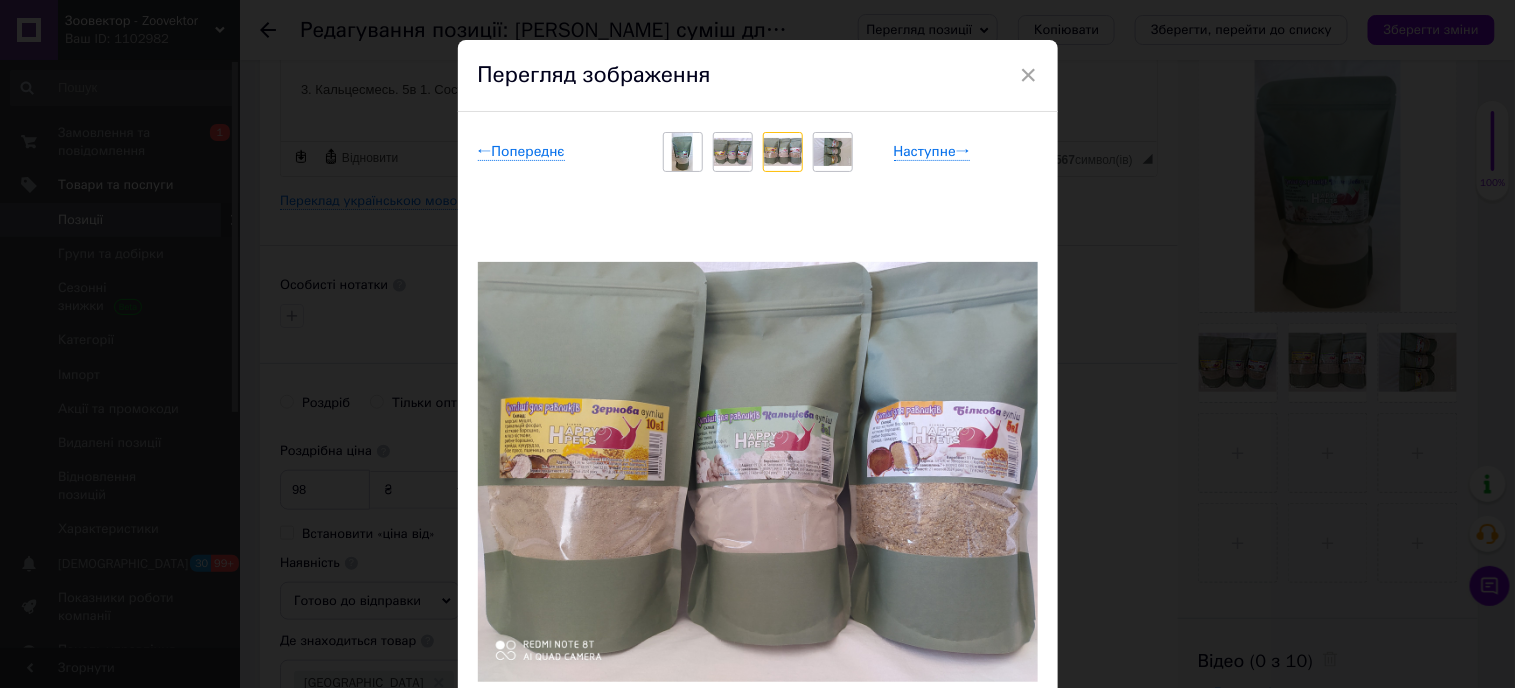 click at bounding box center [682, 152] 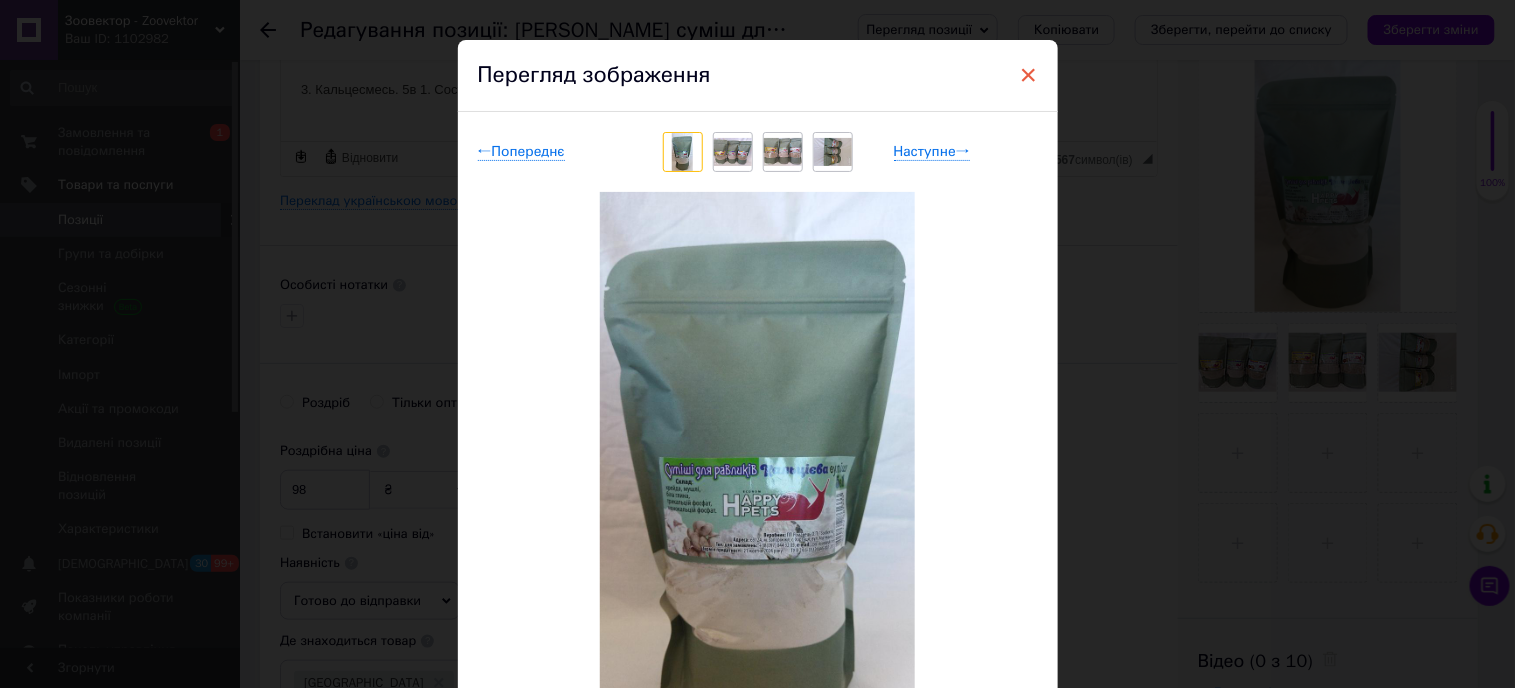 click on "×" at bounding box center [1029, 75] 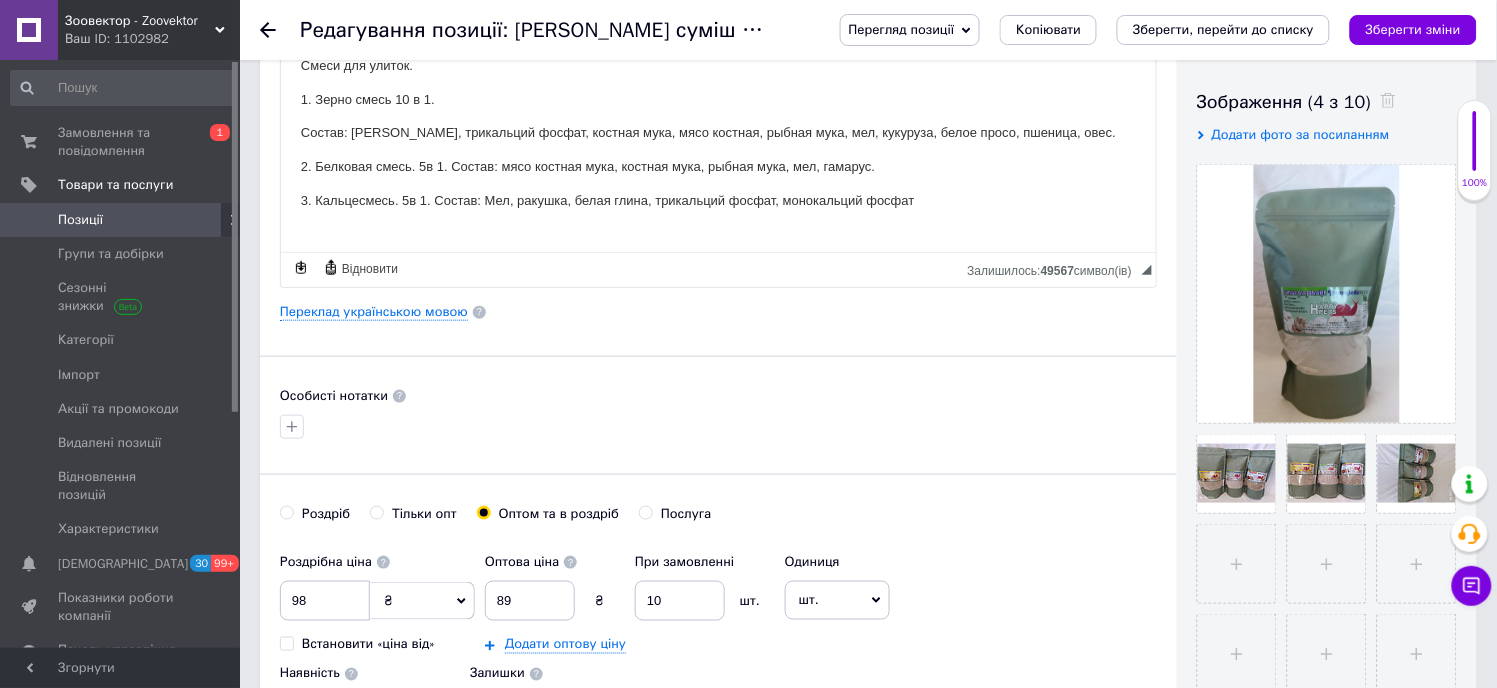 scroll, scrollTop: 0, scrollLeft: 0, axis: both 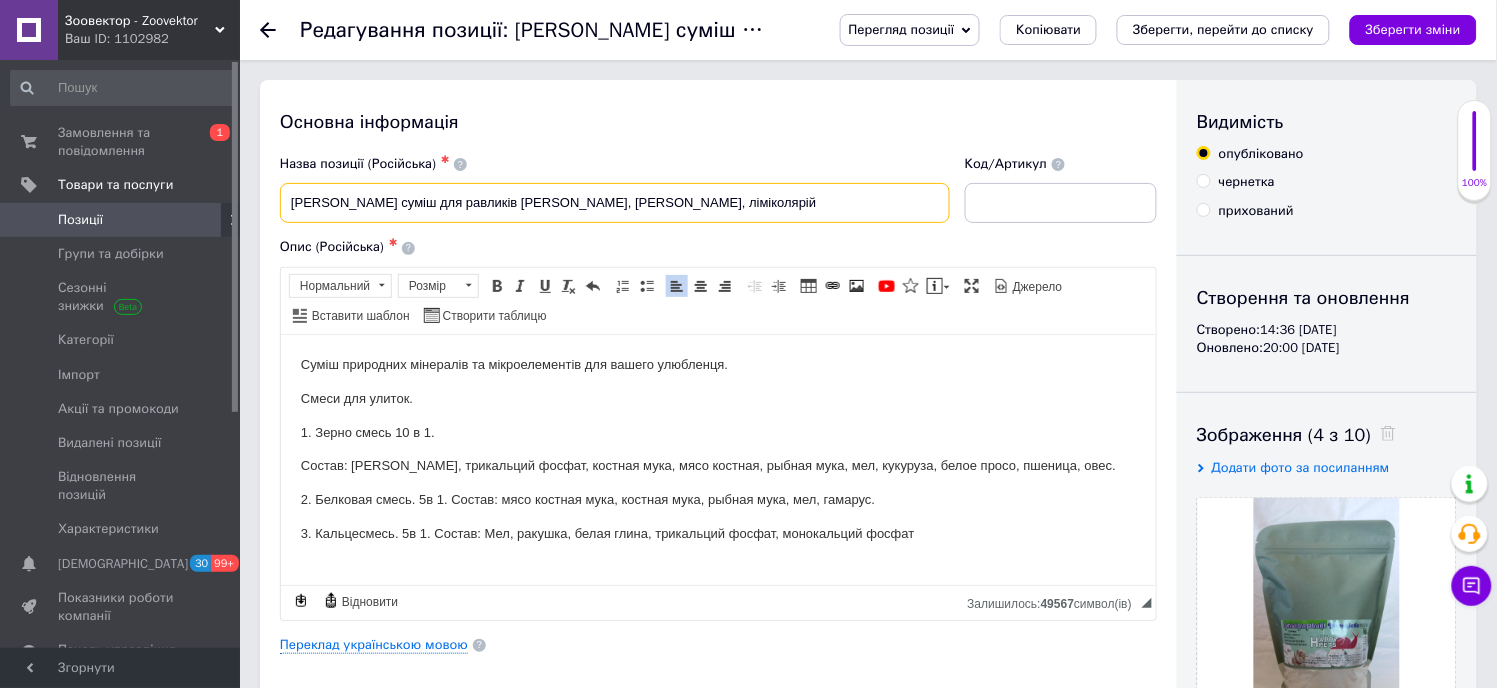 click on "[PERSON_NAME] суміш для равликів [PERSON_NAME], [PERSON_NAME], ліміколярій" at bounding box center (615, 203) 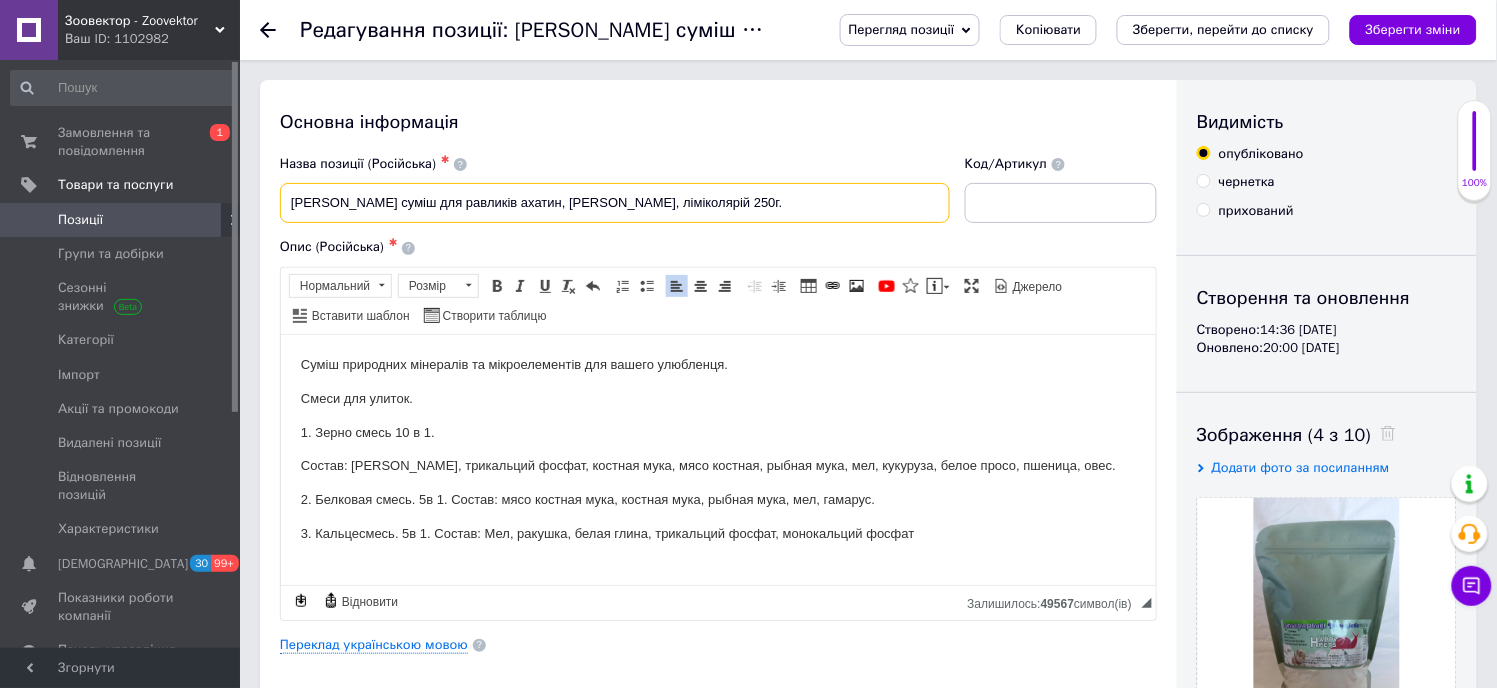 click on "[PERSON_NAME] суміш для равликів ахатин, [PERSON_NAME], ліміколярій 250г." at bounding box center (615, 203) 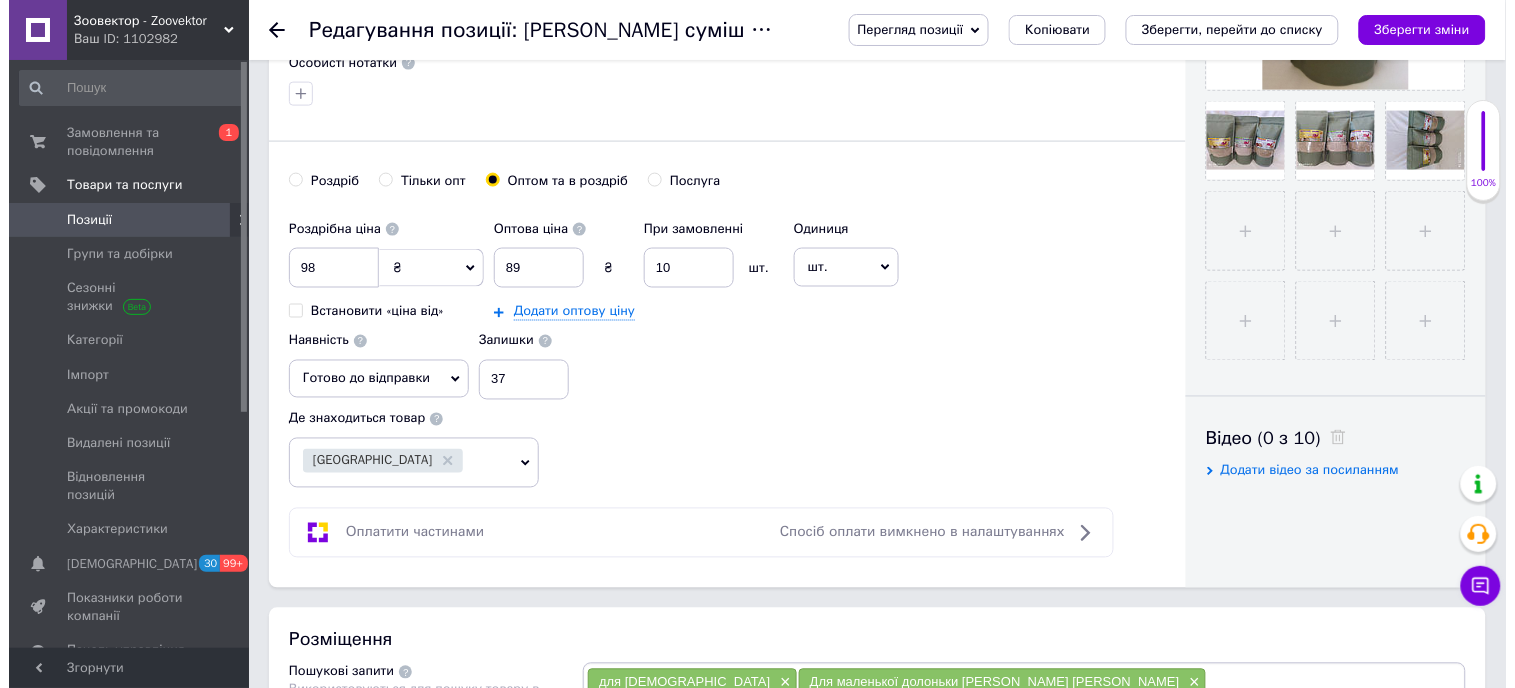 scroll, scrollTop: 0, scrollLeft: 0, axis: both 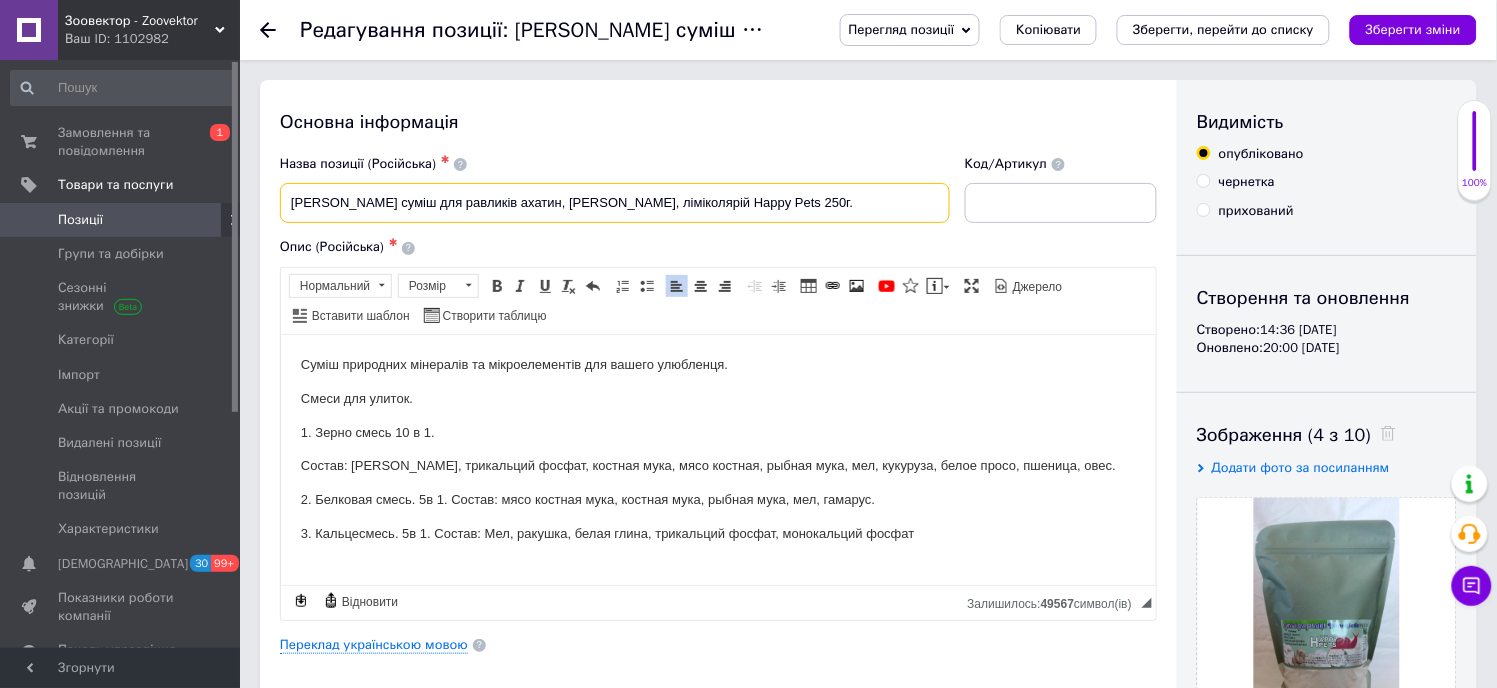 drag, startPoint x: 806, startPoint y: 197, endPoint x: 277, endPoint y: 207, distance: 529.0945 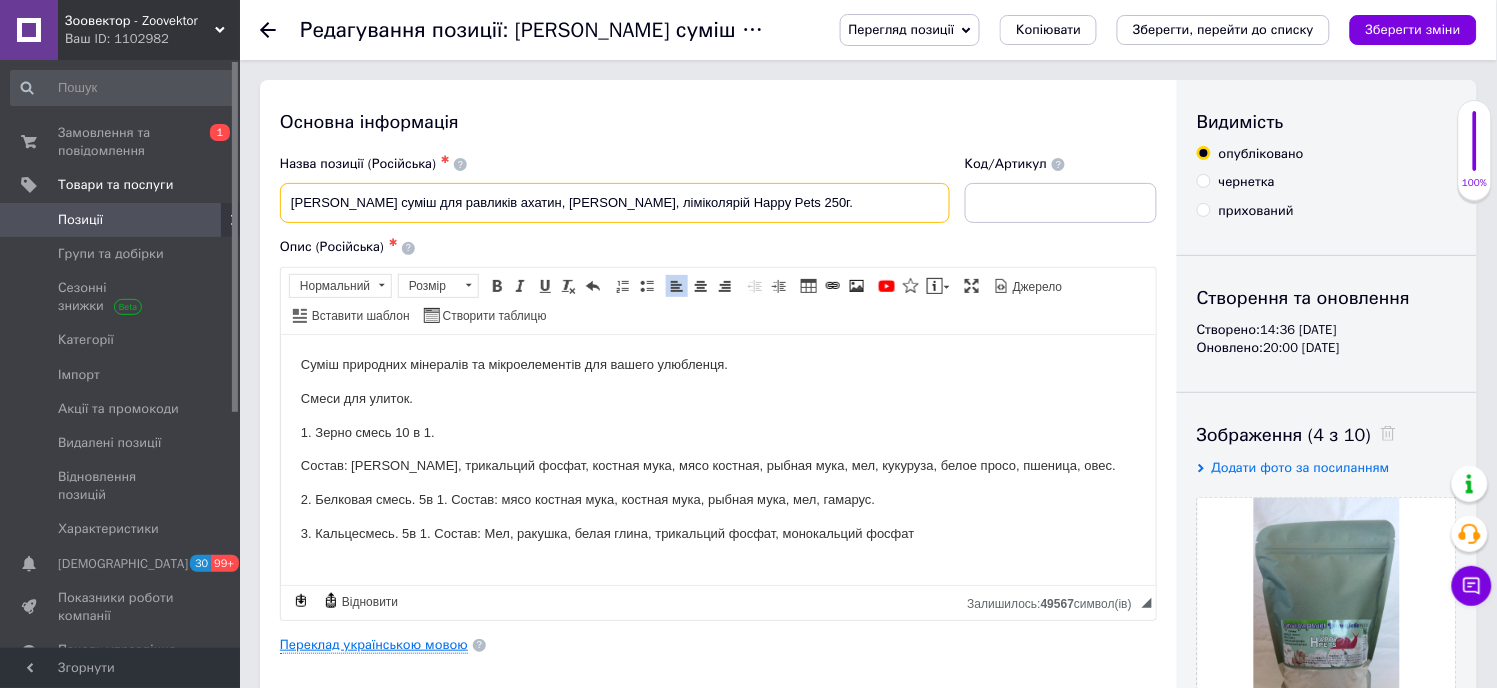 type on "[PERSON_NAME] суміш для равликів ахатин, [PERSON_NAME], ліміколярій Happy Pets 250г." 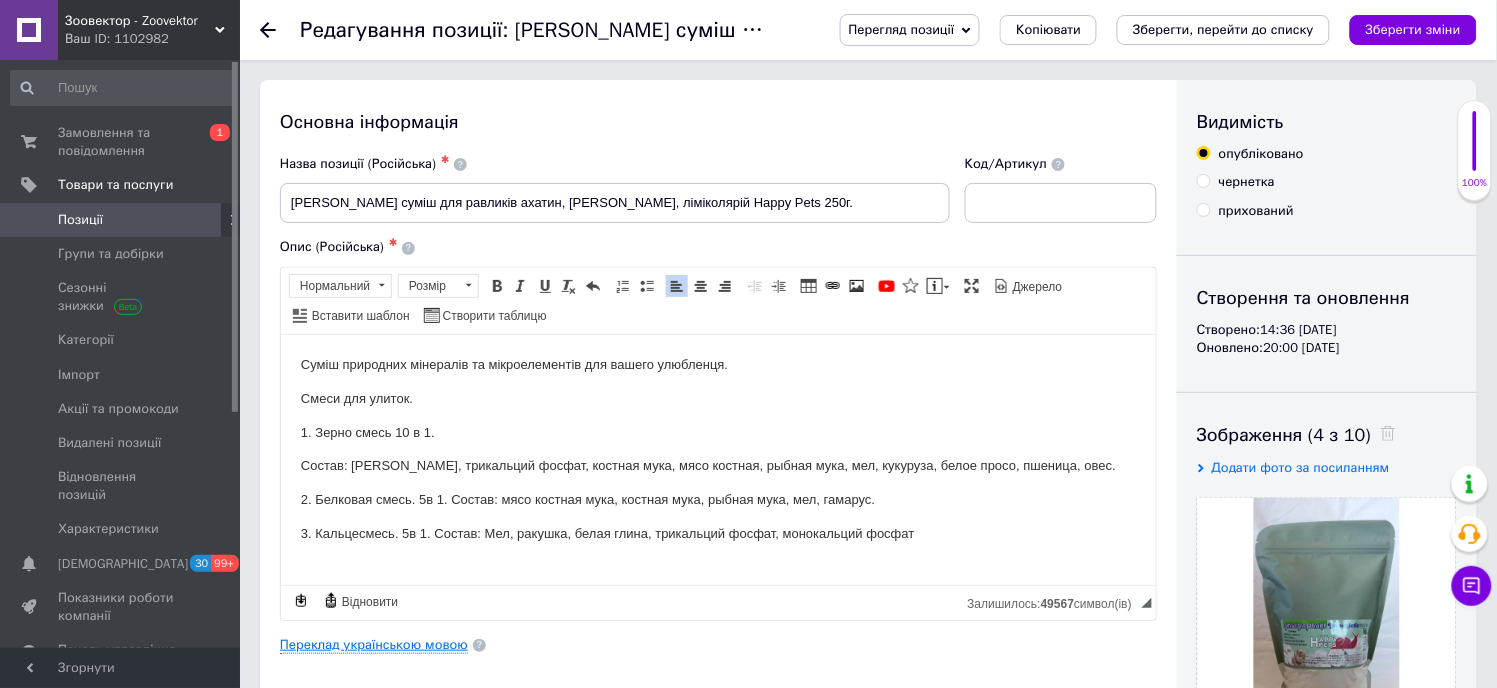 click on "Переклад українською мовою" at bounding box center (374, 645) 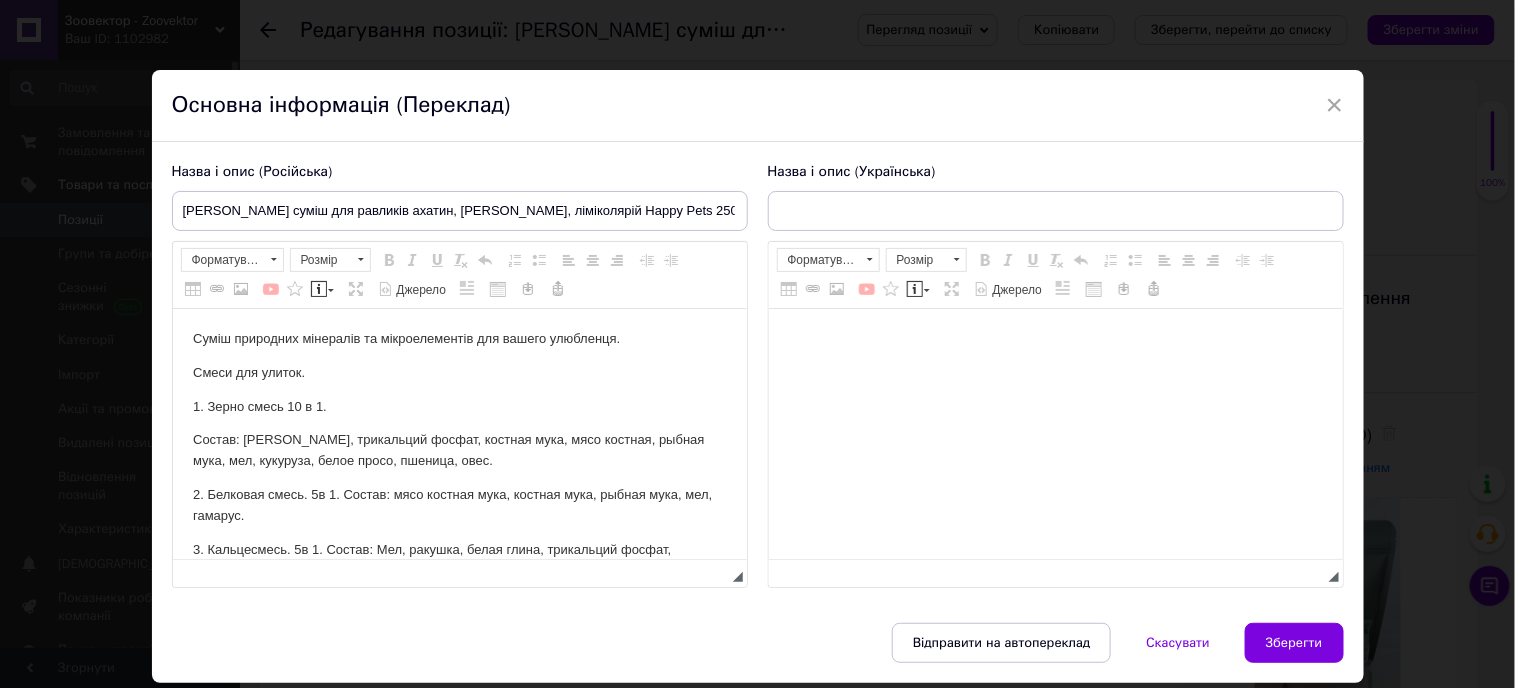 scroll, scrollTop: 0, scrollLeft: 0, axis: both 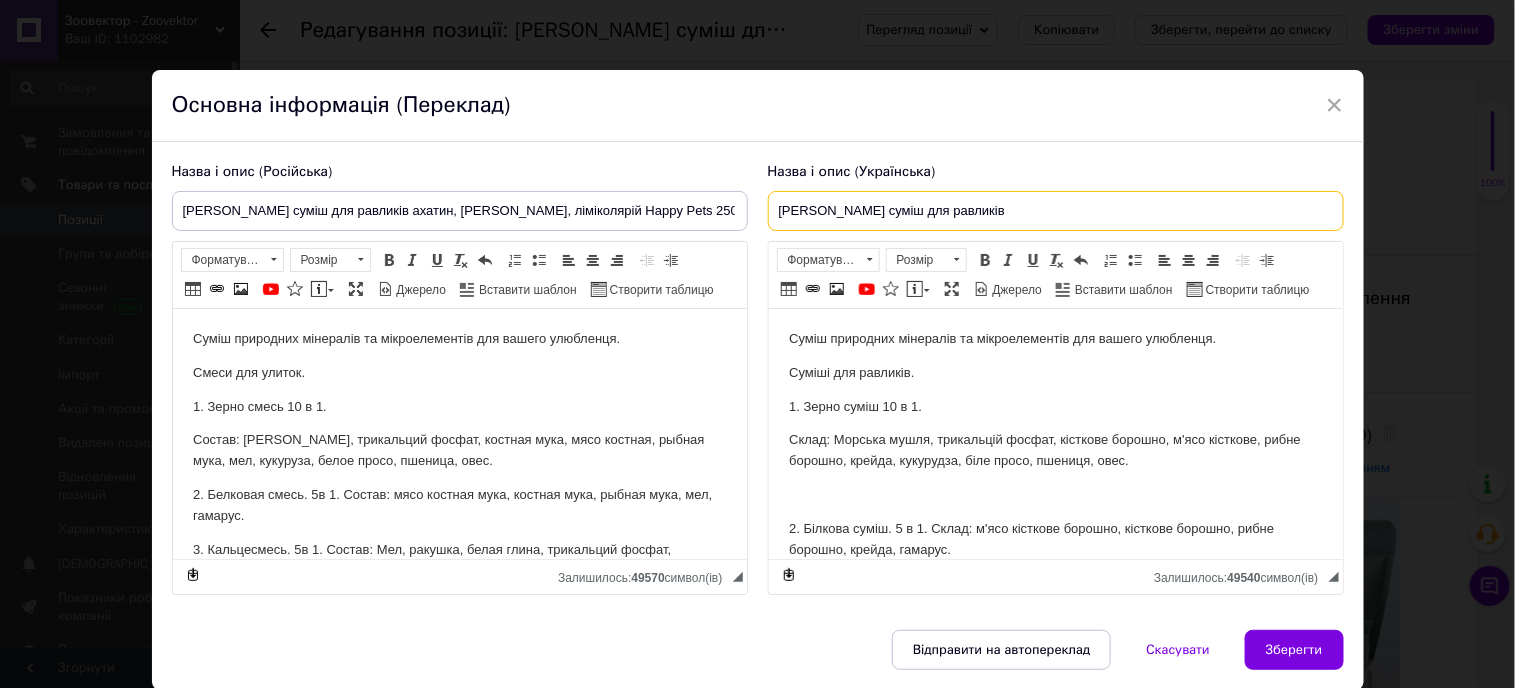drag, startPoint x: 996, startPoint y: 207, endPoint x: 634, endPoint y: 235, distance: 363.08127 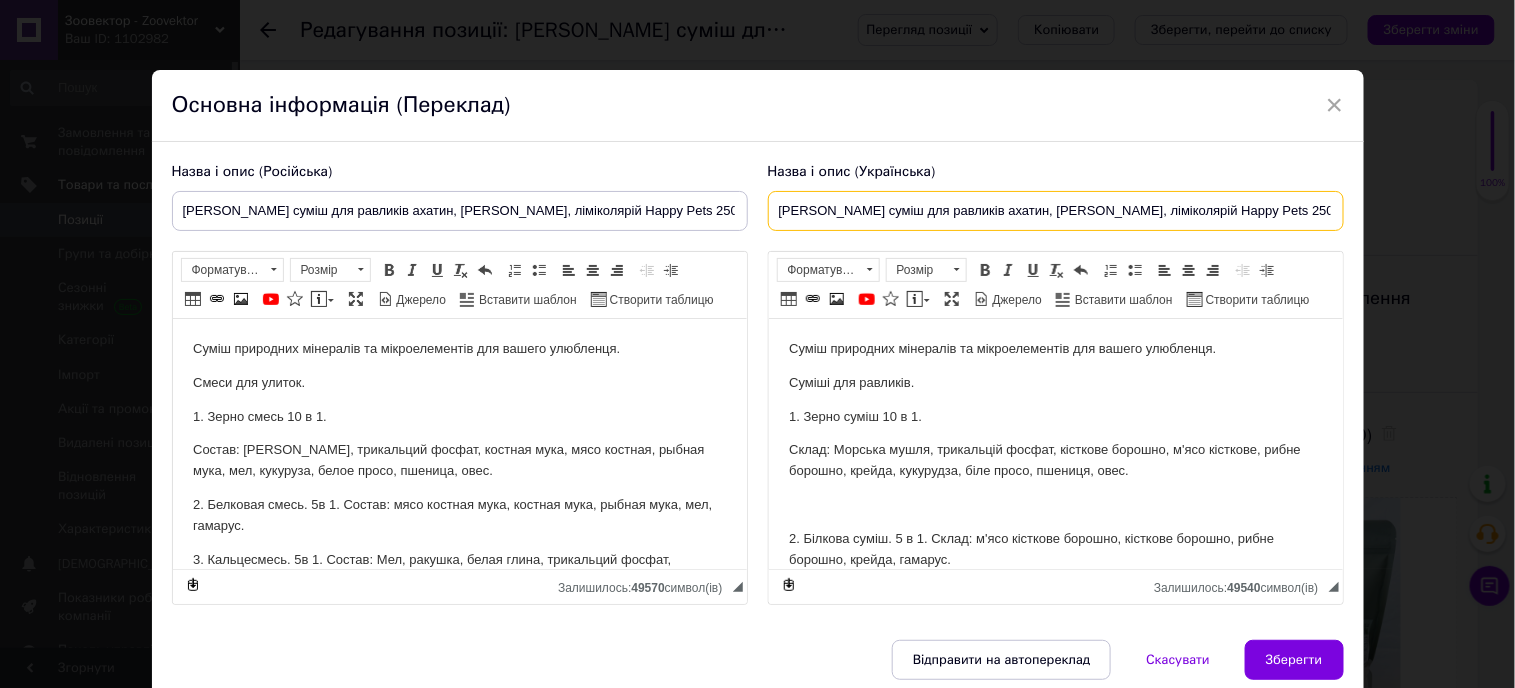 type on "[PERSON_NAME] суміш для равликів ахатин, [PERSON_NAME], ліміколярій Happy Pets 250г." 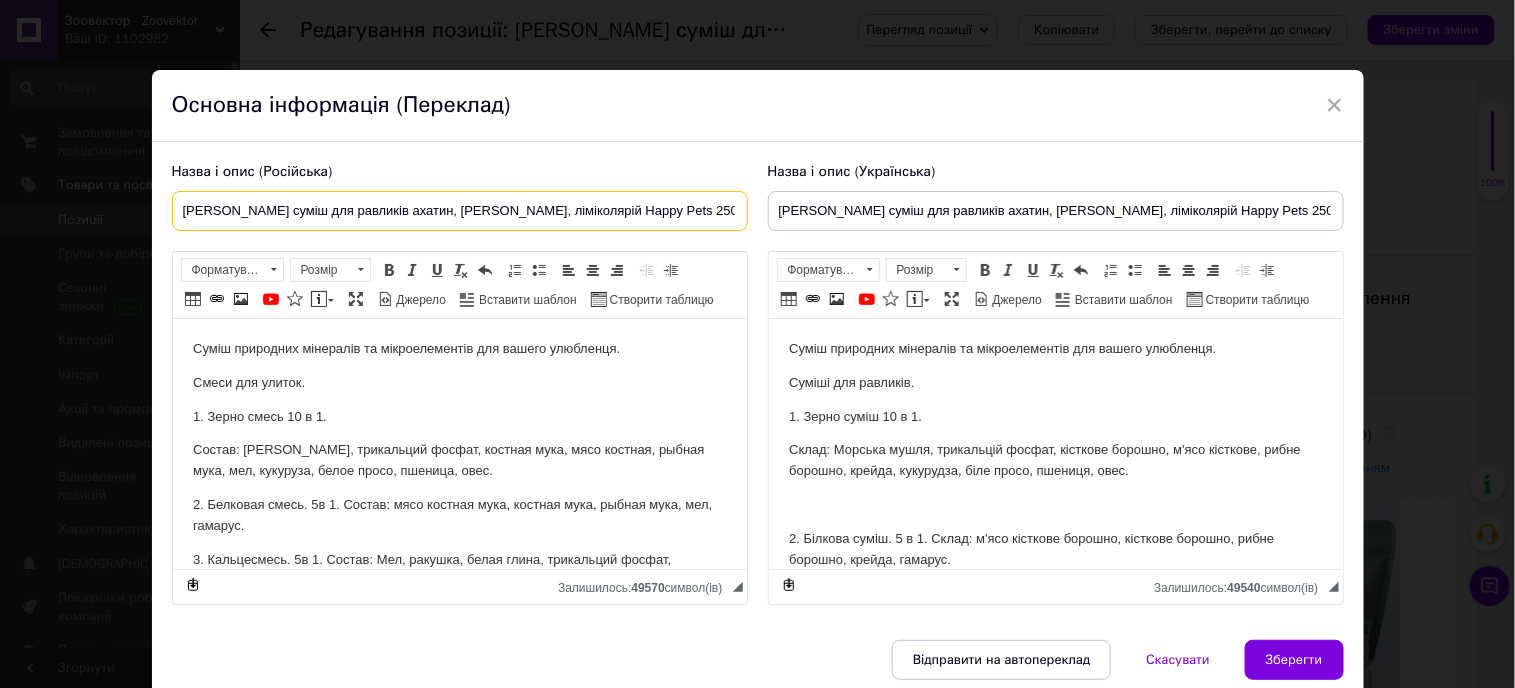 click on "[PERSON_NAME] суміш для равликів ахатин, [PERSON_NAME], ліміколярій Happy Pets 250г." at bounding box center (460, 211) 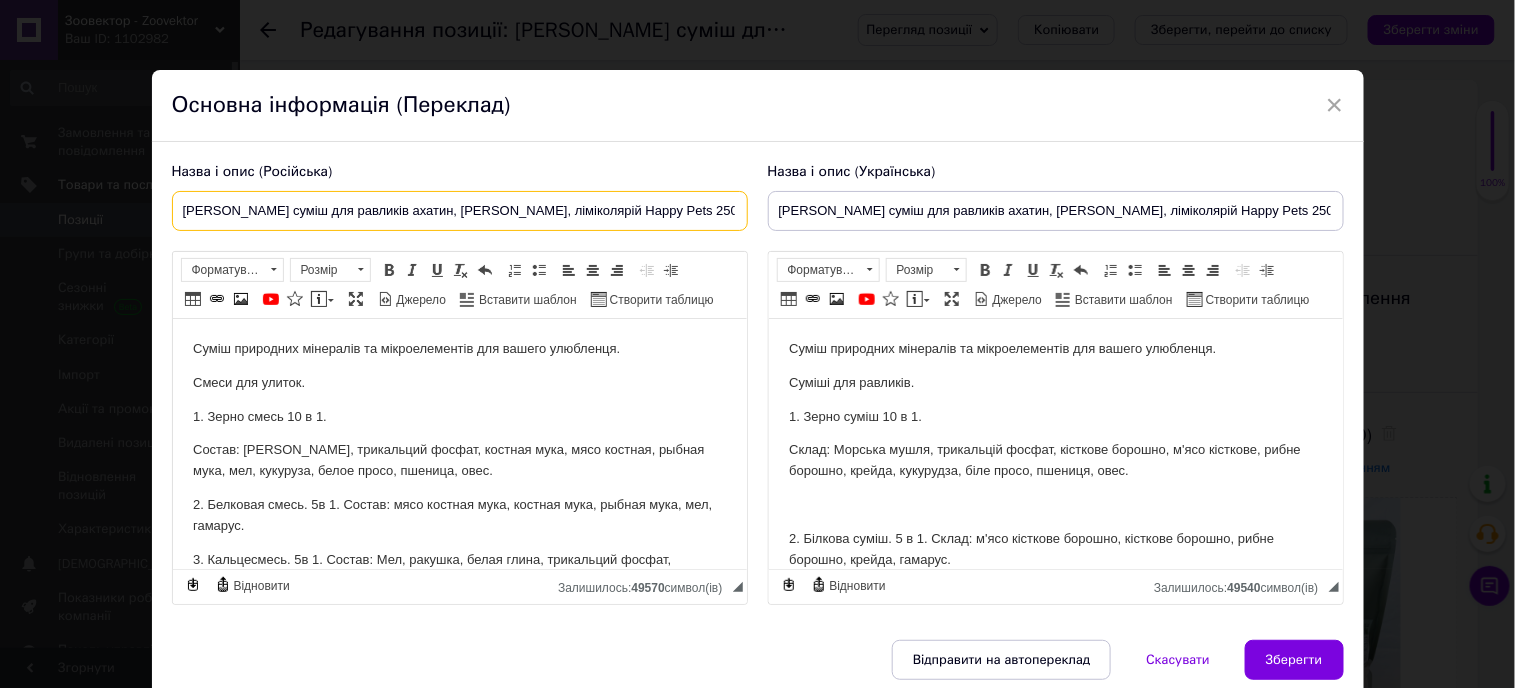 paste on "иевая смесь для улиток ахатин, арахатин, лимиколярий" 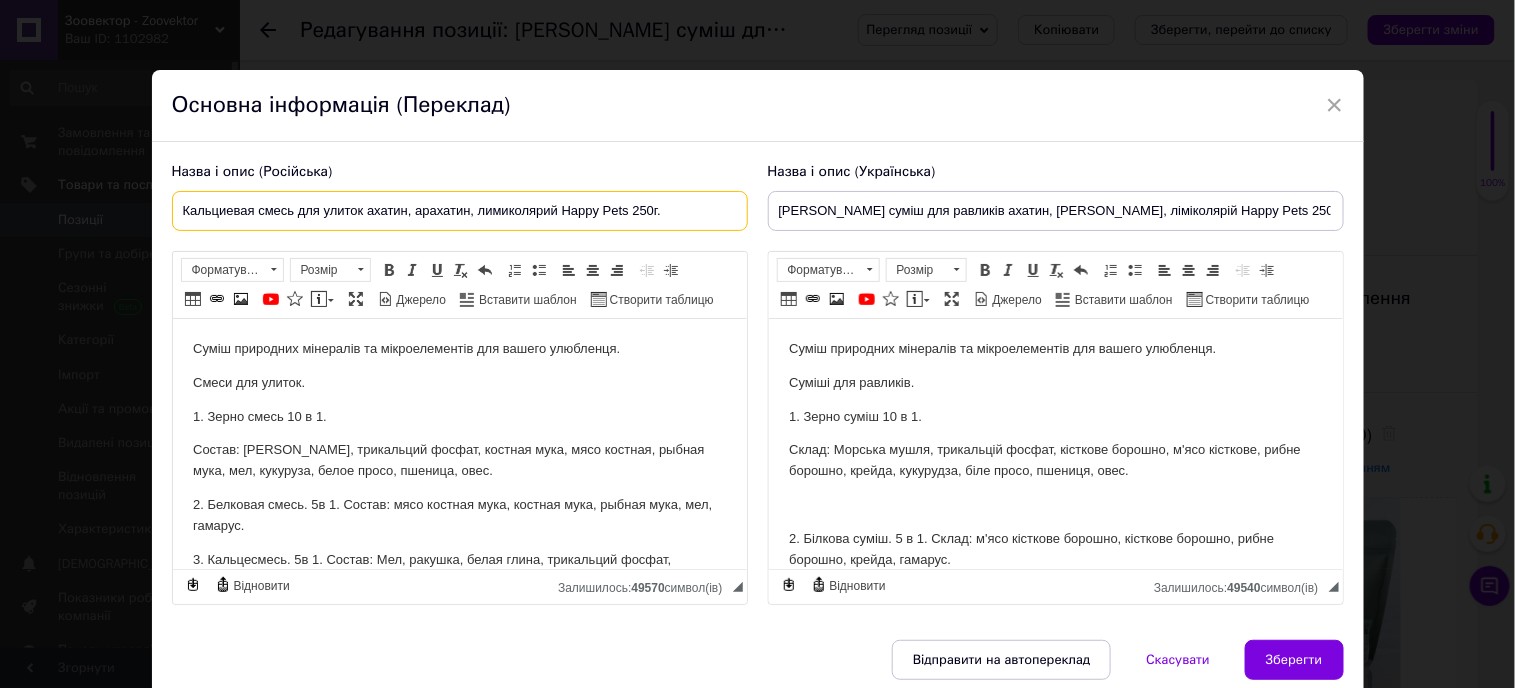 scroll, scrollTop: 42, scrollLeft: 0, axis: vertical 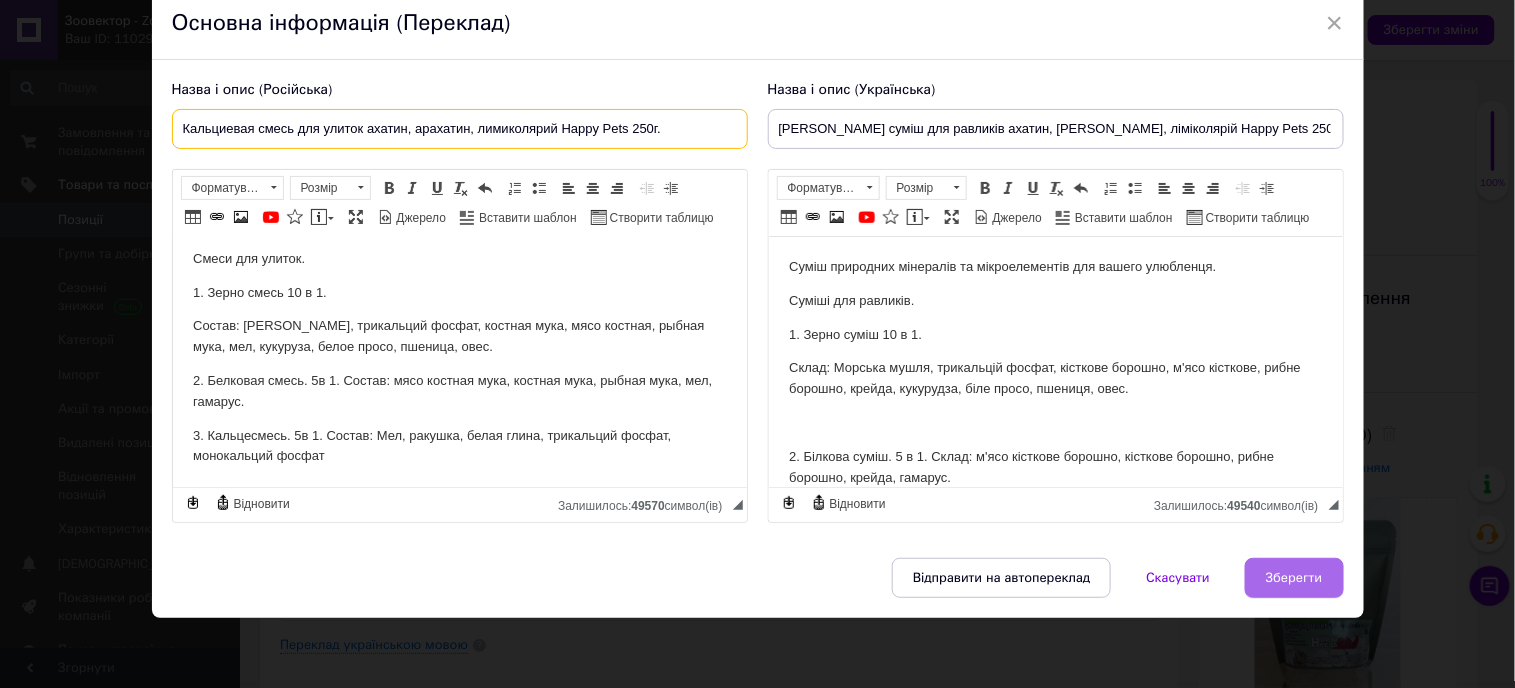 type on "Кальциевая смесь для улиток ахатин, арахатин, лимиколярий Happy Pets 250г." 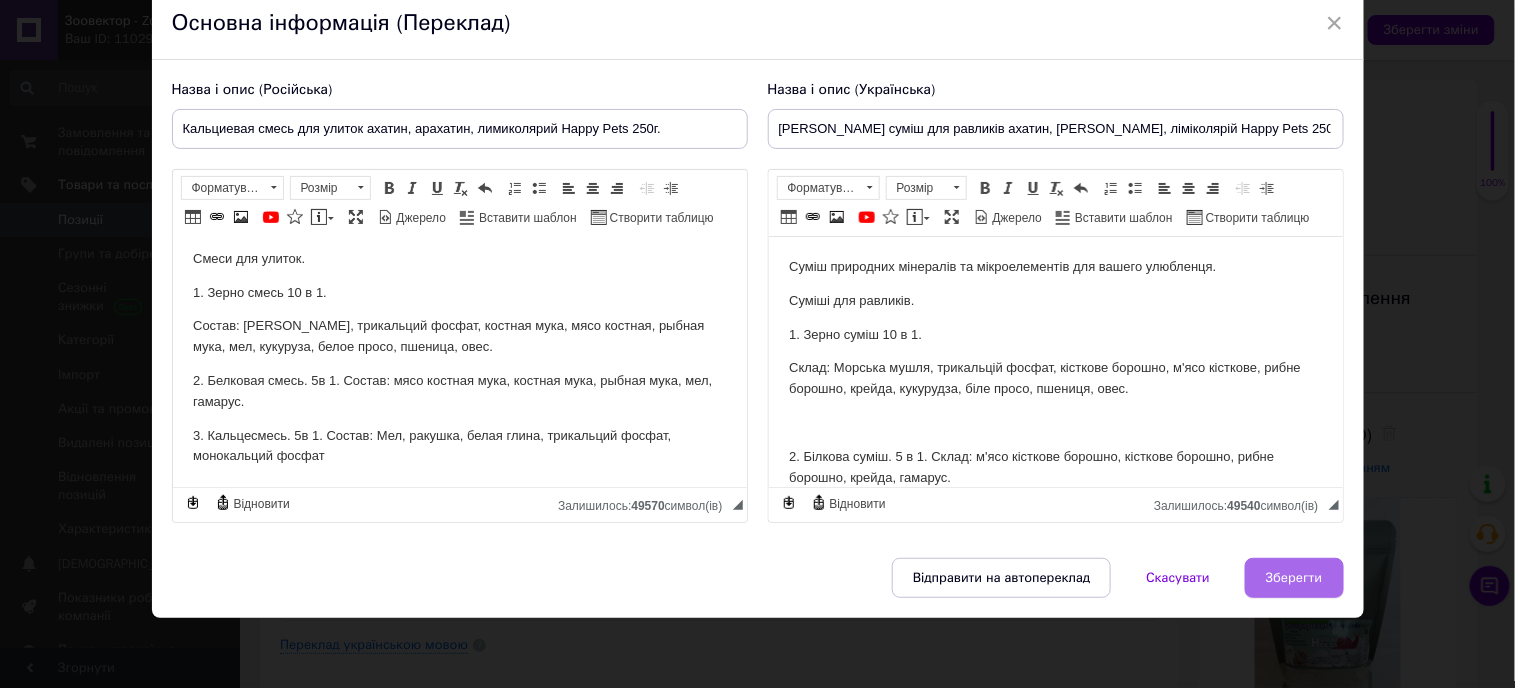click on "Зберегти" at bounding box center (1294, 578) 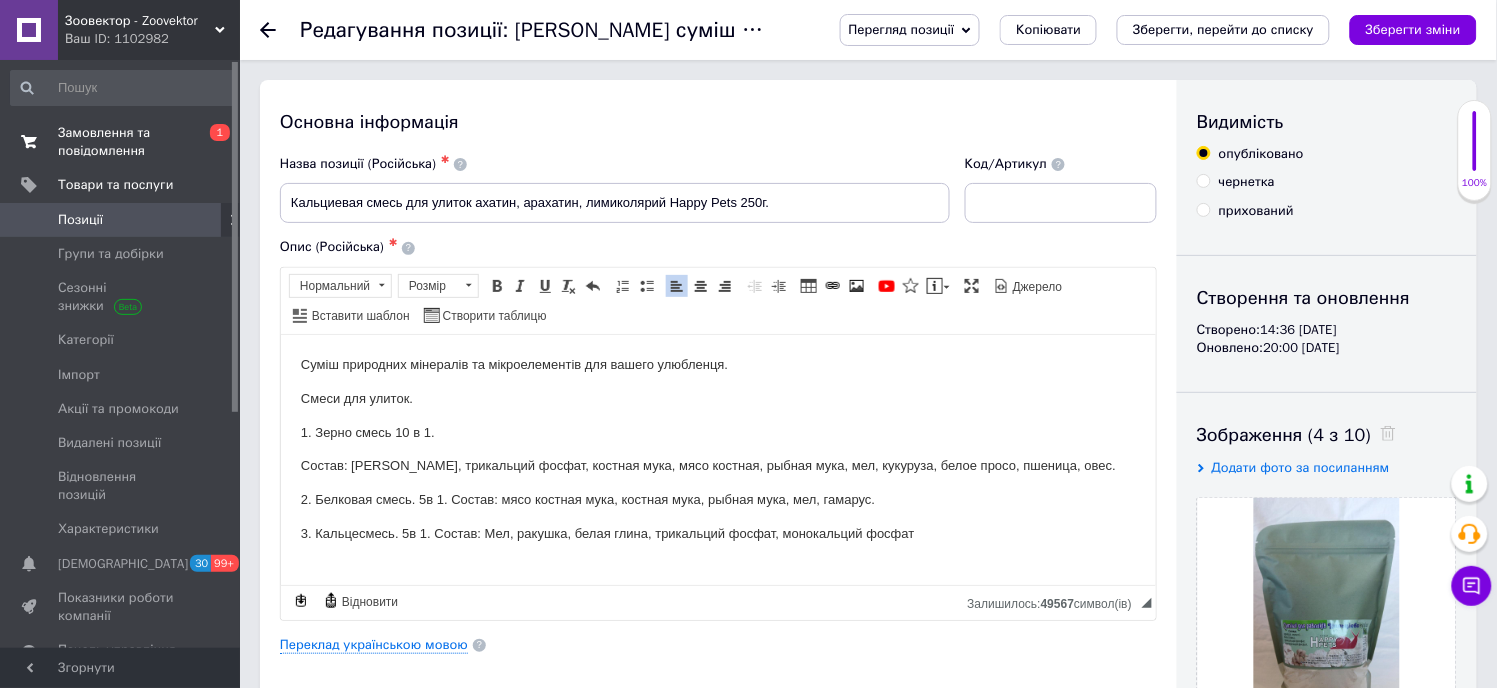 click on "Замовлення та повідомлення" at bounding box center (121, 142) 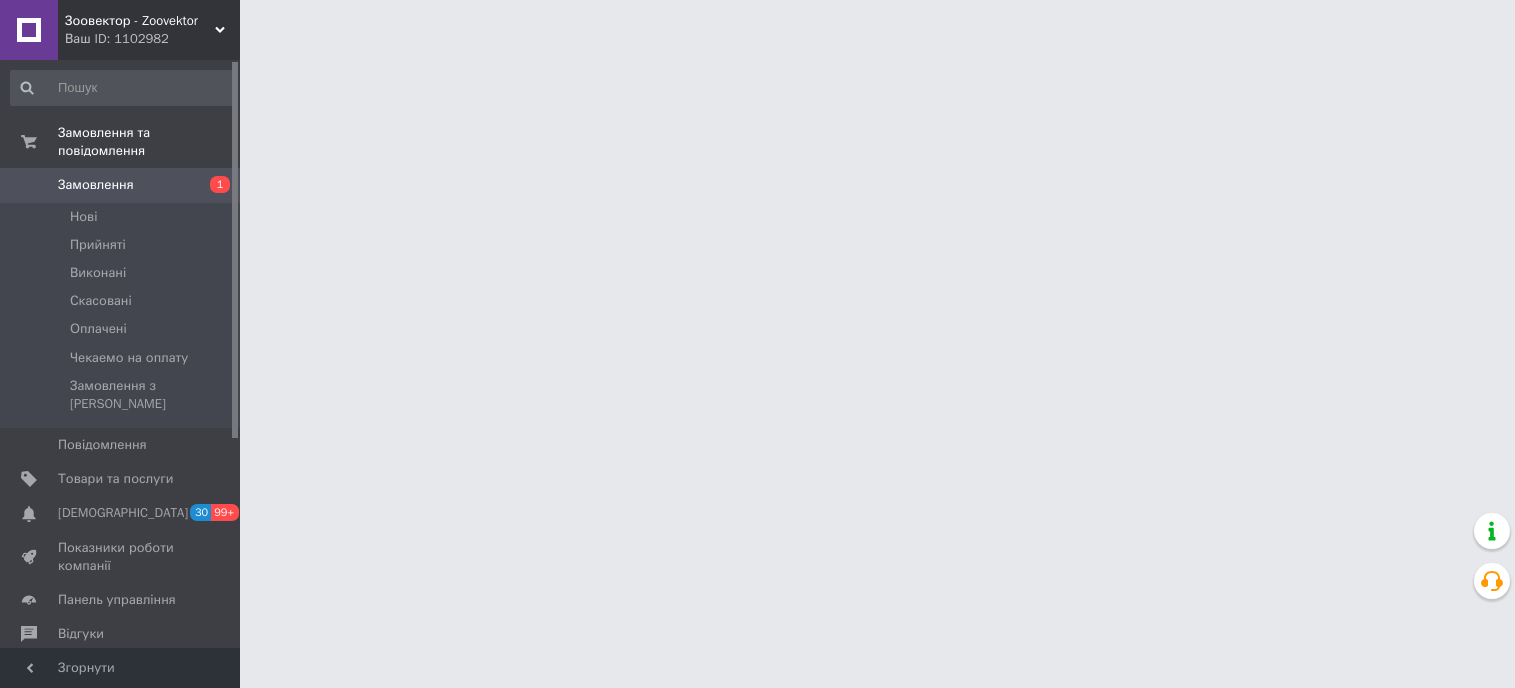 scroll, scrollTop: 0, scrollLeft: 0, axis: both 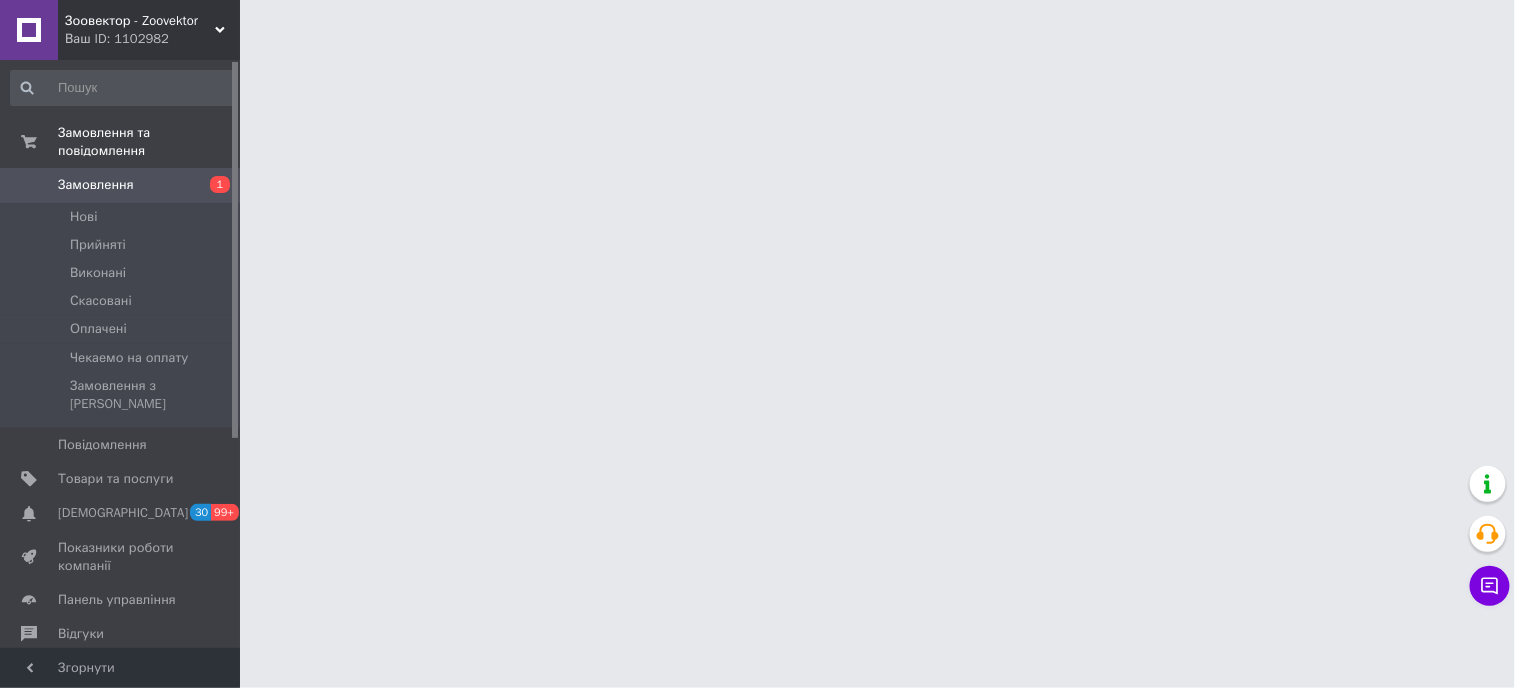 click on "Замовлення" at bounding box center (96, 185) 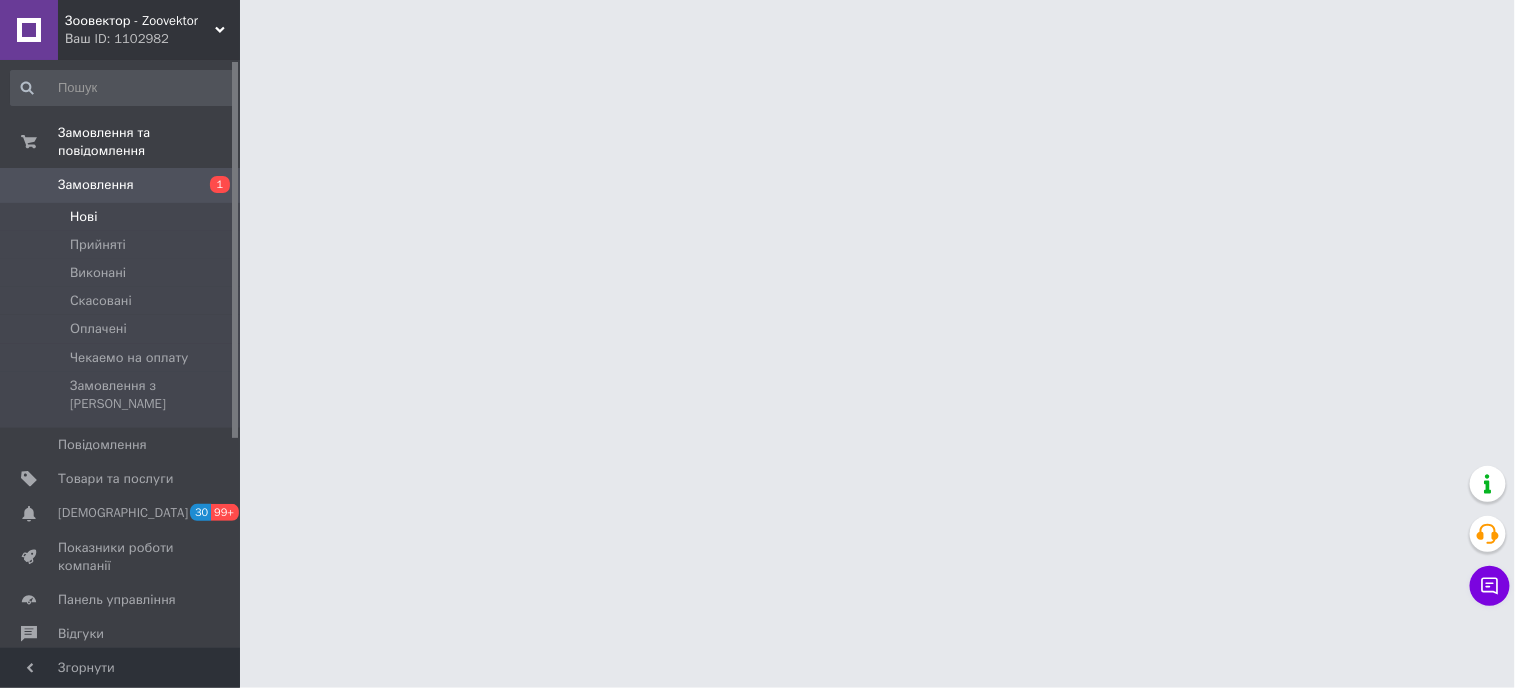 click on "Нові" at bounding box center [83, 217] 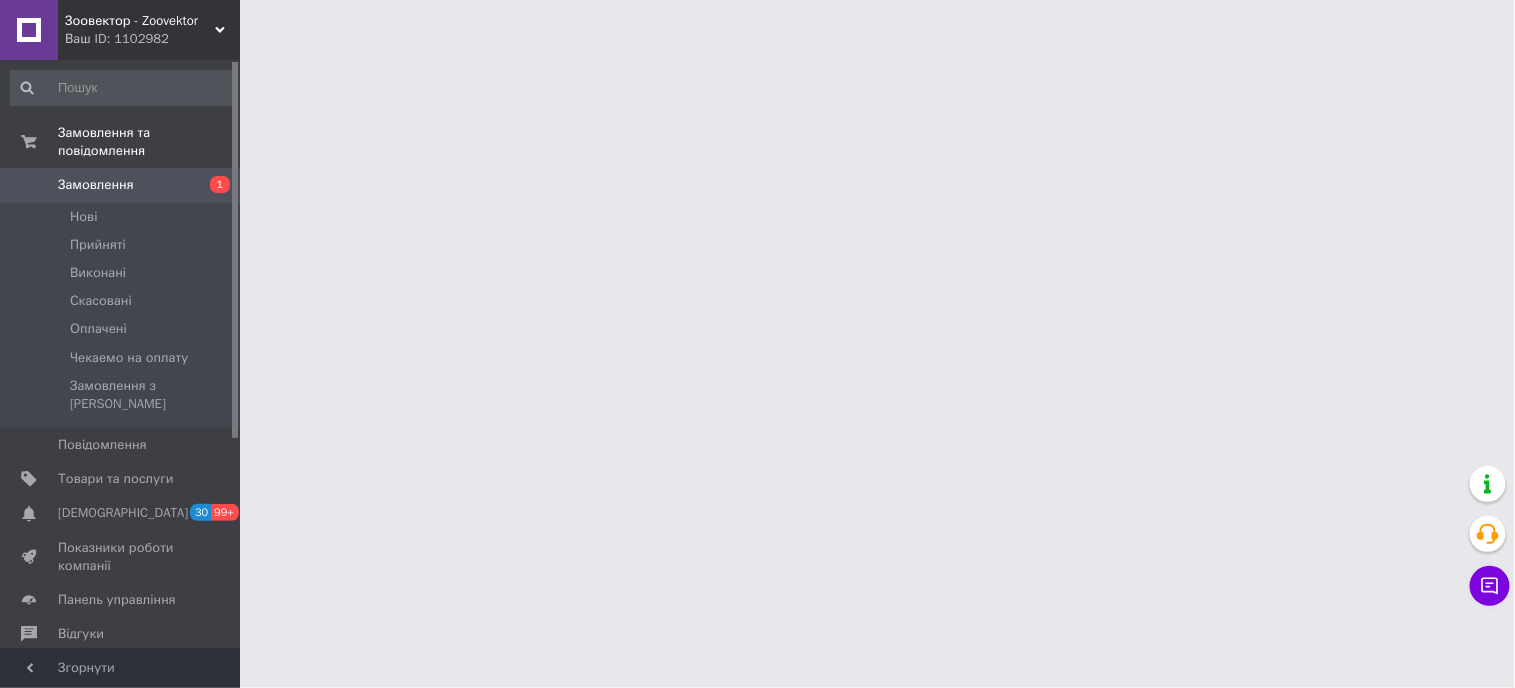 click on "Замовлення" at bounding box center [96, 185] 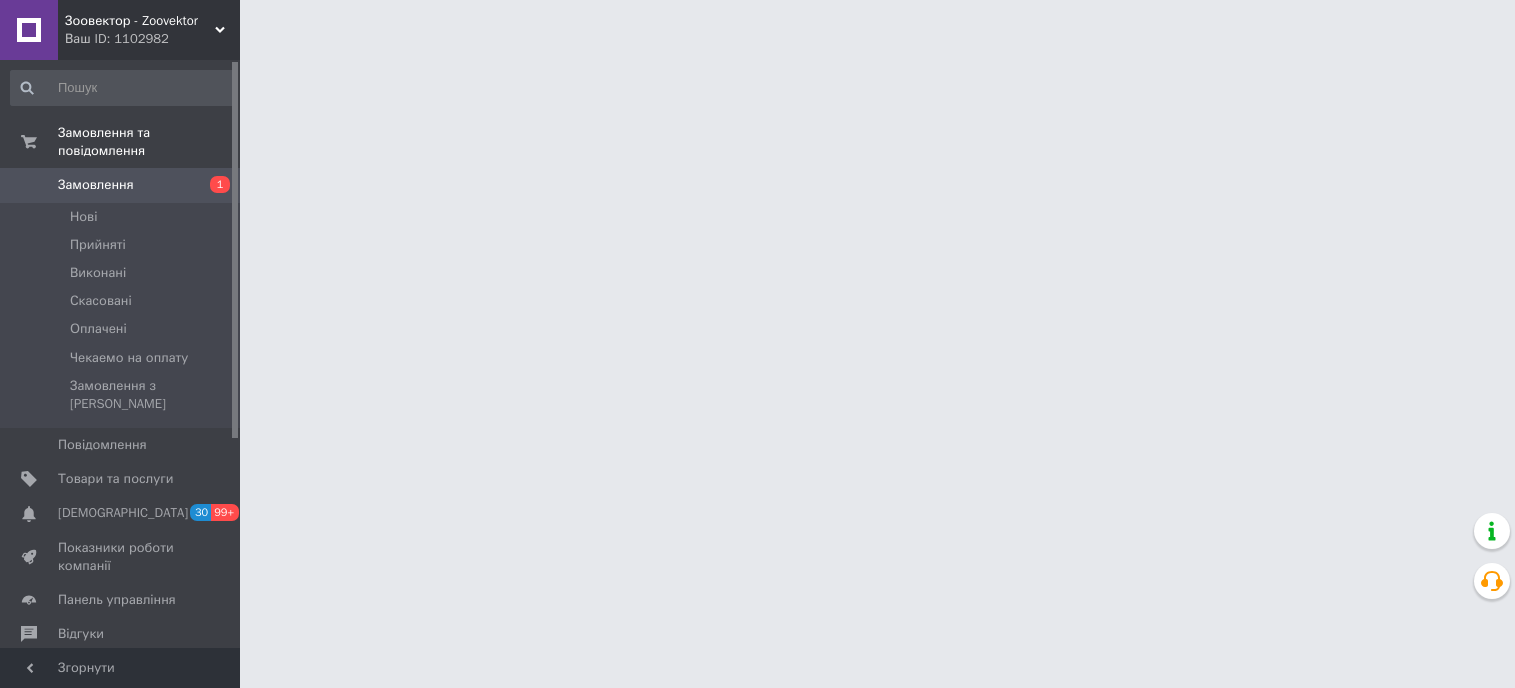 scroll, scrollTop: 0, scrollLeft: 0, axis: both 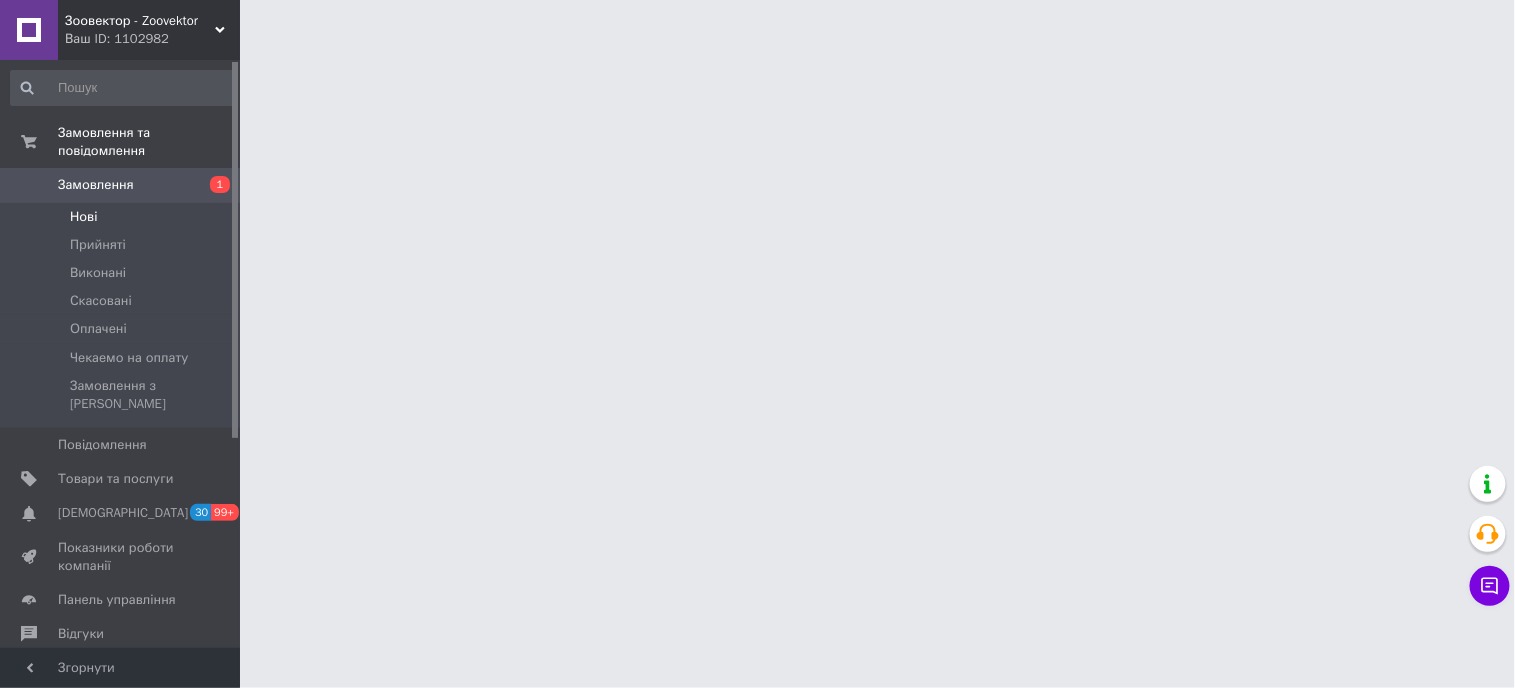 click on "Нові" at bounding box center [83, 217] 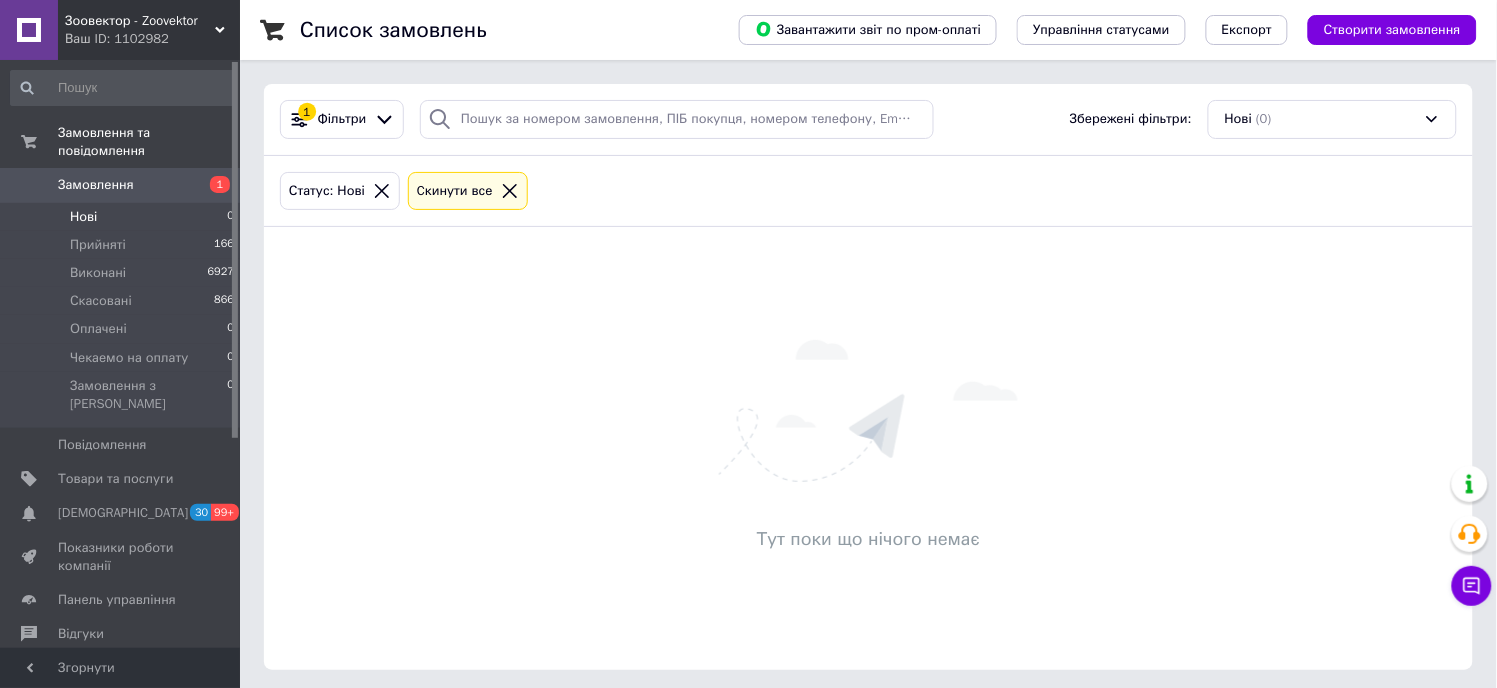 click on "Замовлення" at bounding box center (96, 185) 